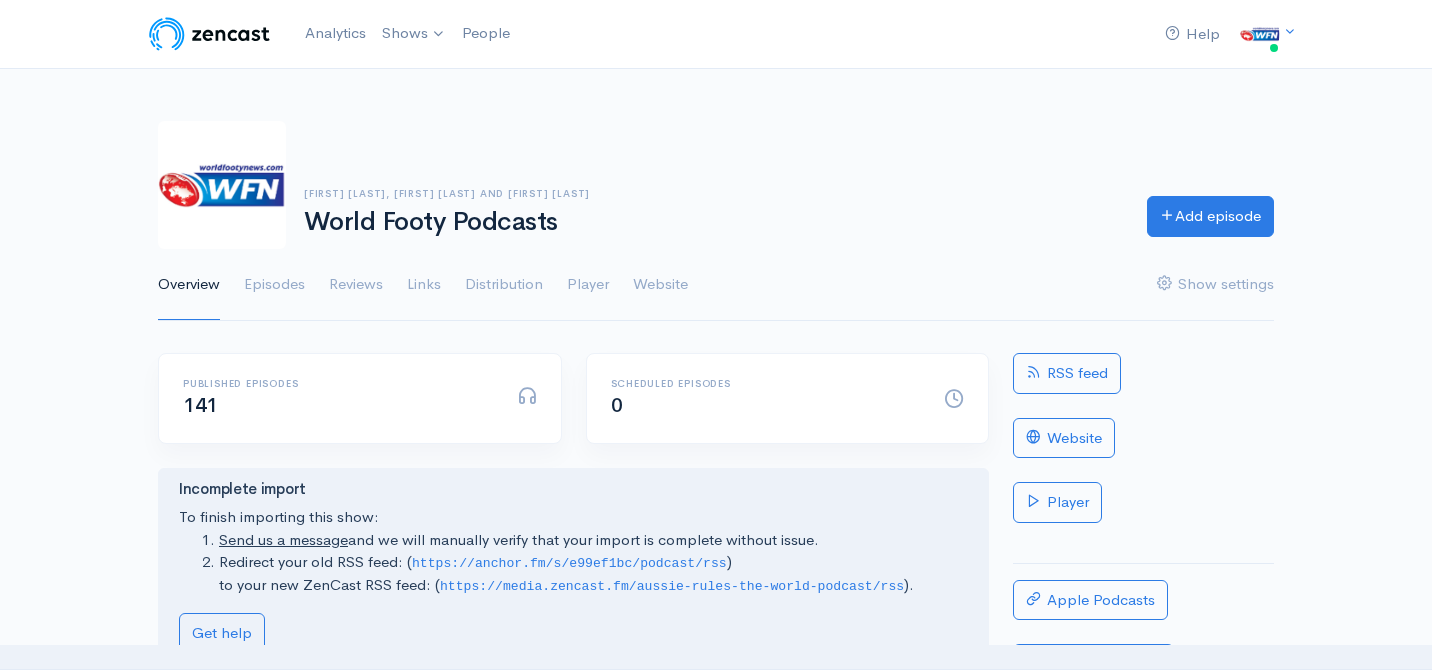 scroll, scrollTop: 0, scrollLeft: 0, axis: both 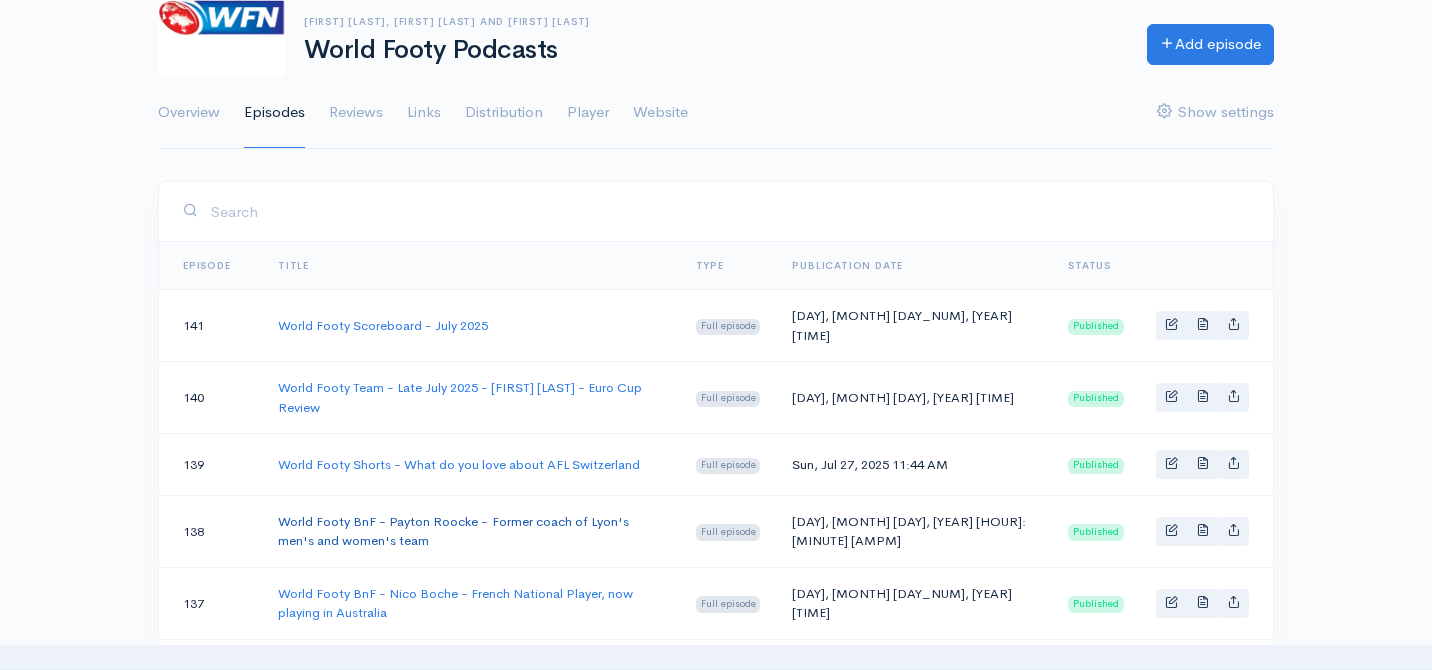 click on "World Footy BnF - Payton Roocke -  Former coach of Lyon's men's and women's team" at bounding box center (453, 531) 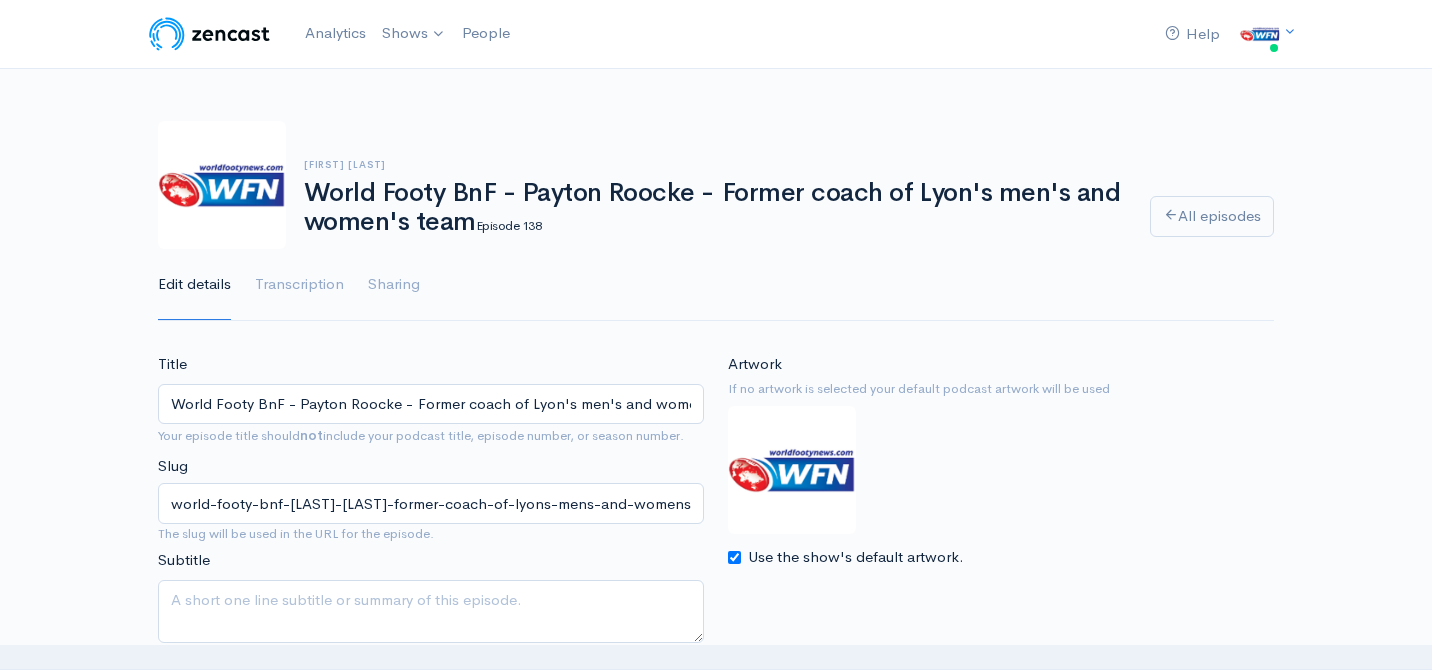 scroll, scrollTop: 0, scrollLeft: 0, axis: both 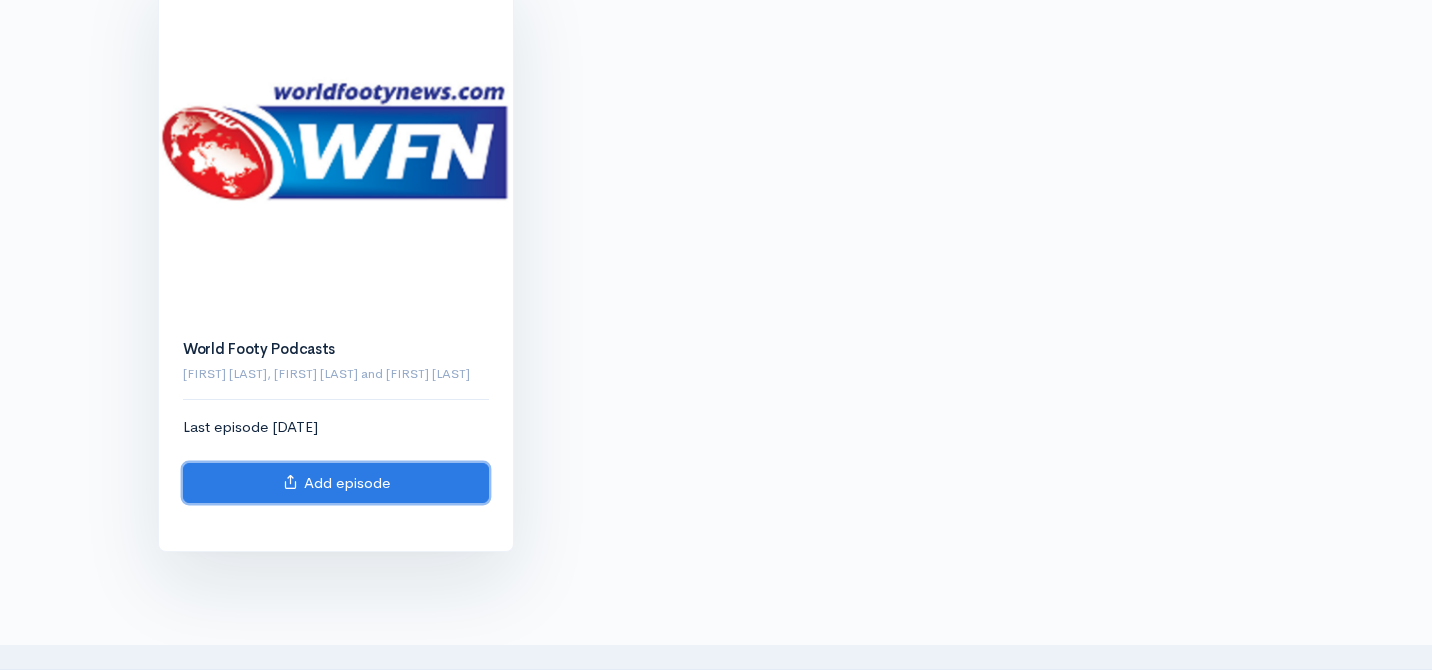click on "Add episode" at bounding box center [336, 483] 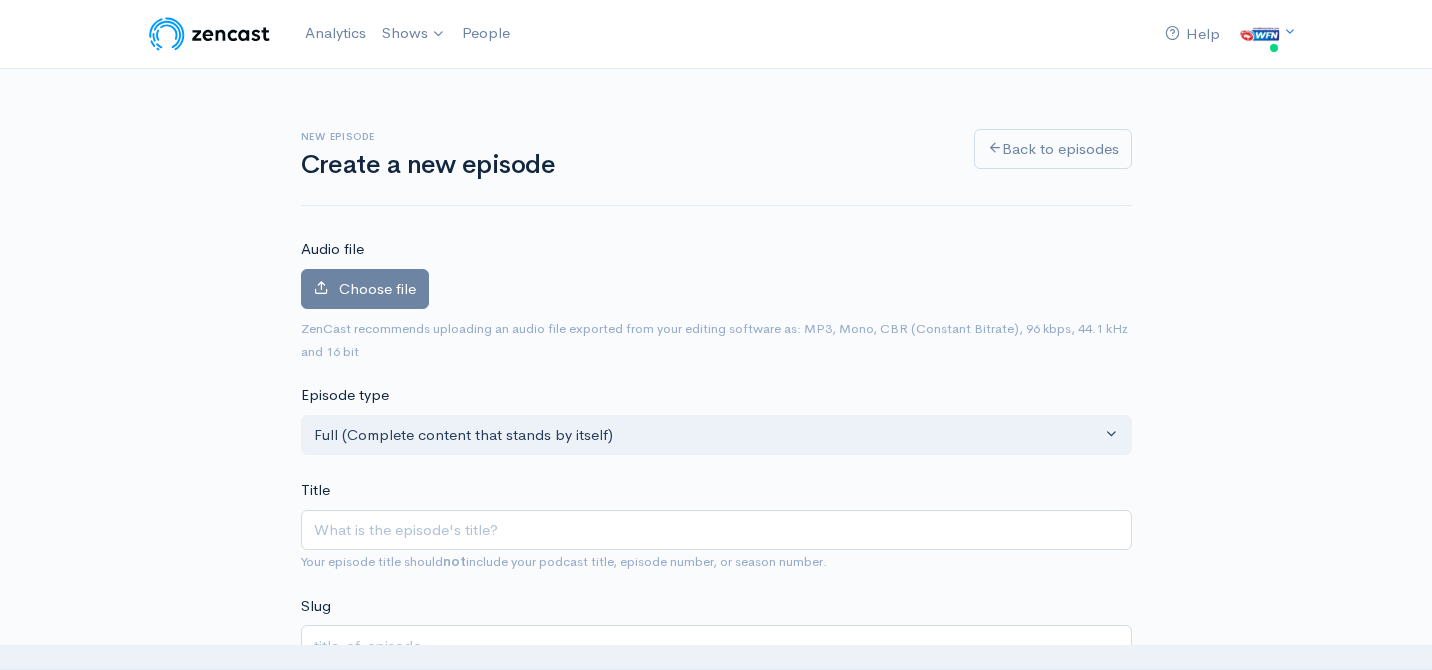 scroll, scrollTop: 0, scrollLeft: 0, axis: both 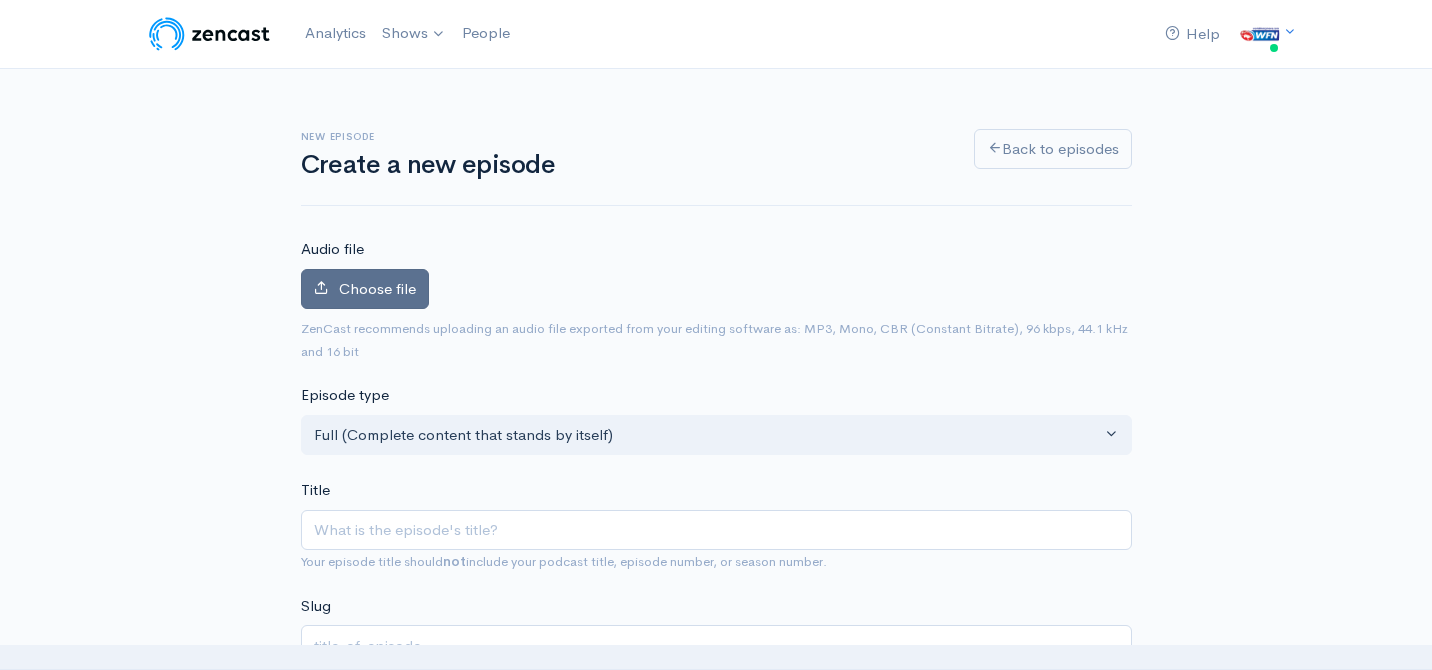 click on "Choose file" at bounding box center [377, 288] 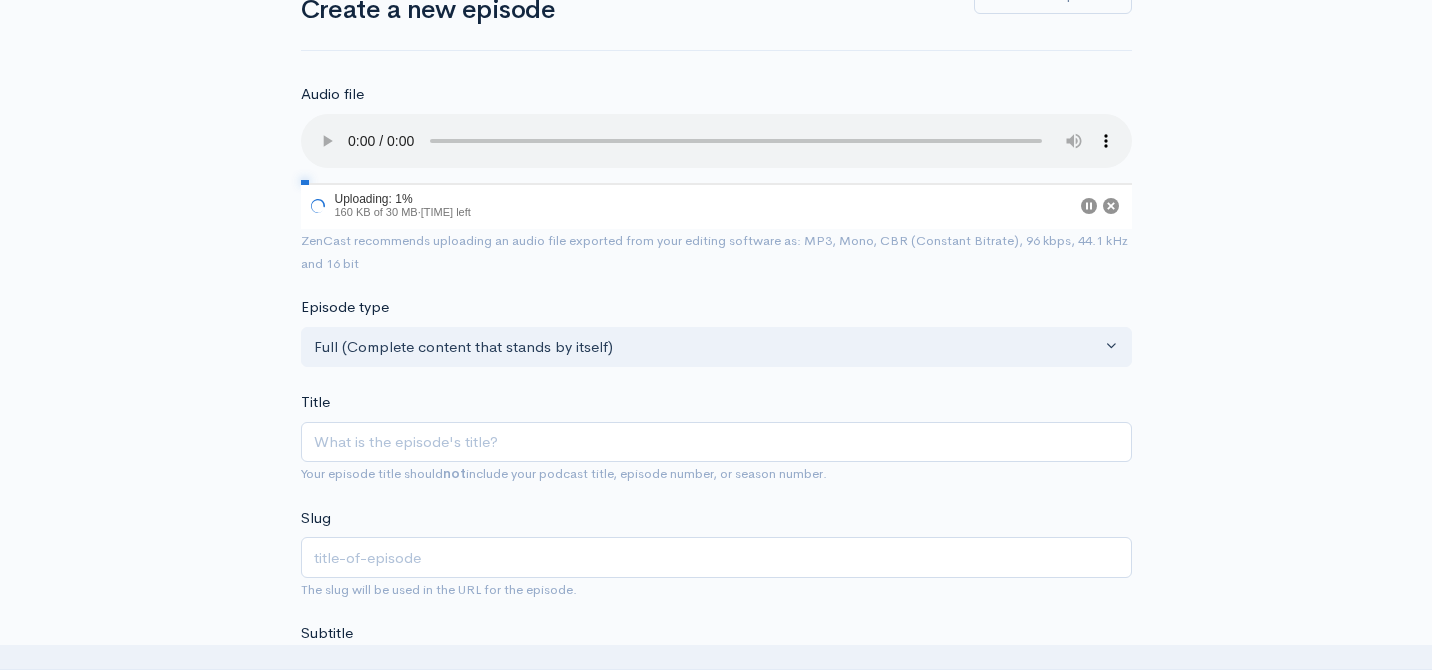 scroll, scrollTop: 157, scrollLeft: 0, axis: vertical 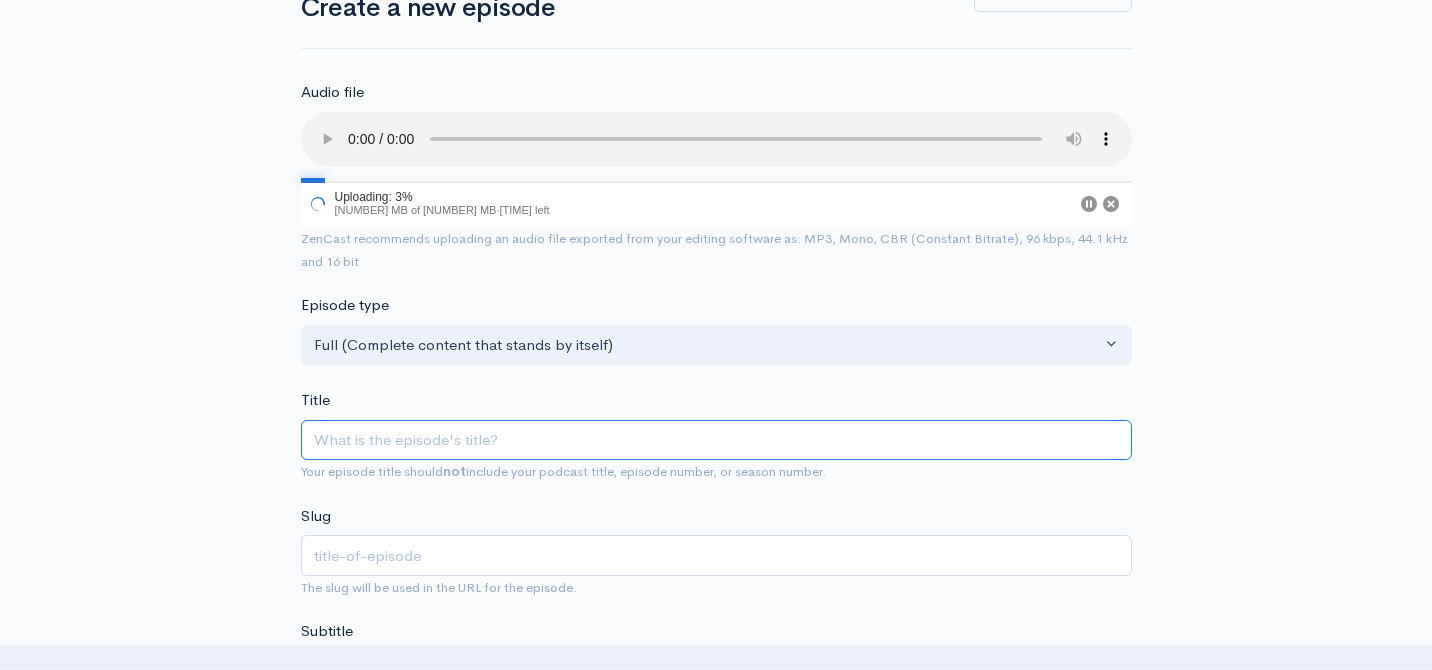 click on "Title" at bounding box center (716, 440) 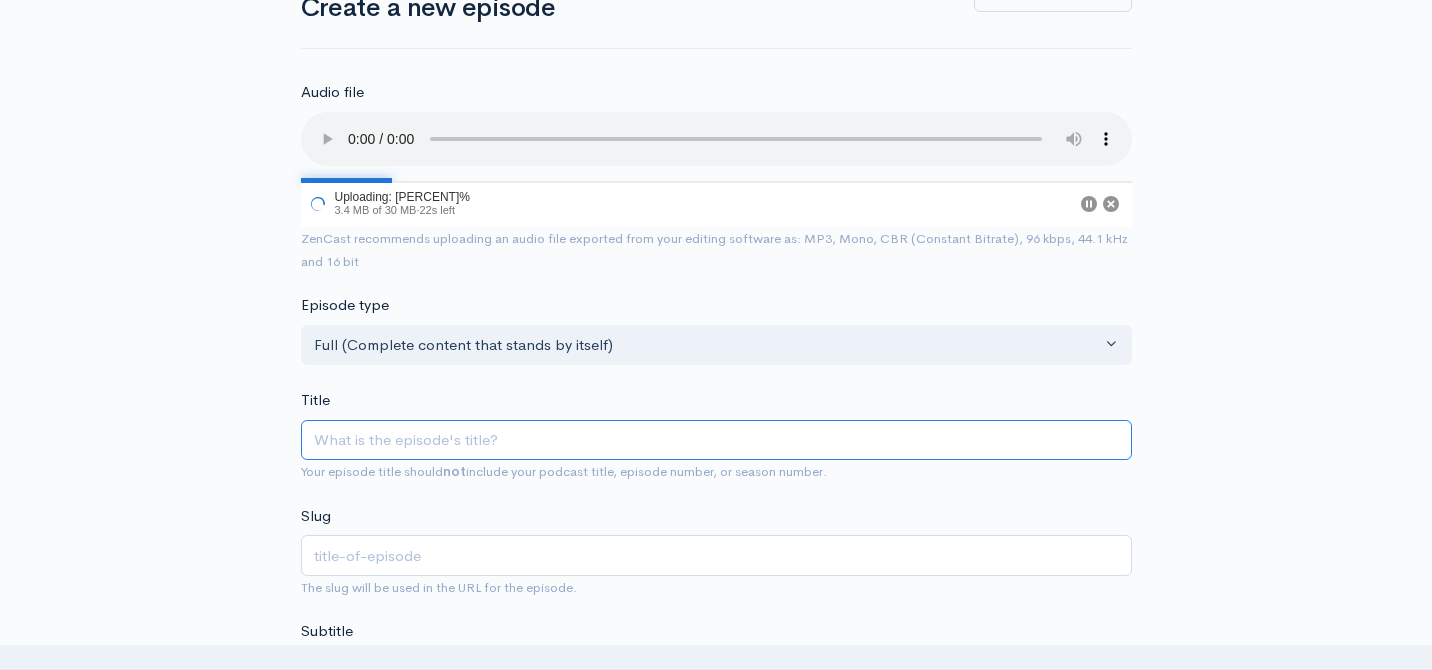 paste on "World Footy BnF - [FIRST] [LAST]" 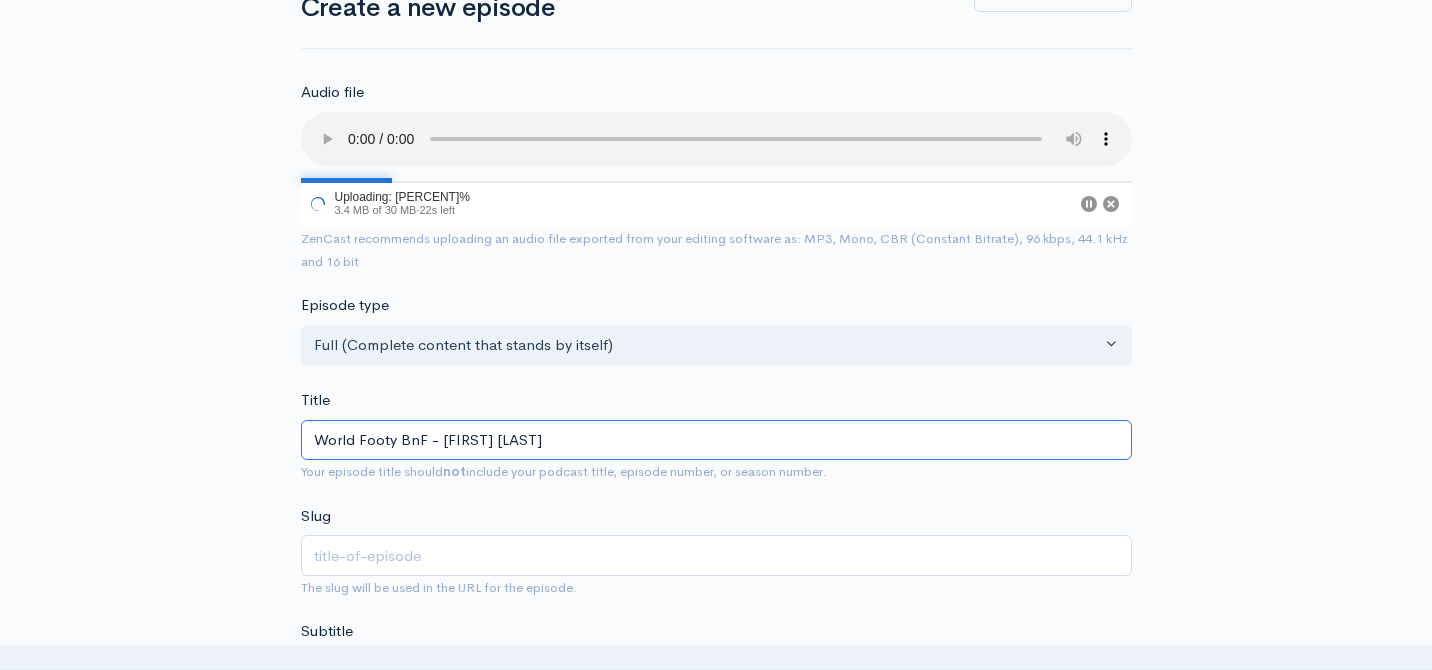 type on "world-footy-bnf-payton-roocke" 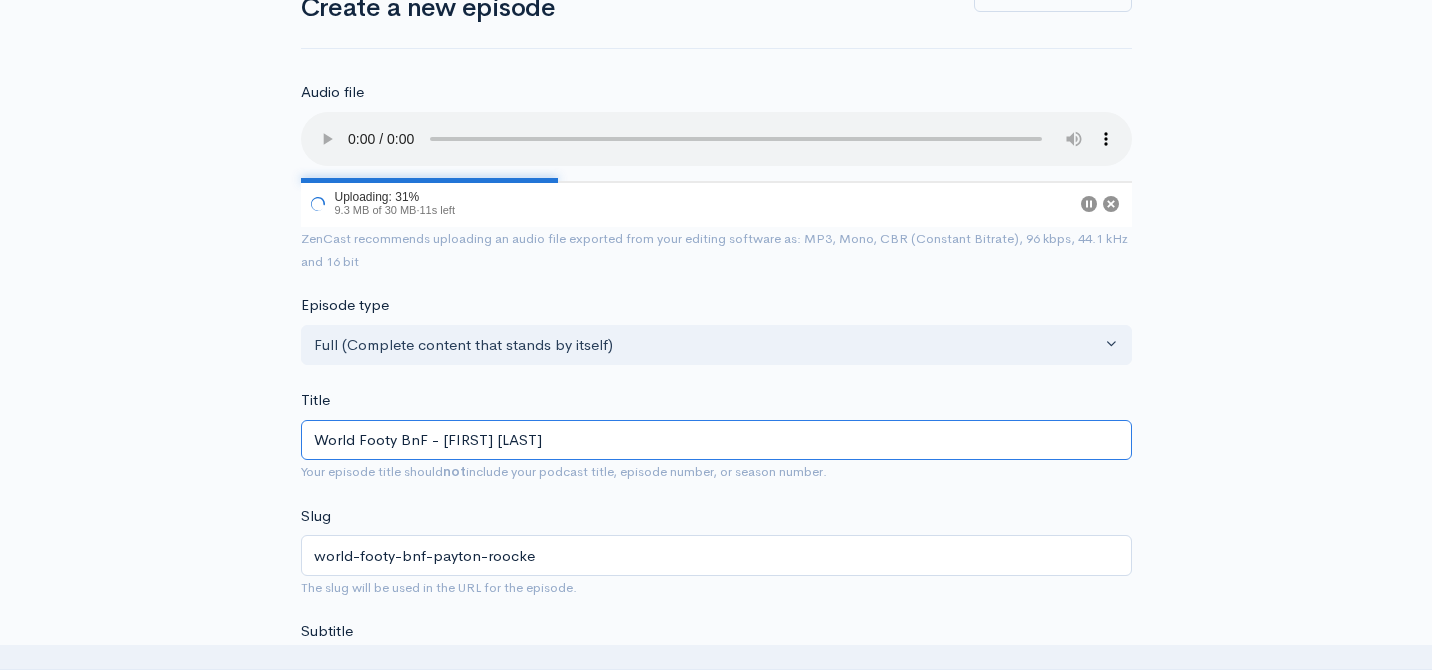 drag, startPoint x: 442, startPoint y: 440, endPoint x: 558, endPoint y: 445, distance: 116.10771 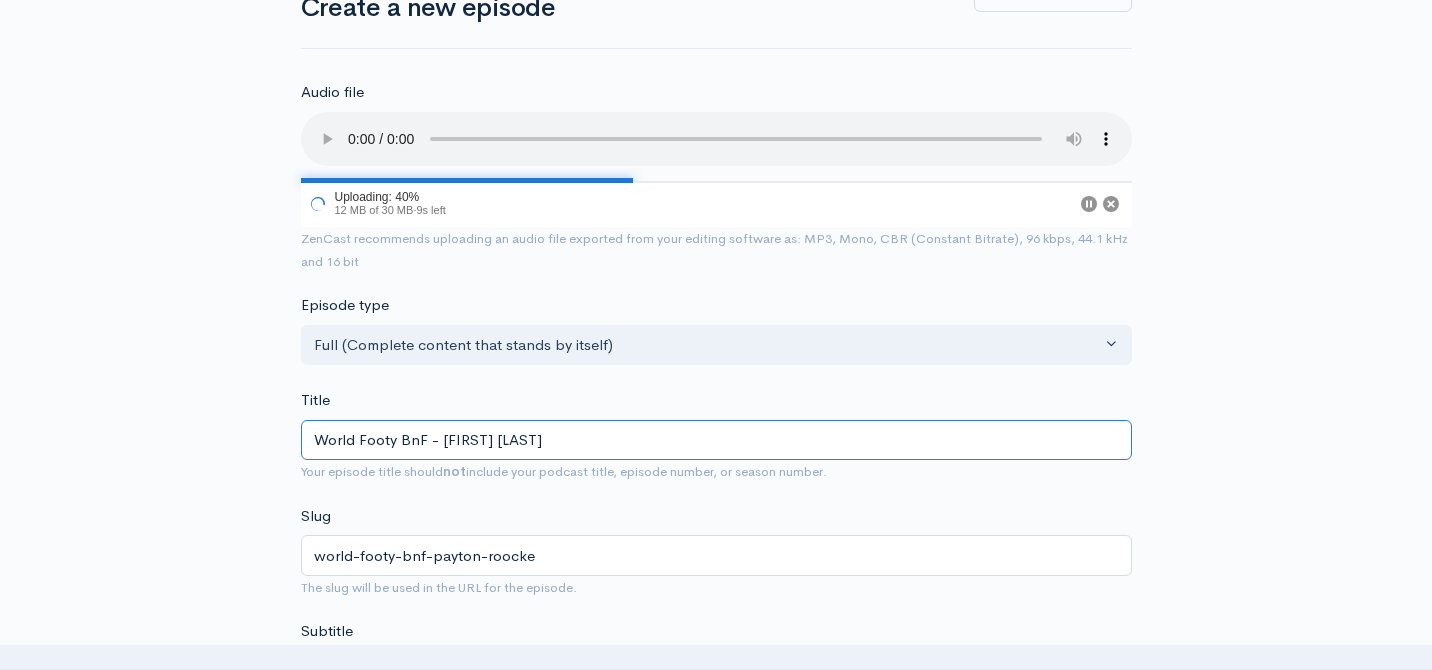 type on "World Footy BnF - N" 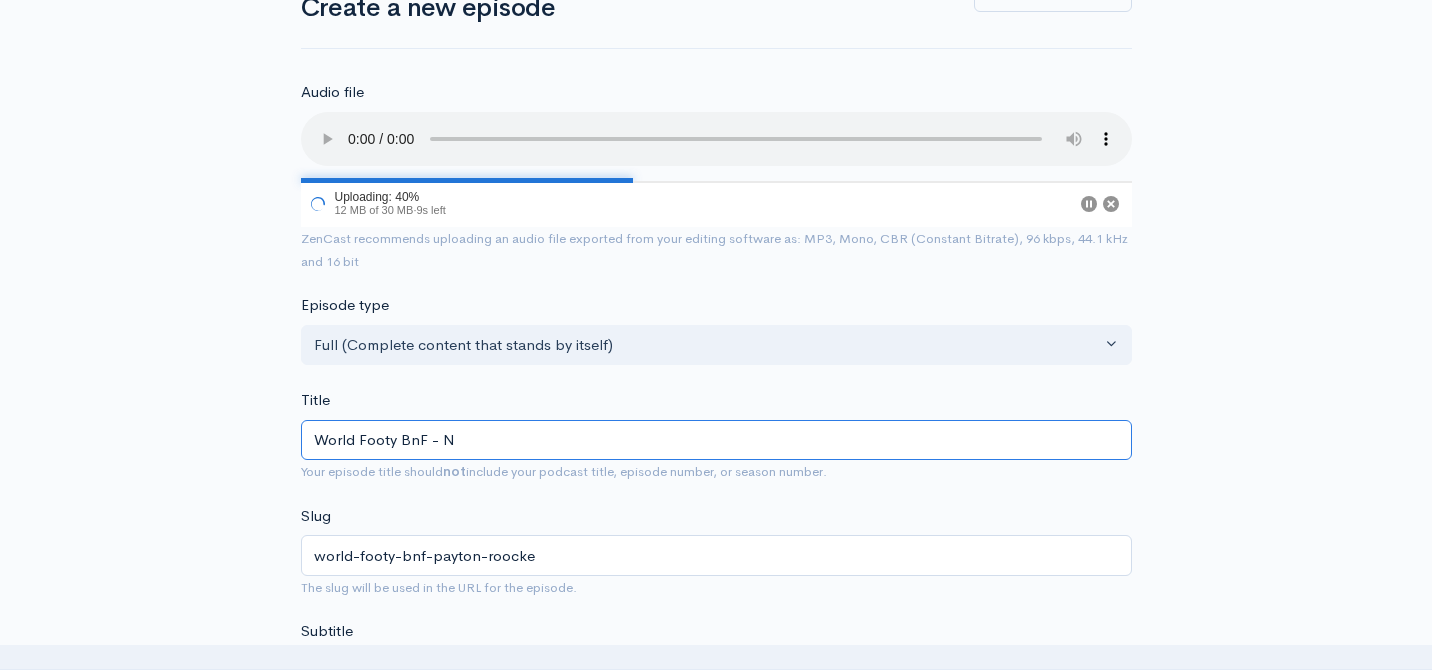 type on "world-footy-bnf-[FIRST]" 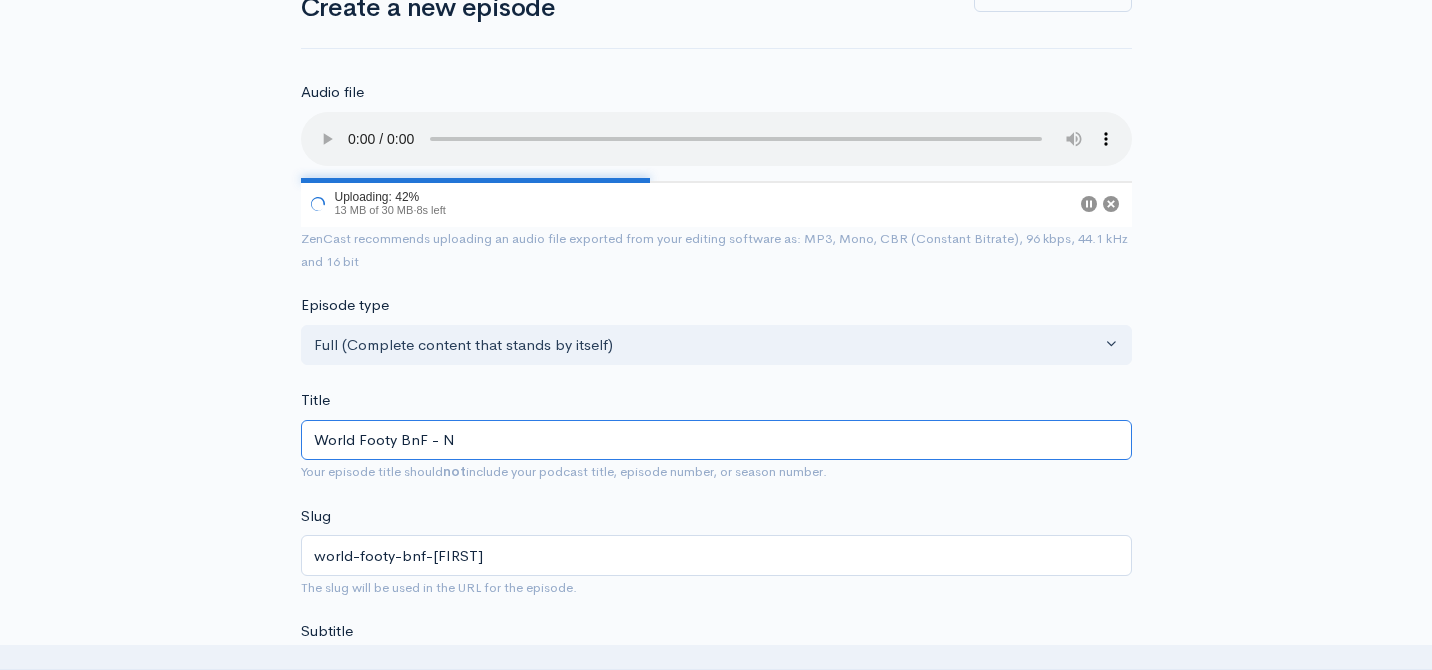 type on "World Footy BnF - [FIRST]" 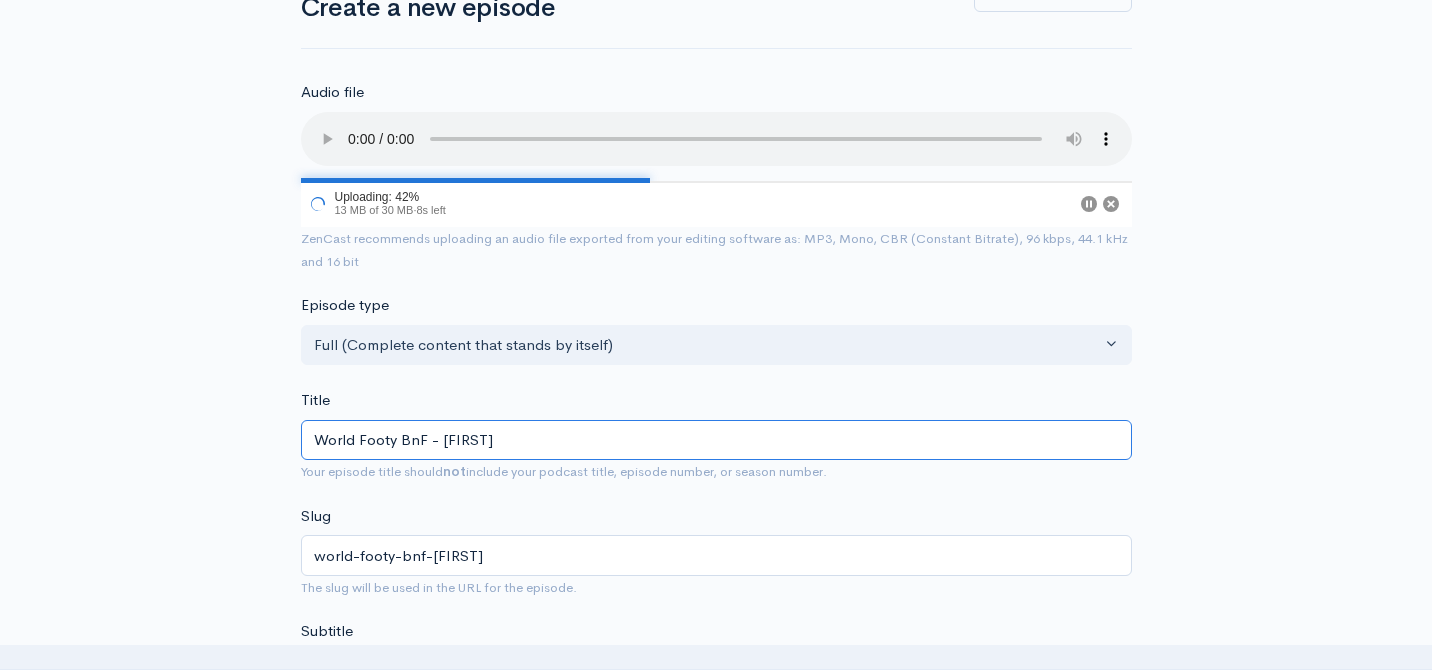type on "world-footy-bnf-na" 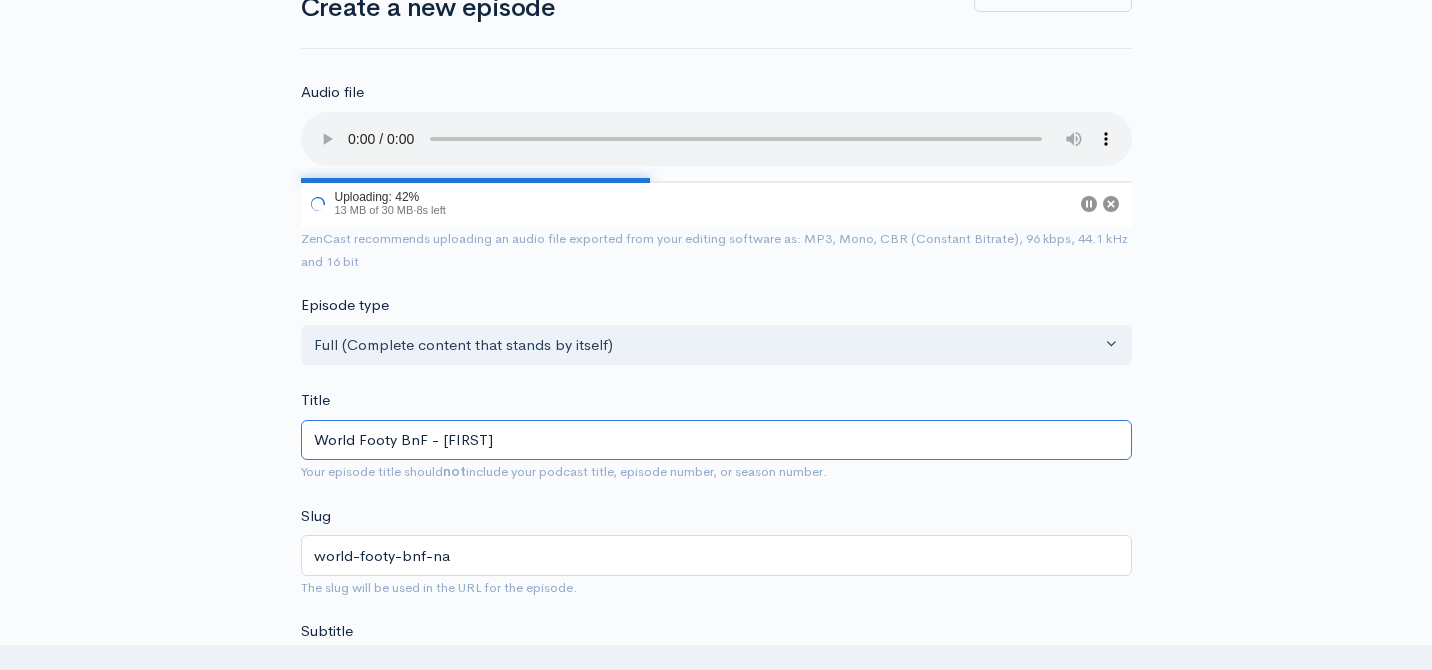 type on "World Footy BnF - [FIRST]" 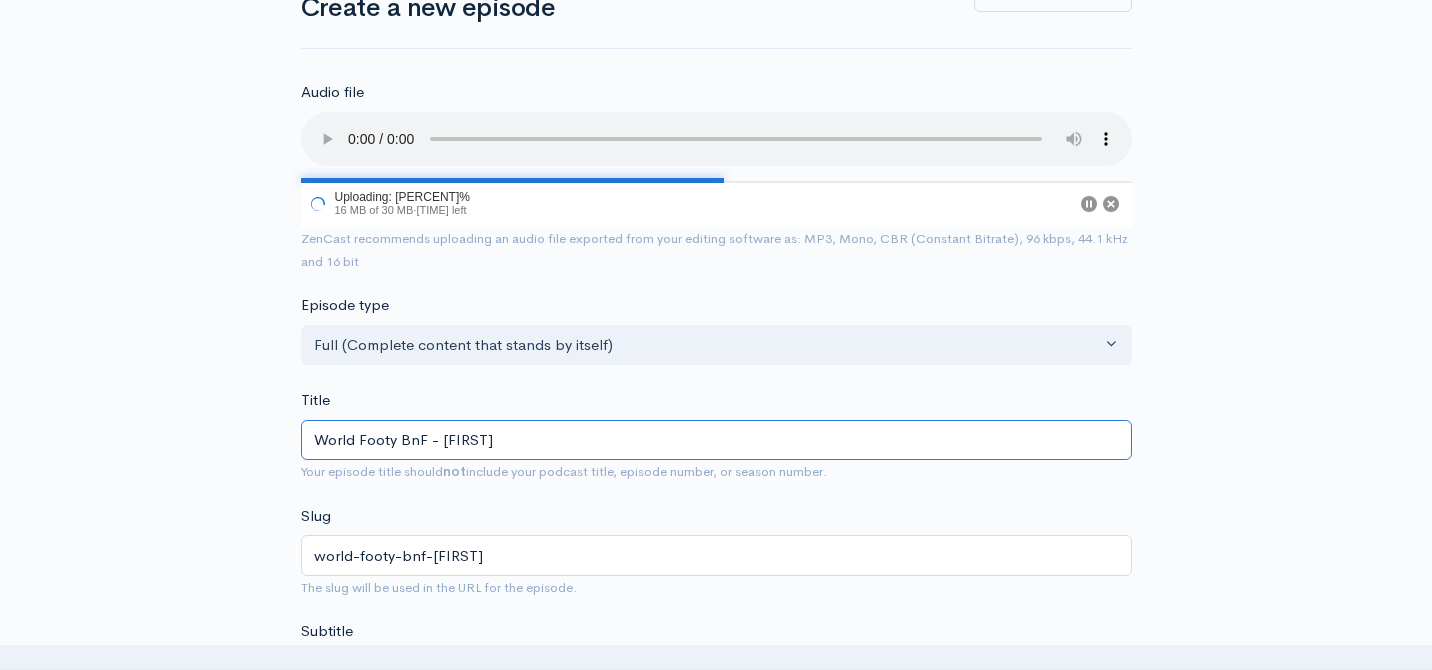 type on "World Footy BnF - [PERSON]" 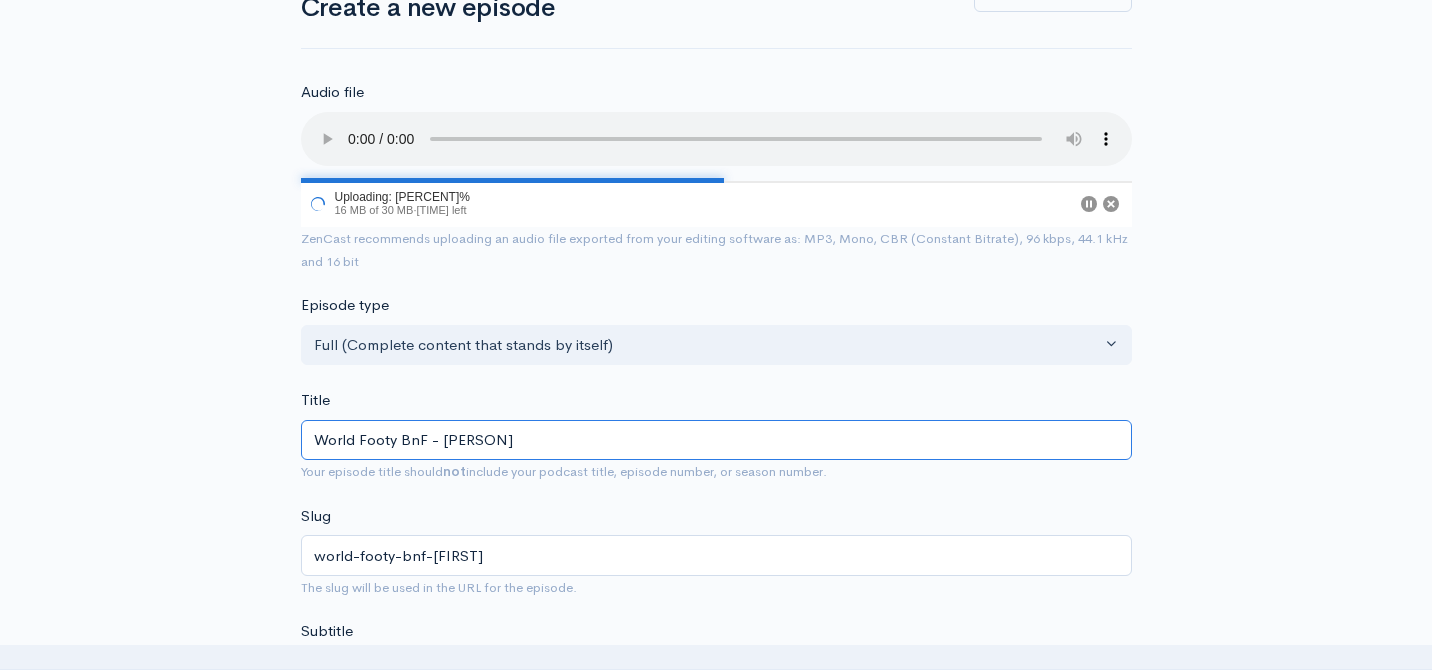type on "world-footy-bnf-nas-k" 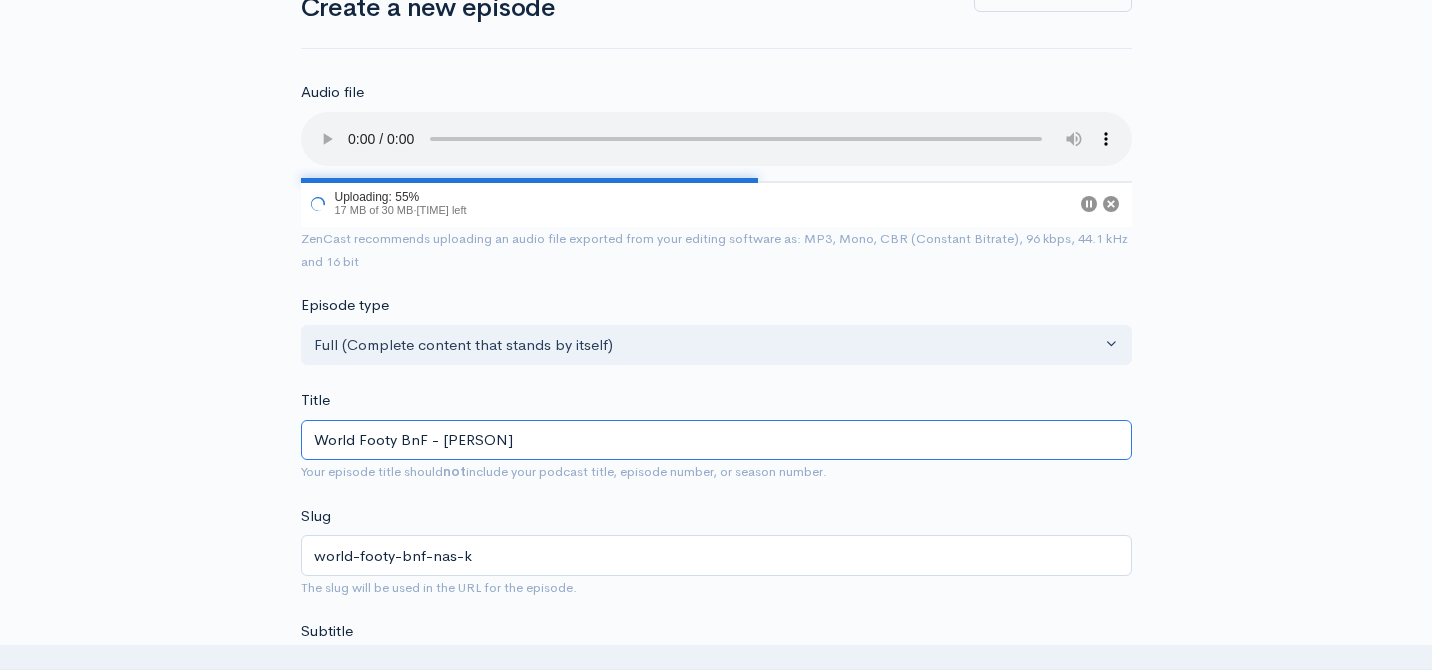 type on "World Footy BnF - [FIRST] [LAST]" 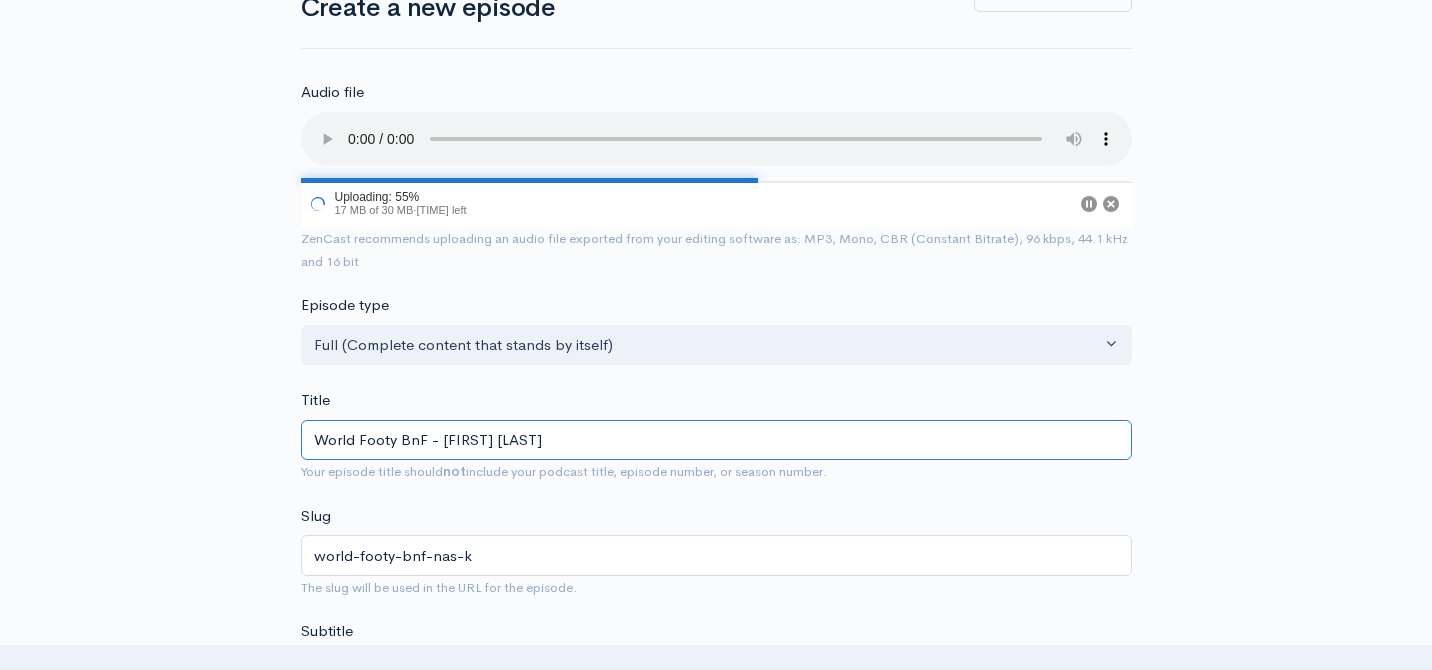 type on "world-footy-bnf-nas-ki" 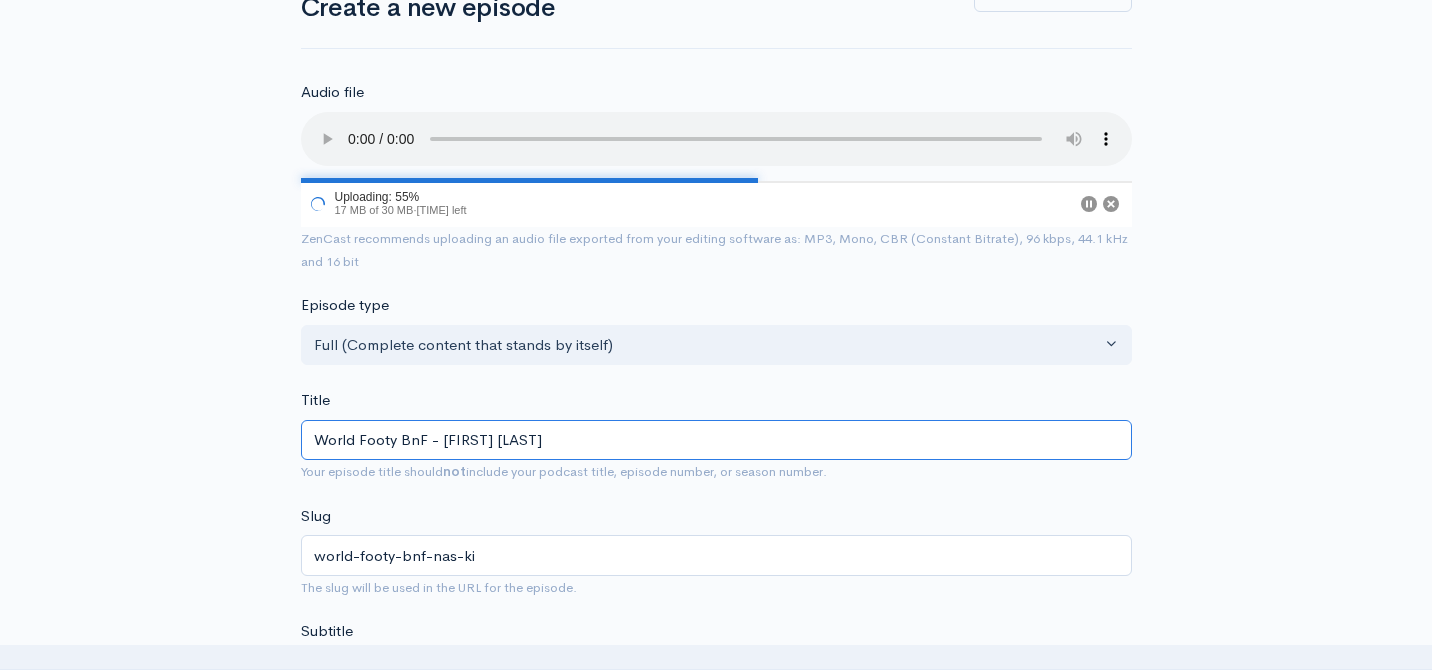 type on "World Footy BnF - Nas Kir" 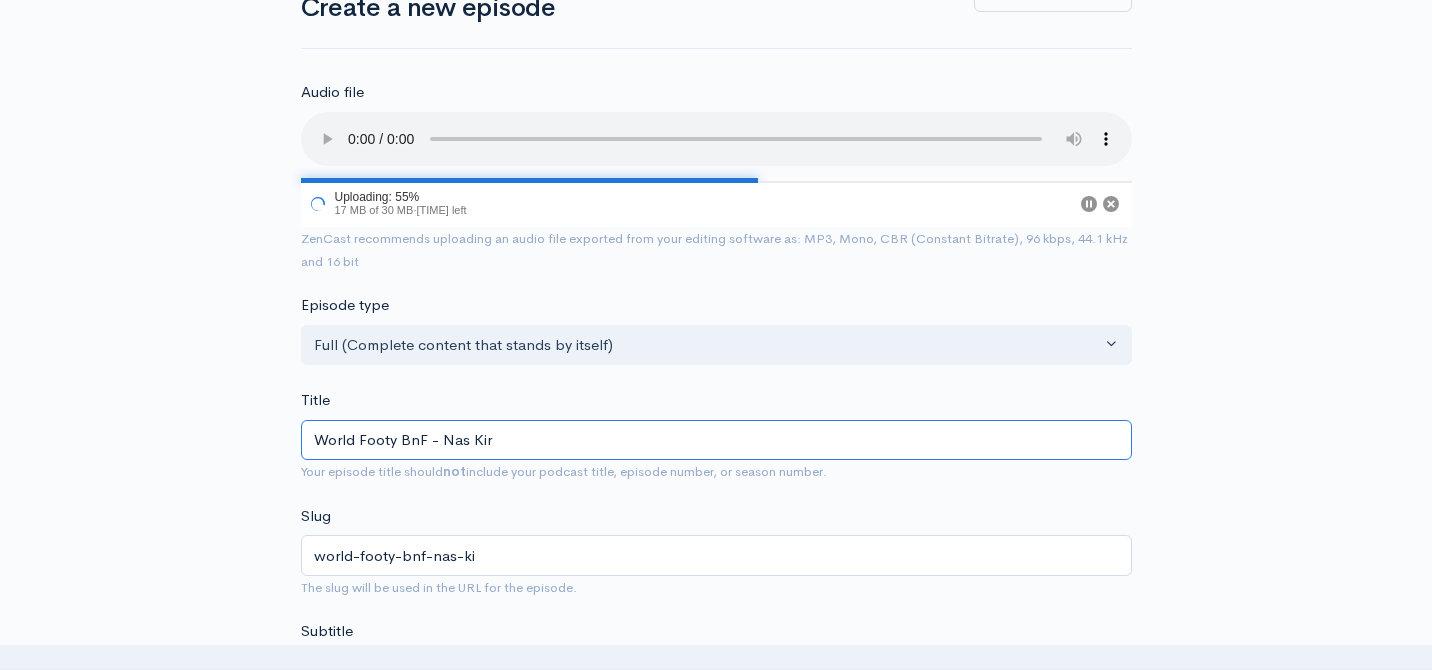 type on "world-footy-bnf-nas-kir" 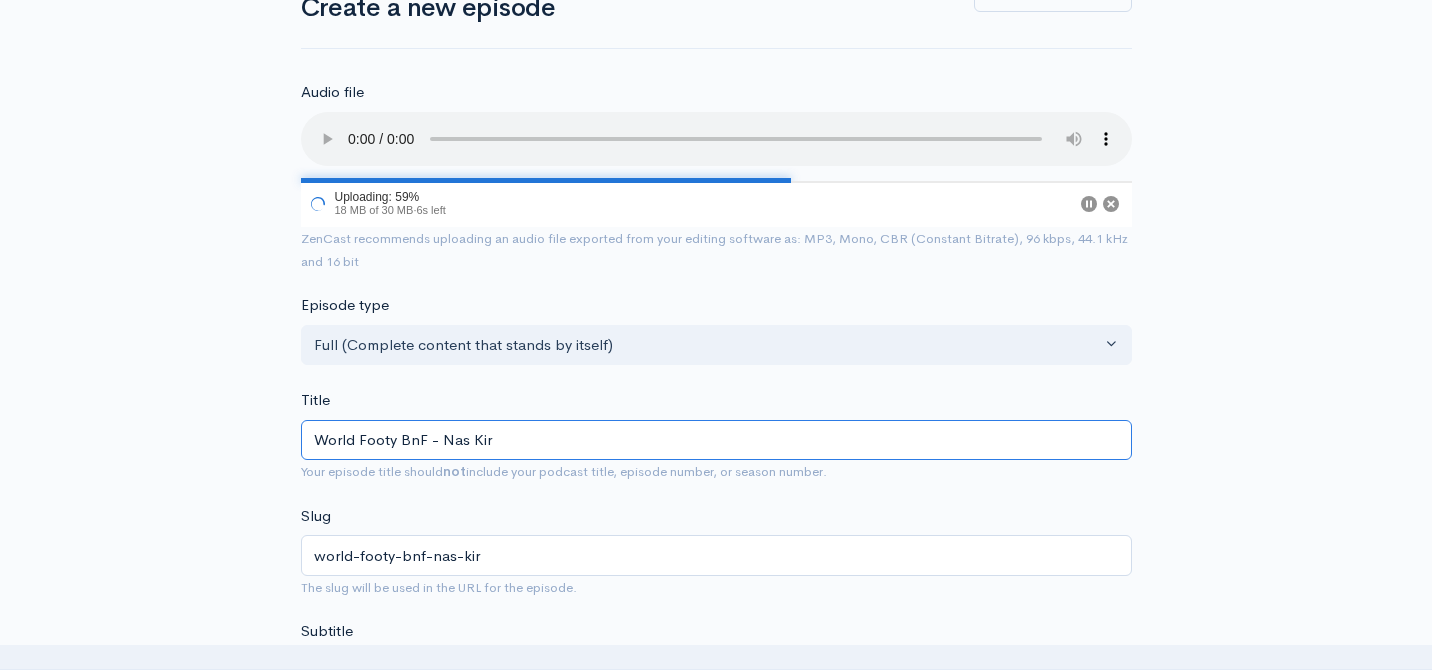 type on "World Footy BnF - Nas [LAST]" 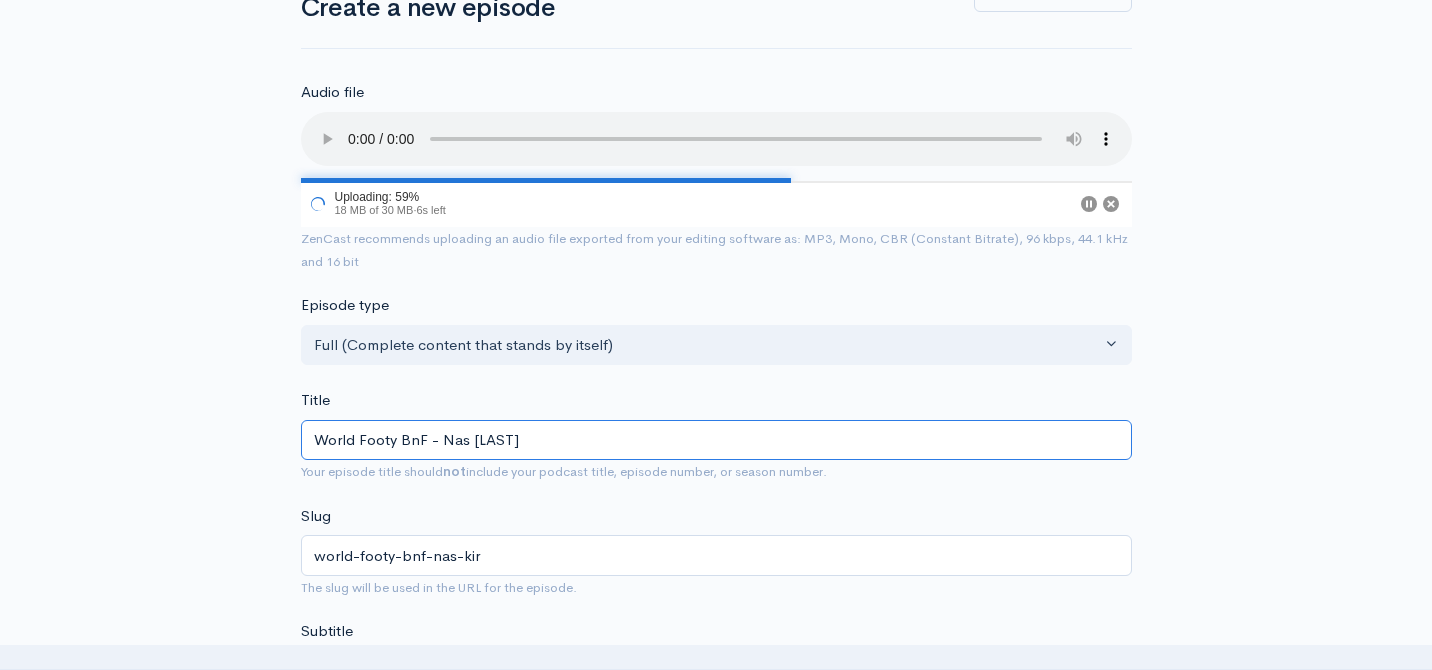 type on "world-footy-bnf-nas-kira" 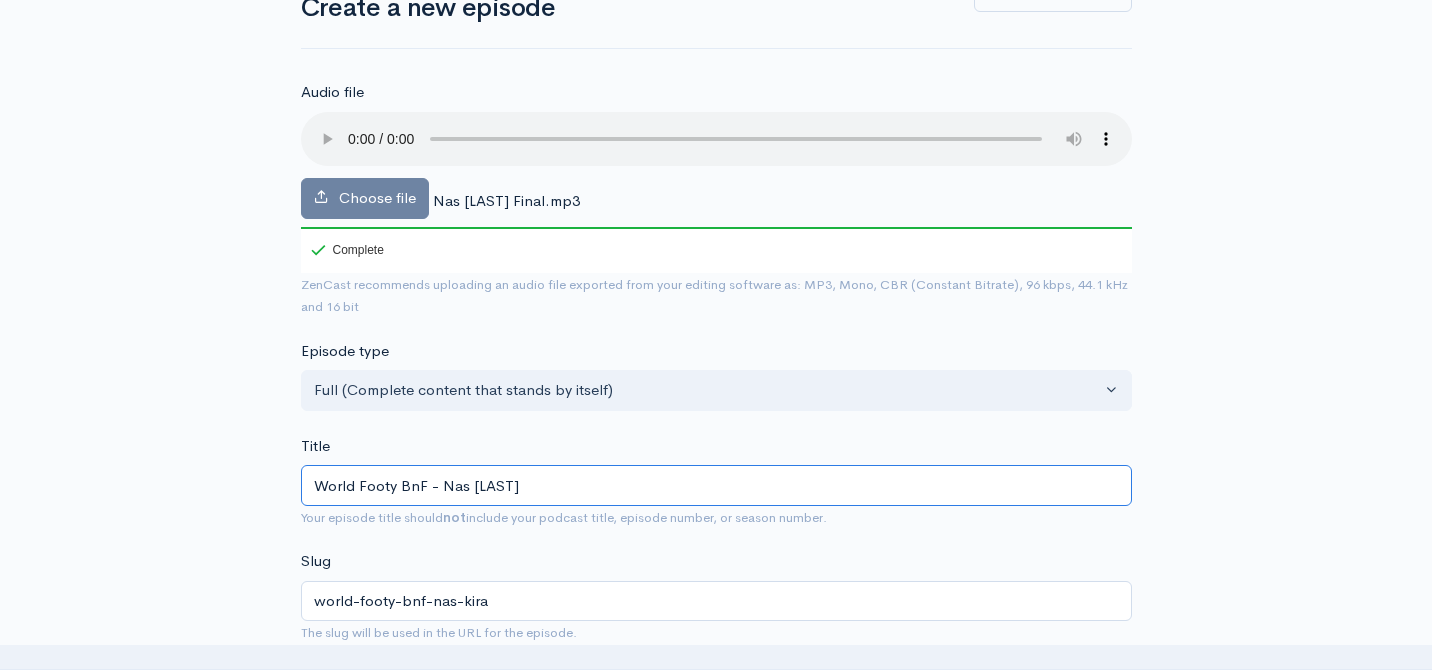 type on "World Footy BnF - [PERSON]" 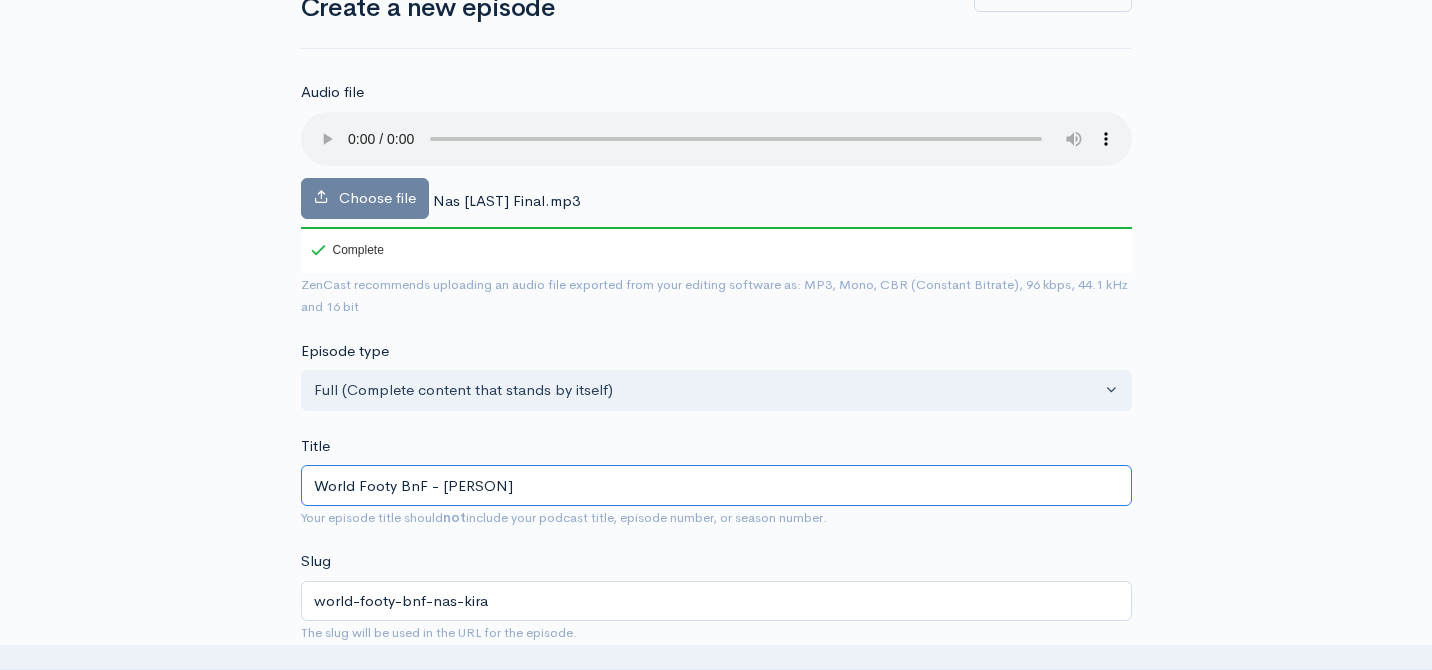 type on "world-footy-bnf-nas-kirac" 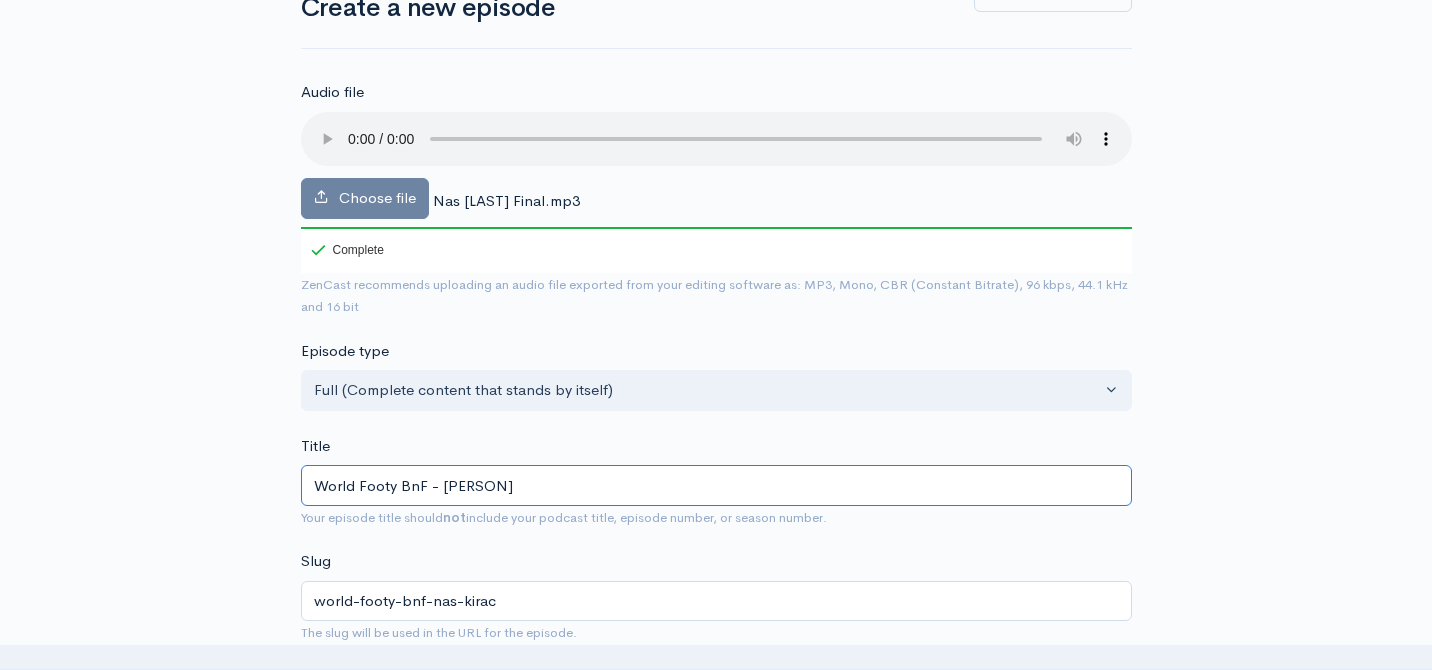 type on "World Footy BnF - Nas [LAST]" 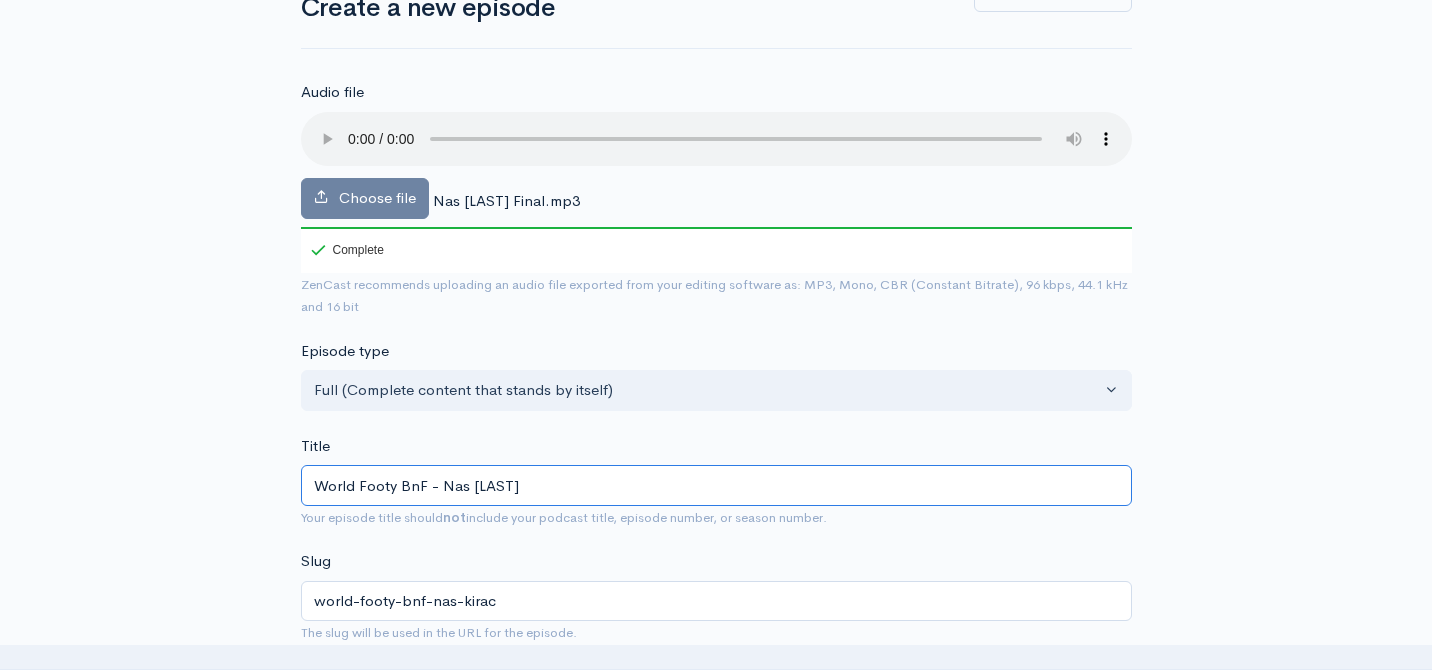 type on "world-footy-bnf-[LAST]-[LAST]" 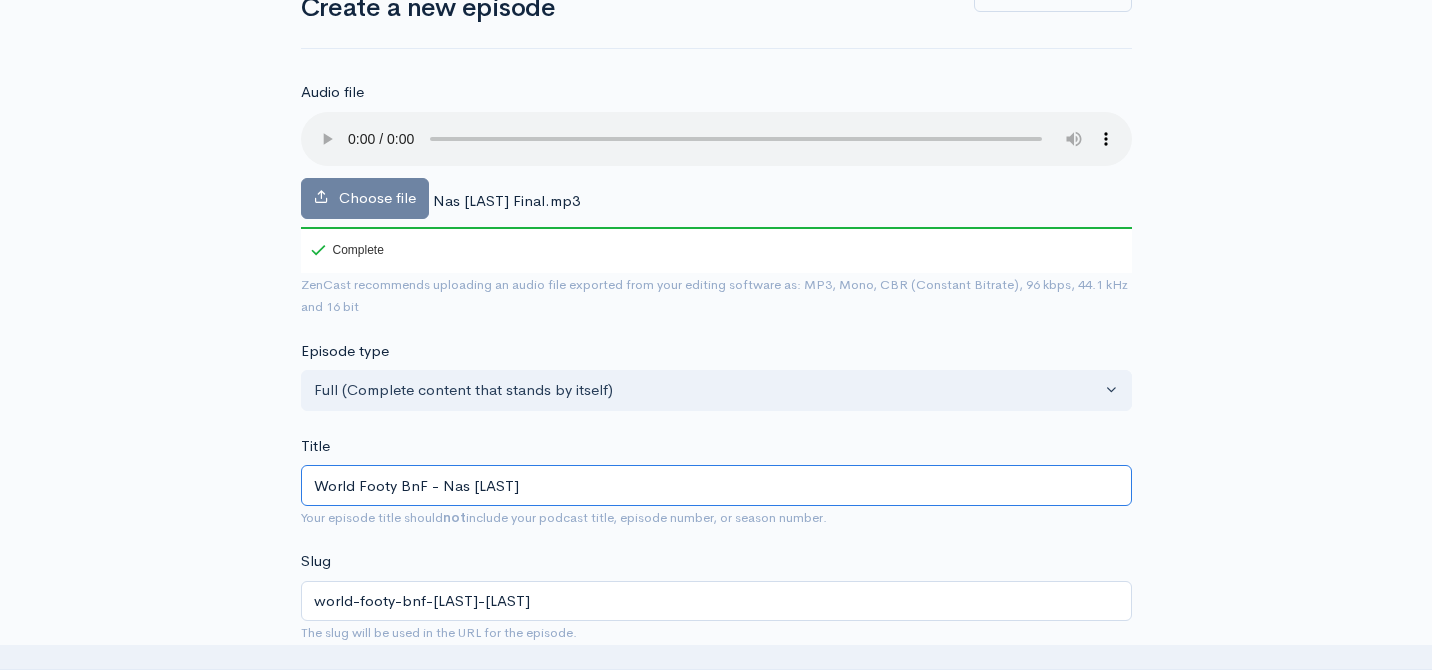 type on "World Footy BnF - [FIRST] [LAST]" 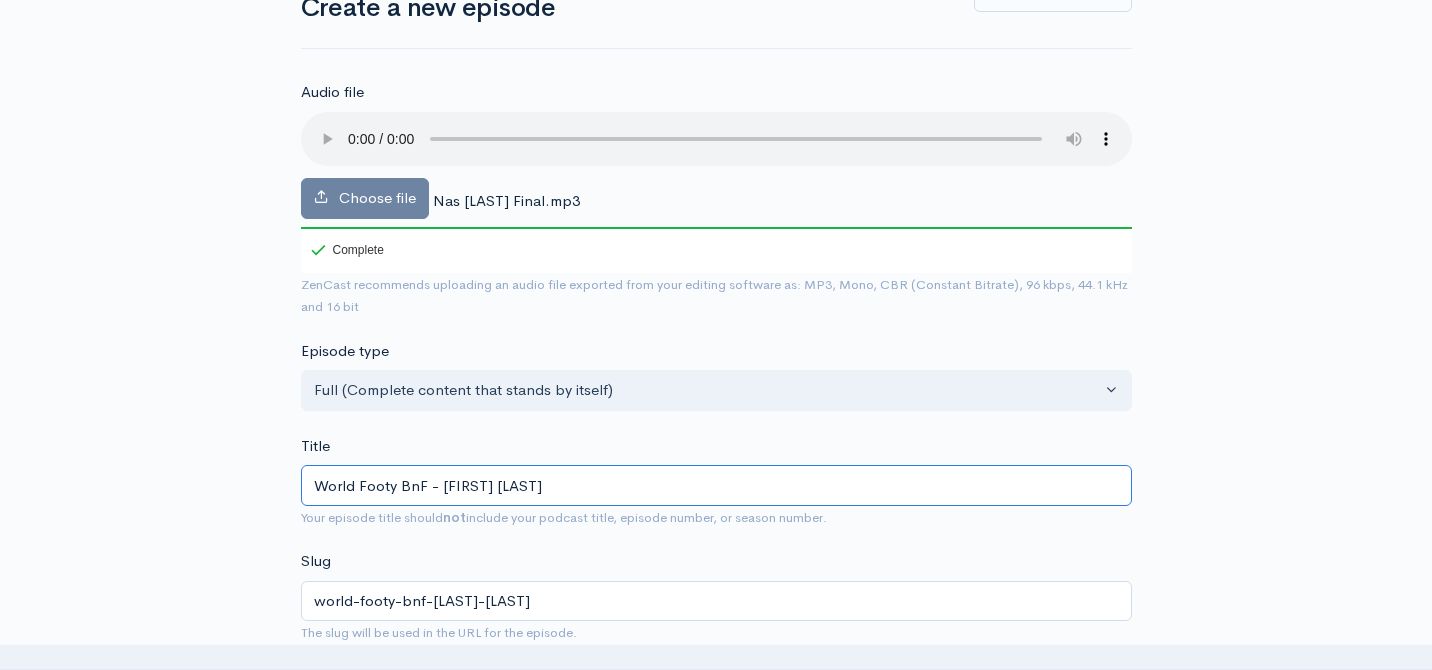 type on "world-footy-bnf-nas-kirachi" 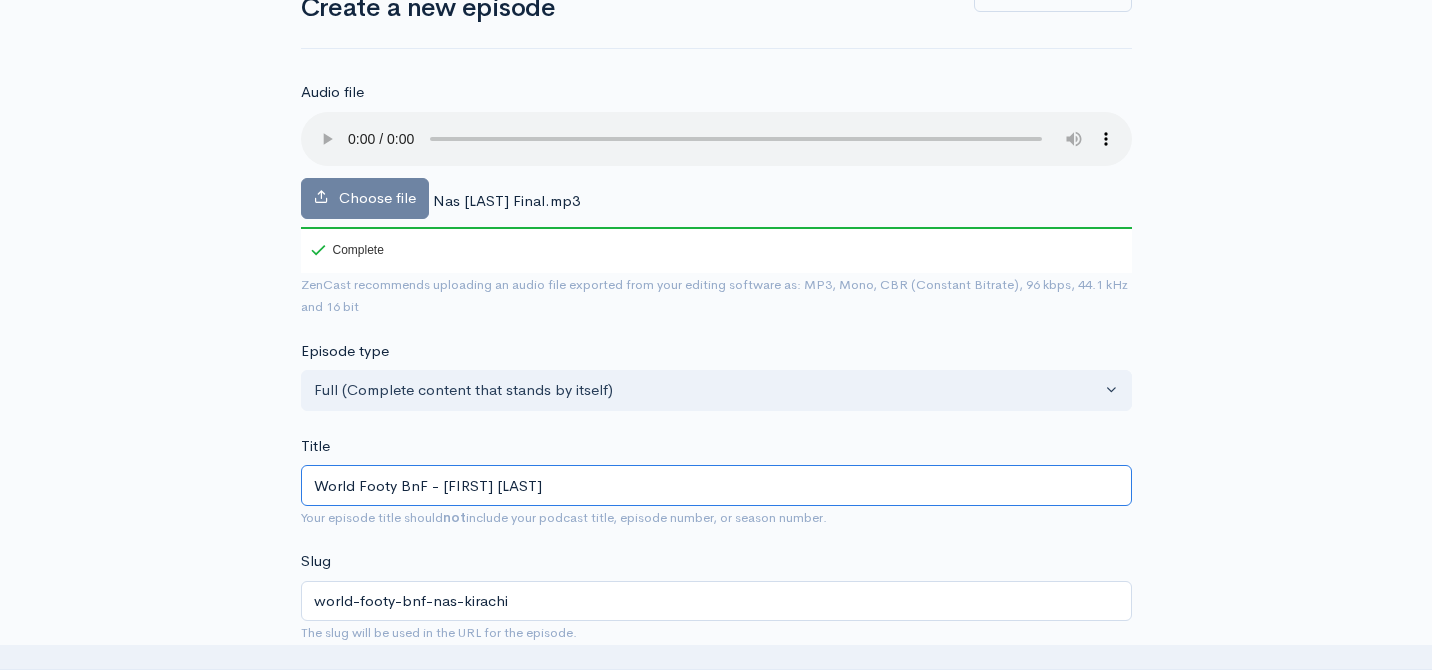 type on "World Footy BnF - Nas Kirachin" 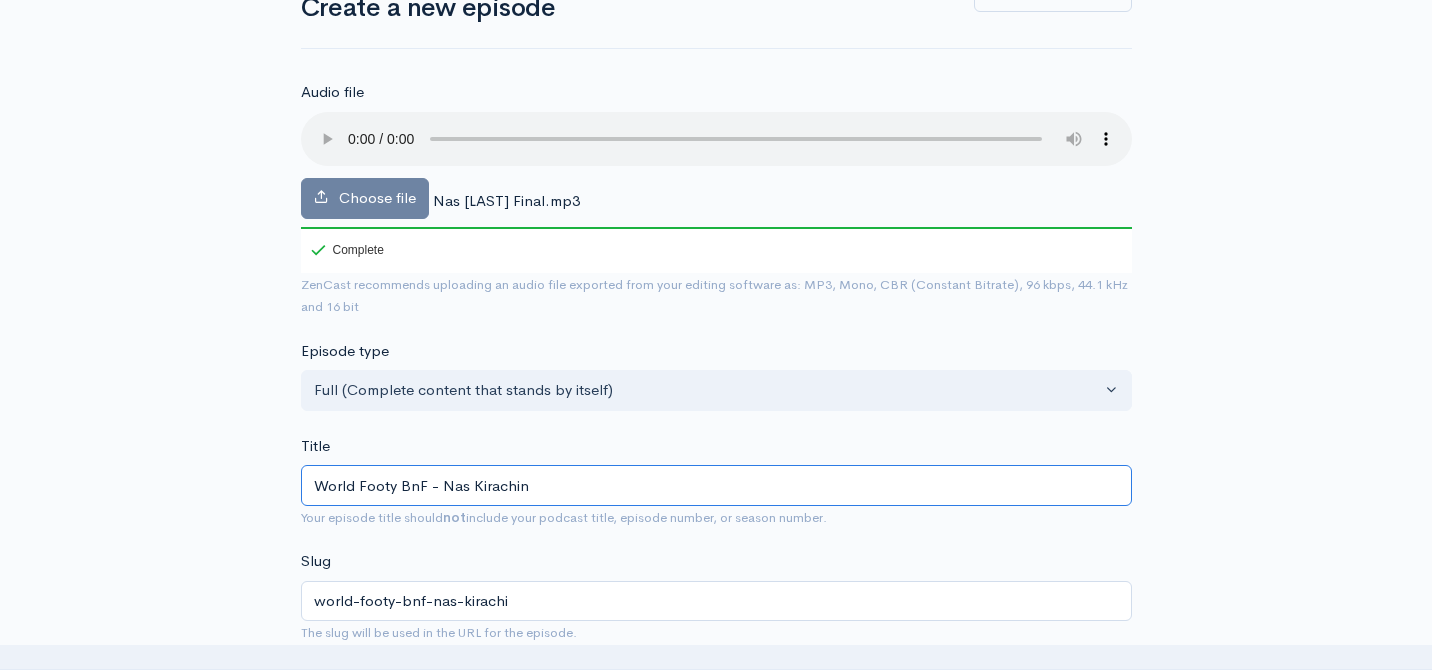 type on "world-footy-bnf-nas-kirachin" 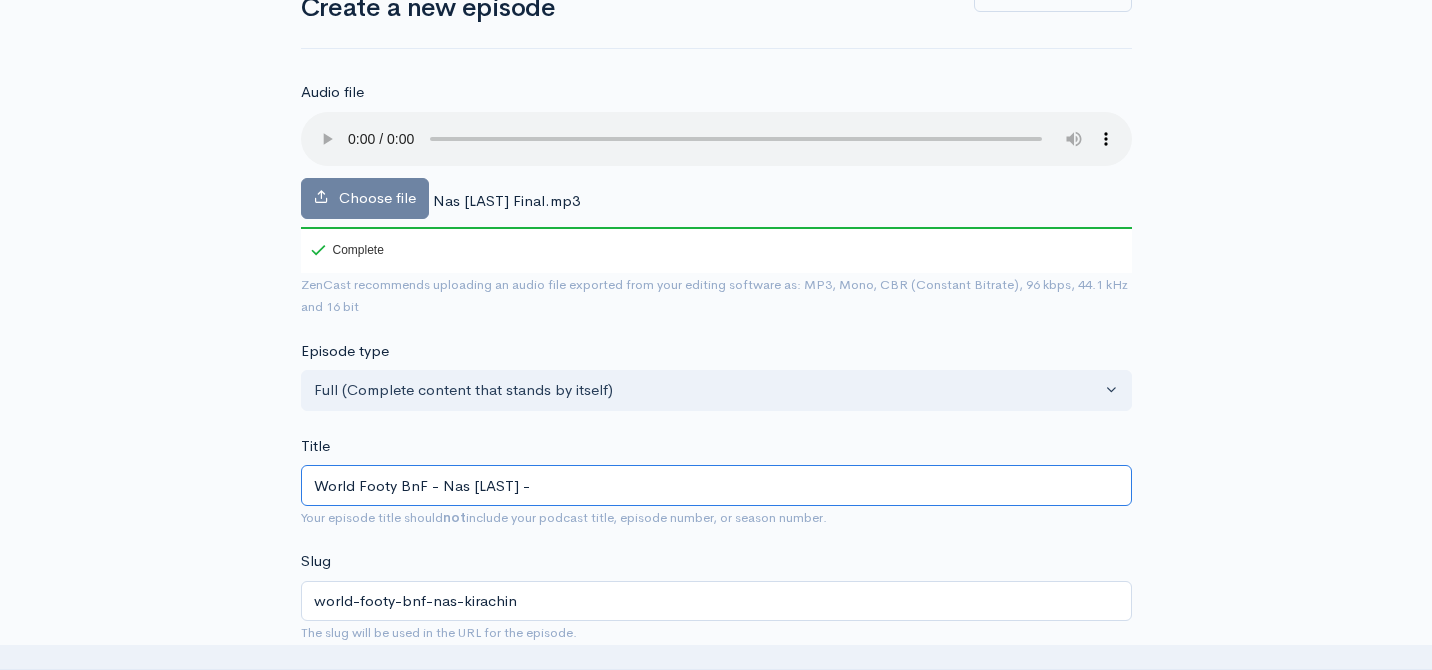 type on "World Footy BnF - [FIRST] [LAST] - A" 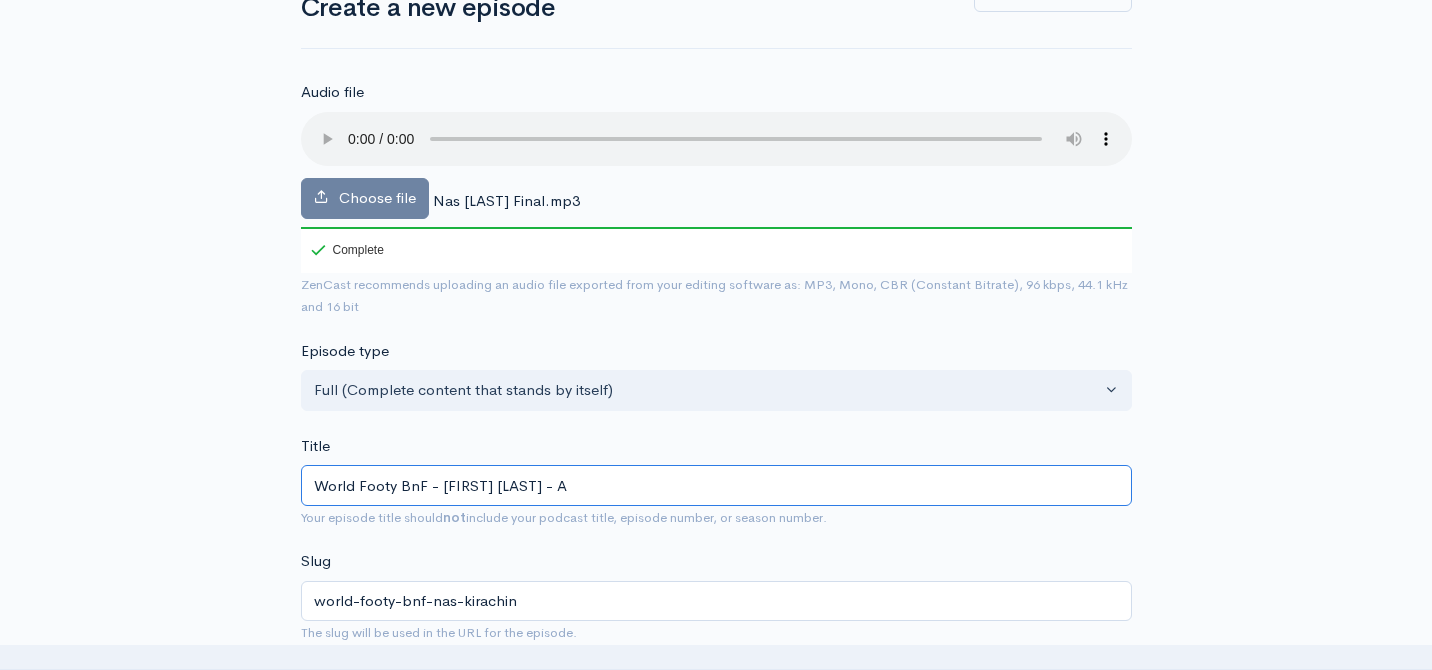 type on "world-footy-bnf-nas-[LAST]-a" 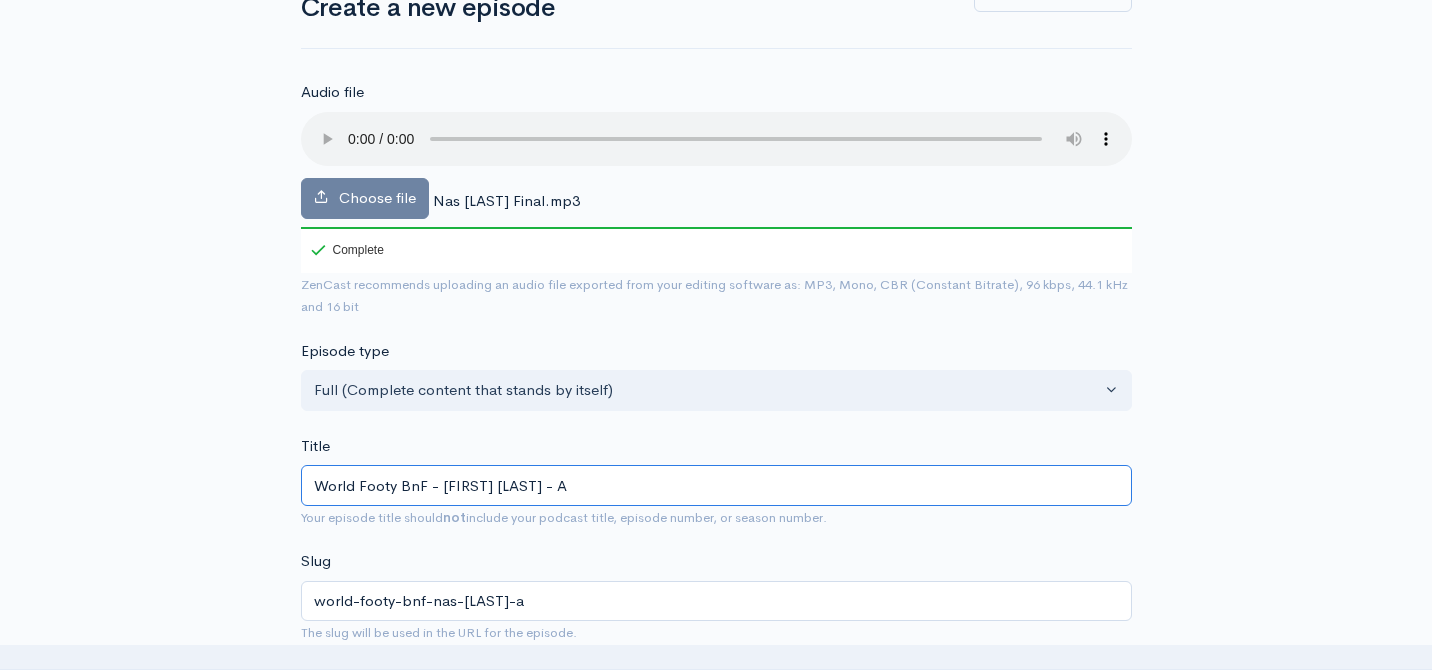 type on "World Footy BnF - [FIRST] [LAST] - AF" 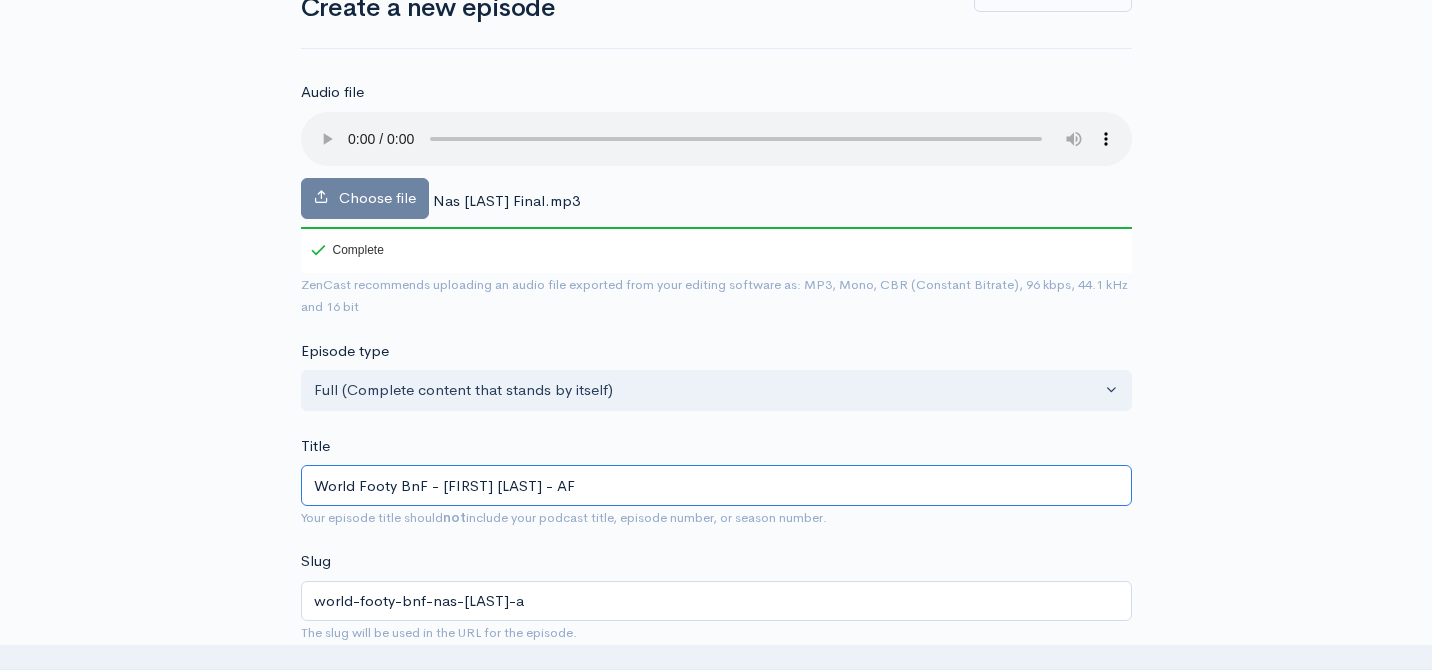 type on "world-footy-bnf-[FIRST]-[LAST]-af" 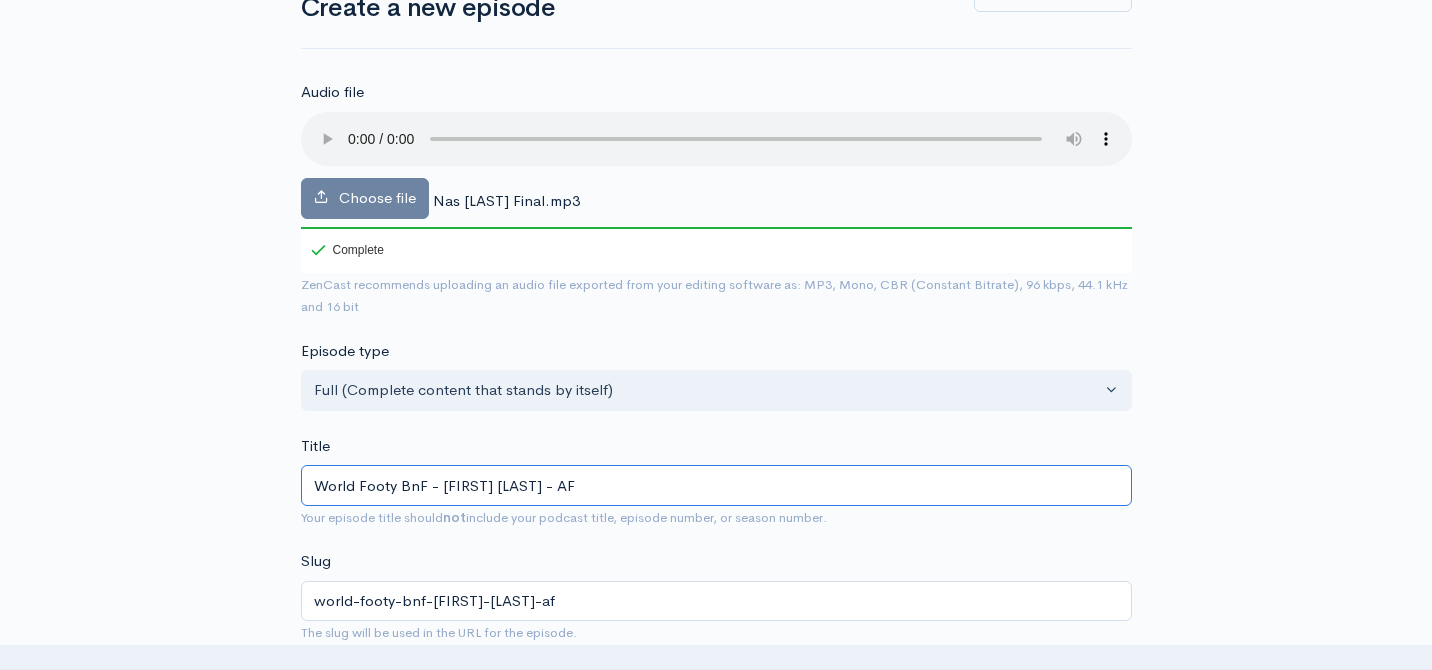 type on "World Footy BnF - [FIRST] [LAST] - AFL" 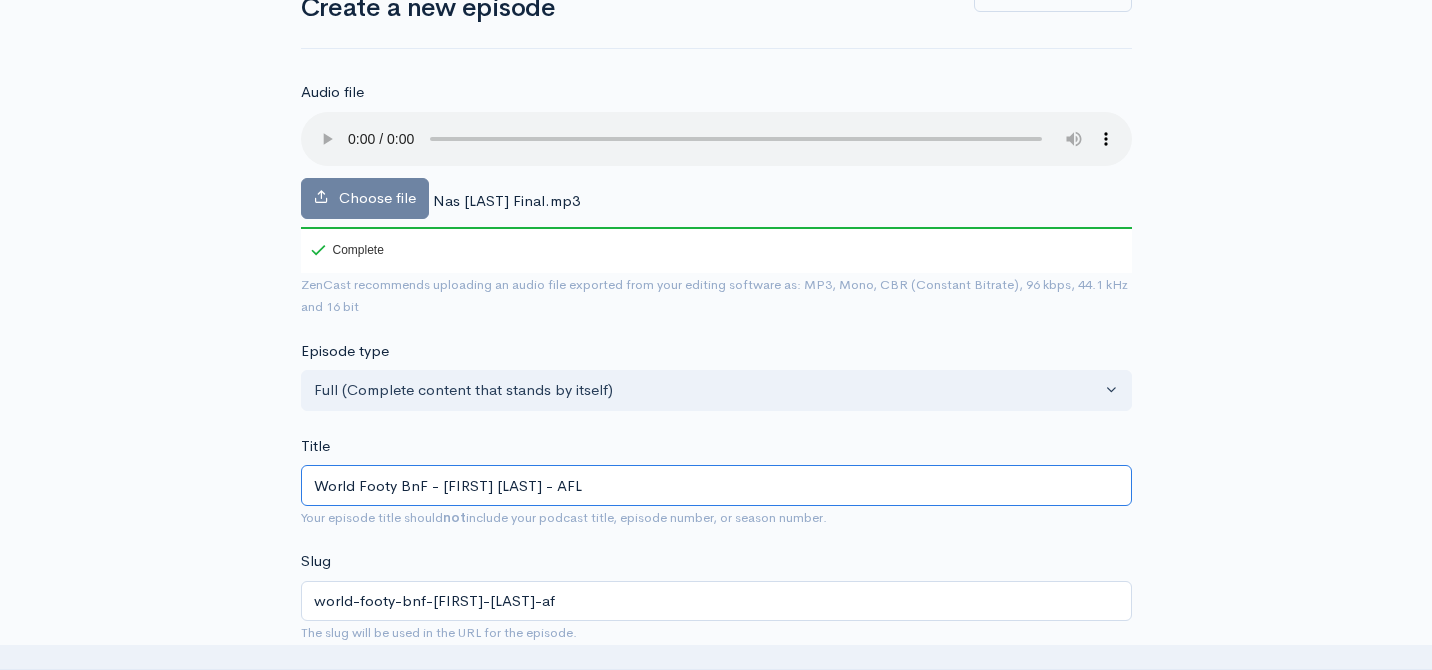 type on "world-footy-bnf-nas-kirachin-afl" 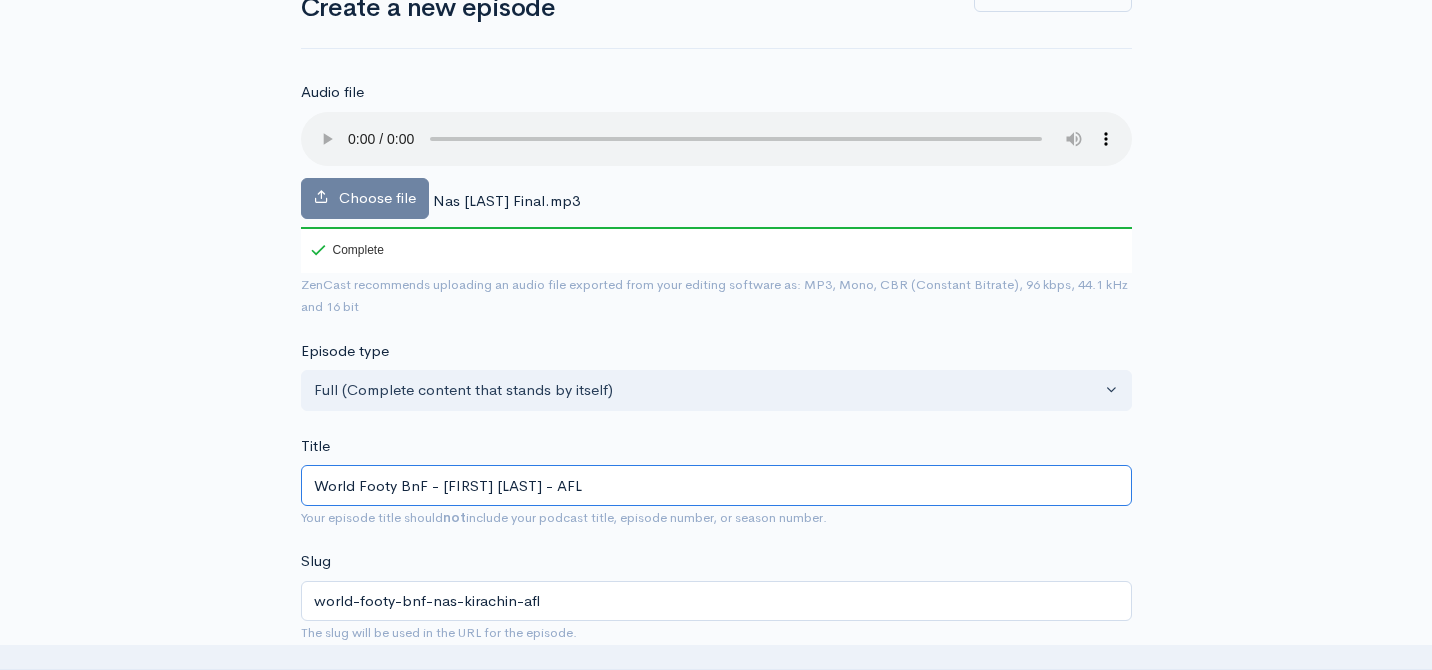 type on "World Footy BnF - Nas Kirachin - AFL B" 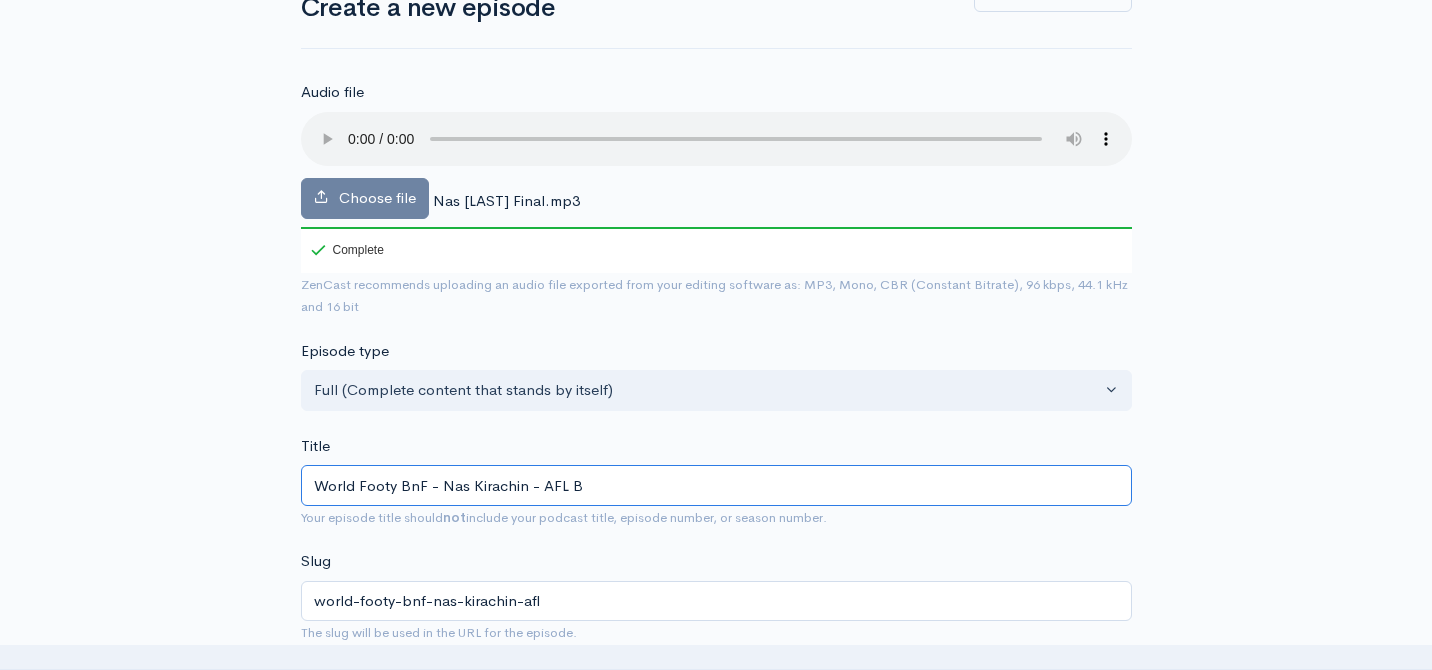 type on "world-footy-bnf-nas-kirachin-afl-b" 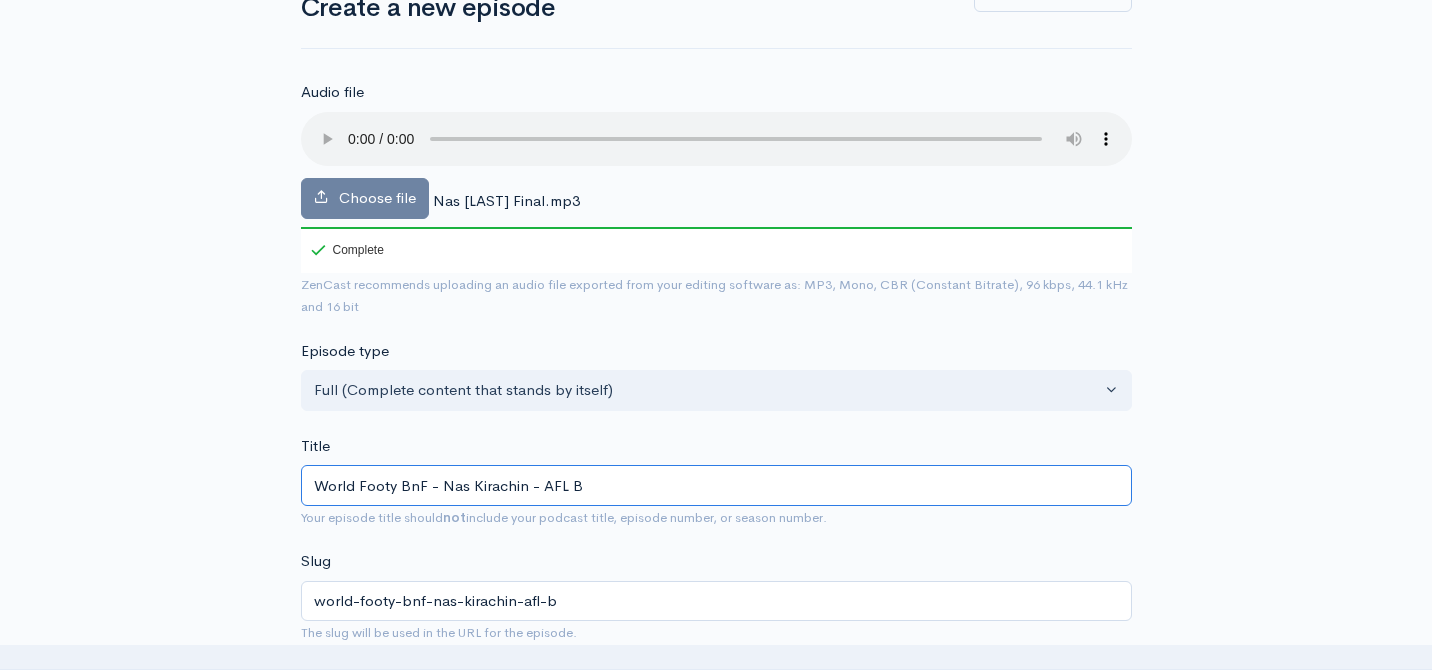 type on "World Footy BnF - [FIRST] [LAST] - AFL Bu" 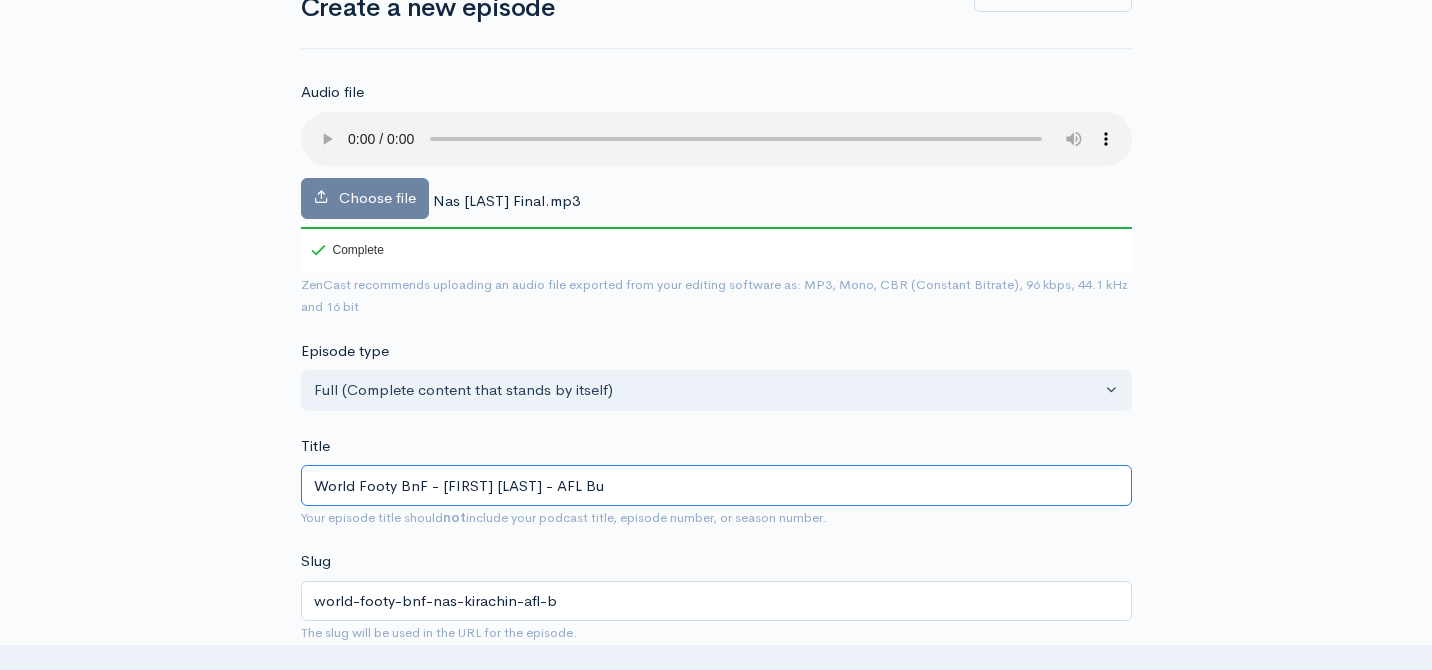 type on "world-footy-bnf-nas-kirachin-afl-bu" 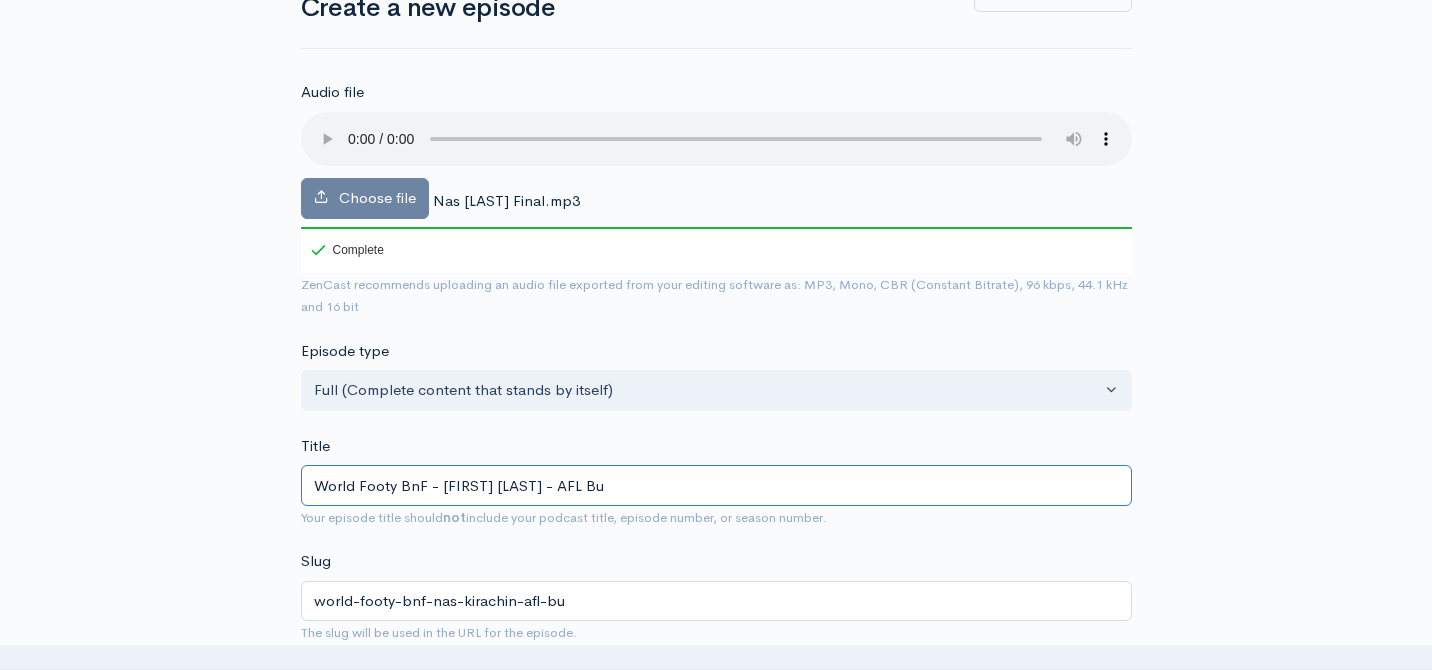 type on "World Footy BnF - [FIRST] [LAST] - AFL Bul" 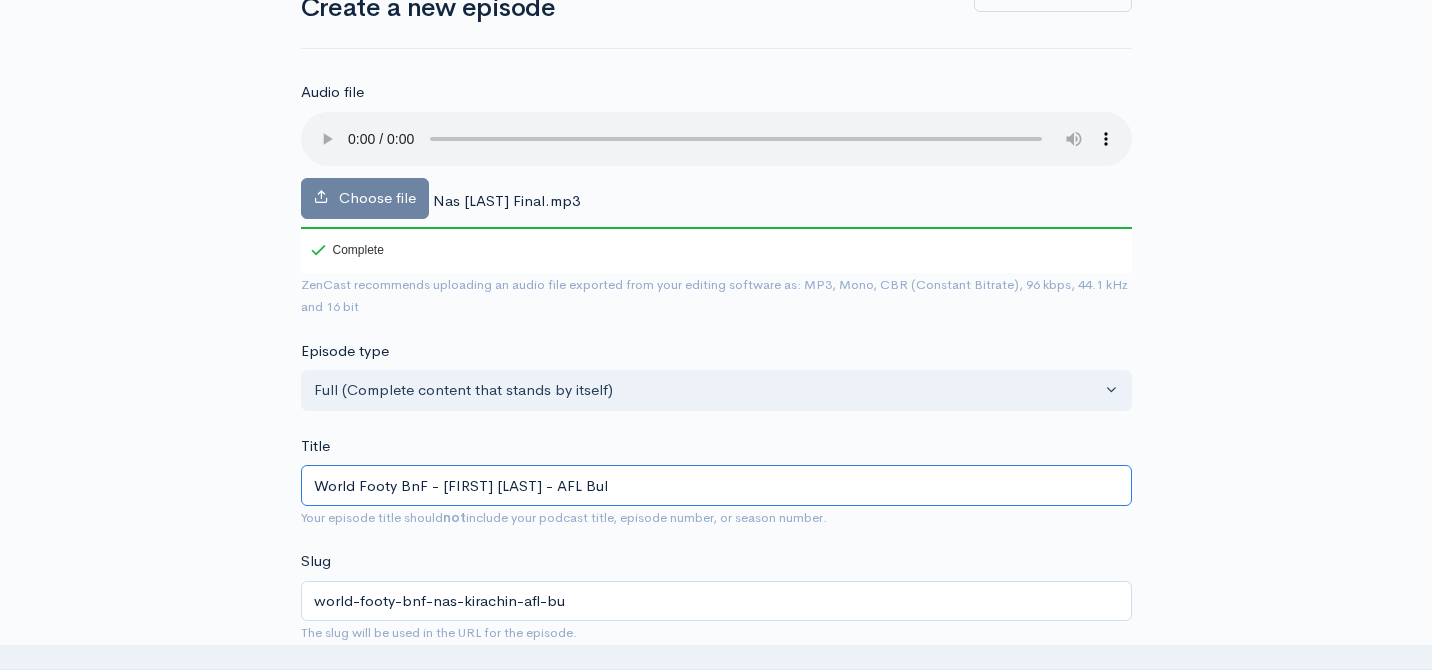 type on "world-footy-bnf-nas-kirachin-afl-bul" 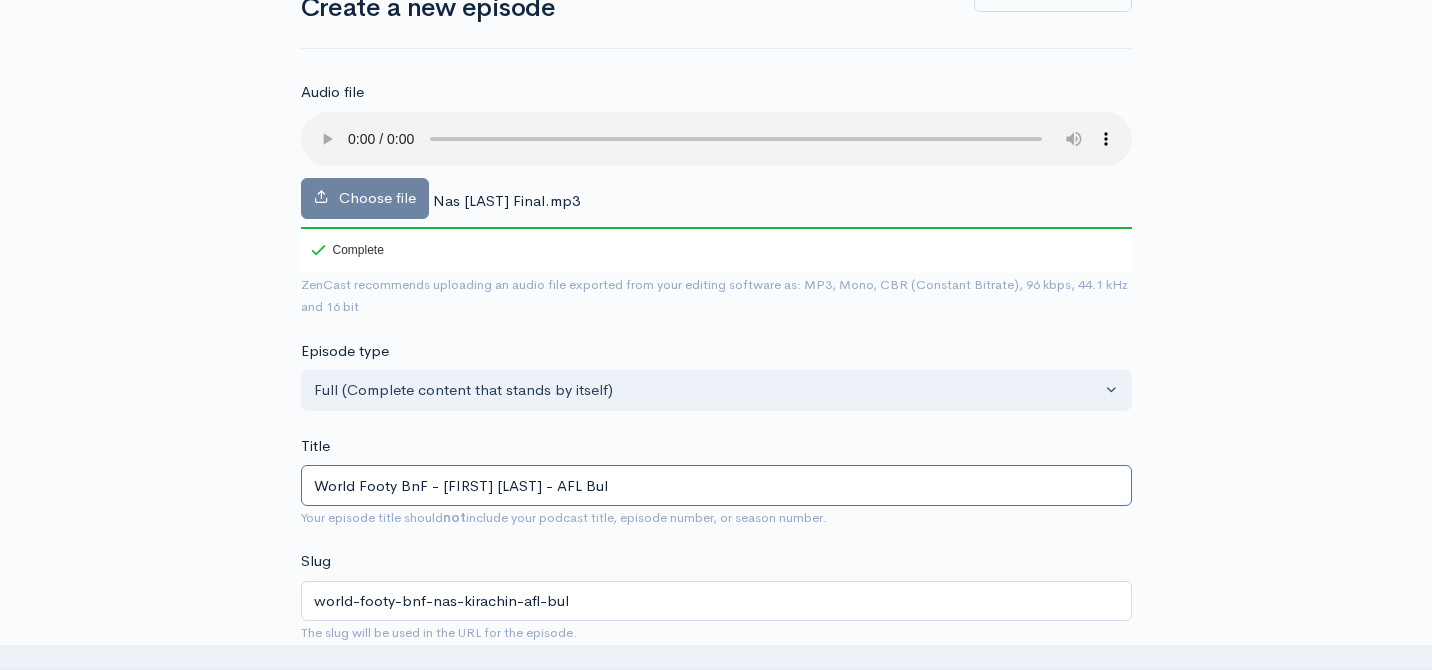 type on "World Footy BnF - [FIRST] [LAST] - AFL Bulg" 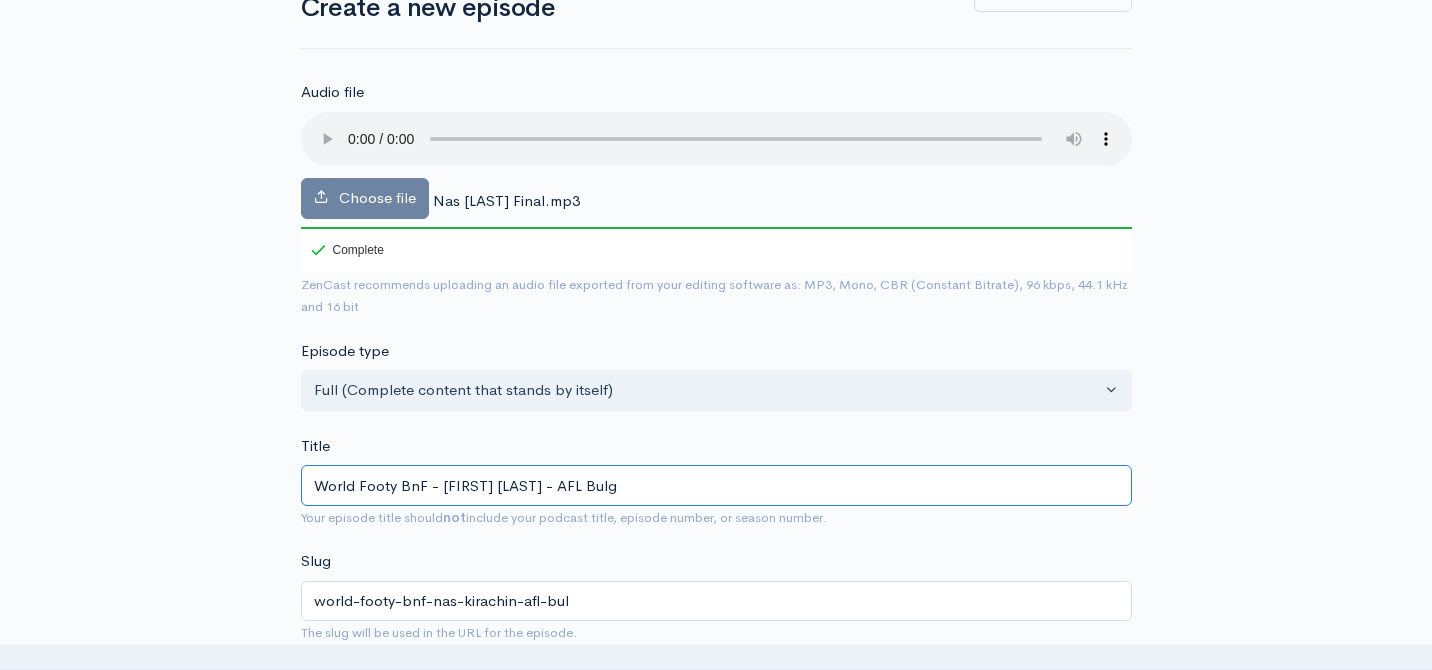 type on "[TEXT]" 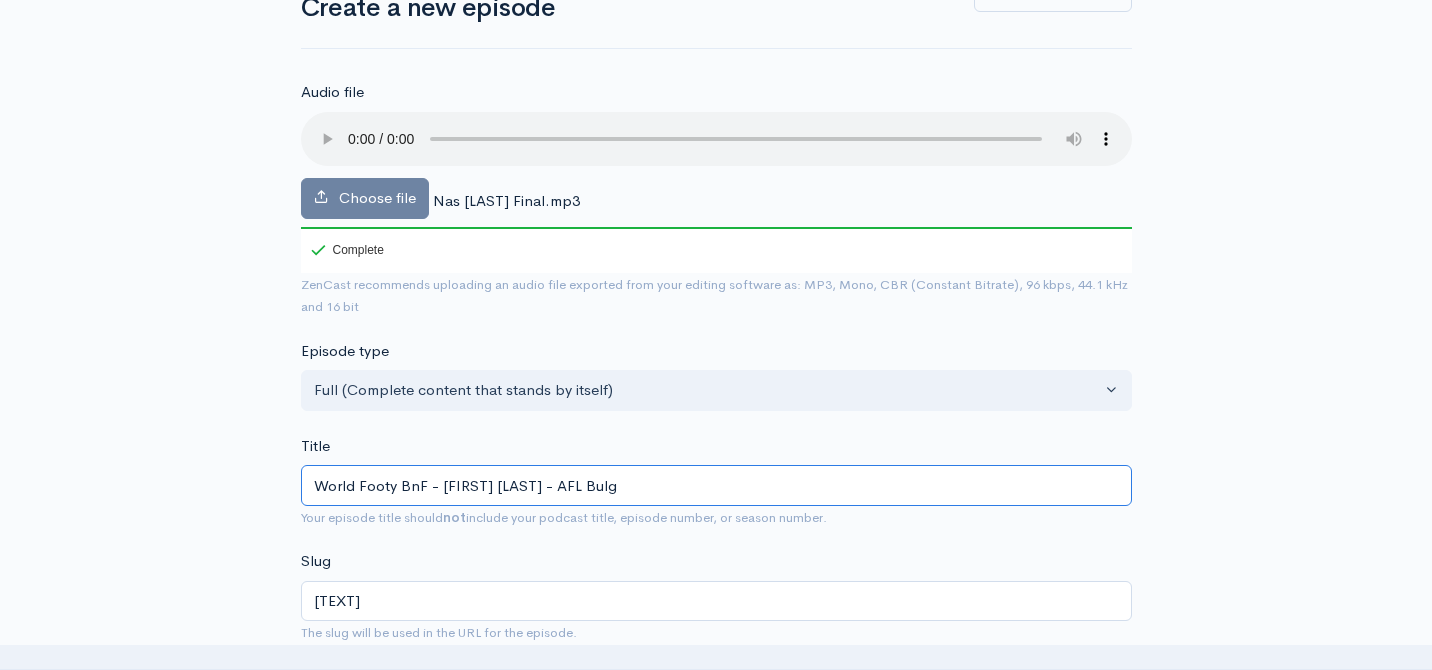 type on "World Footy BnF - [PERSON] - AFL Bulga" 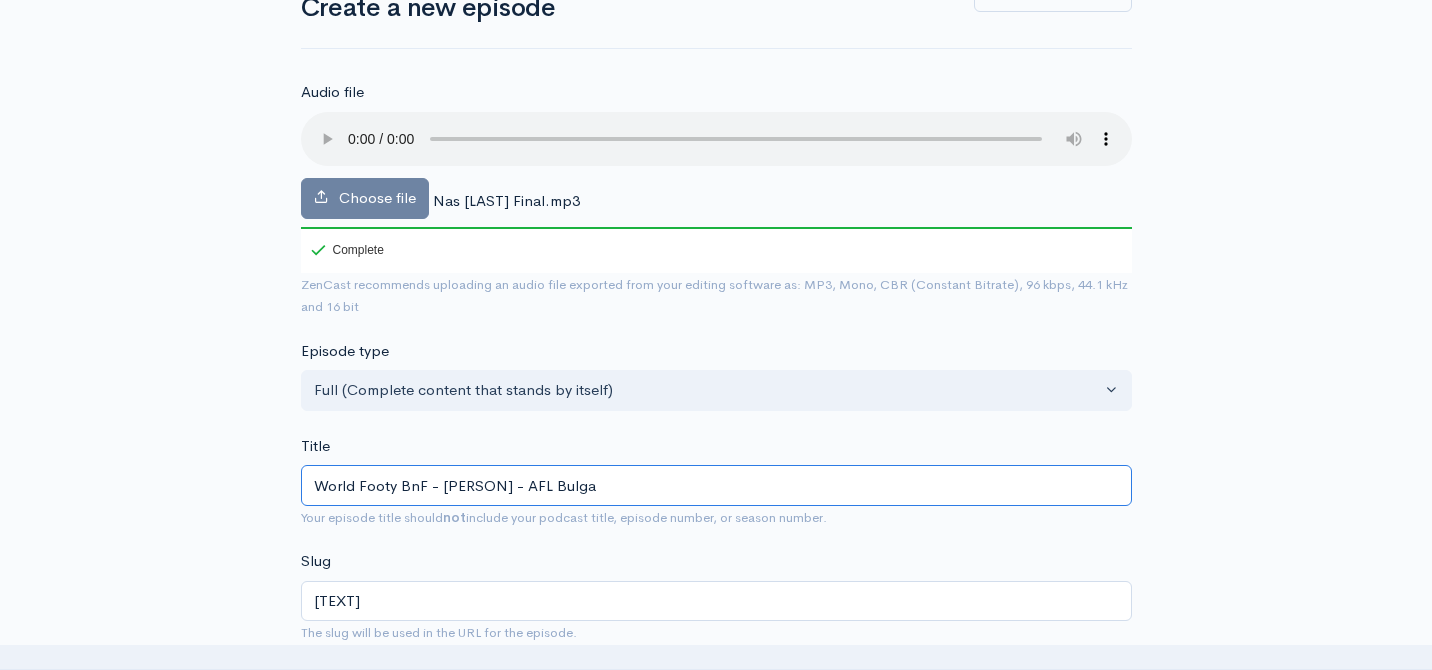 type on "world-footy-bnf-[LAST]-[LAST]-afl-bulga" 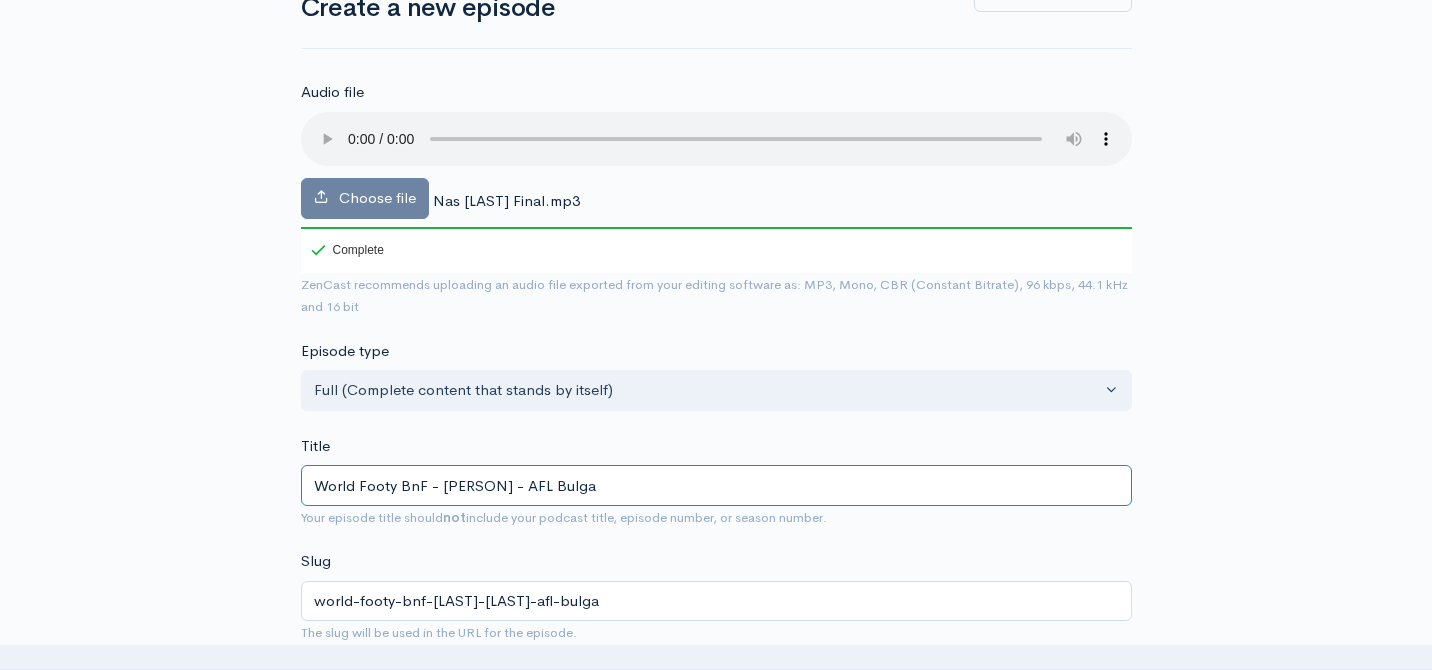 type on "World Footy BnF - Nas Kirachin - AFL Bulgar" 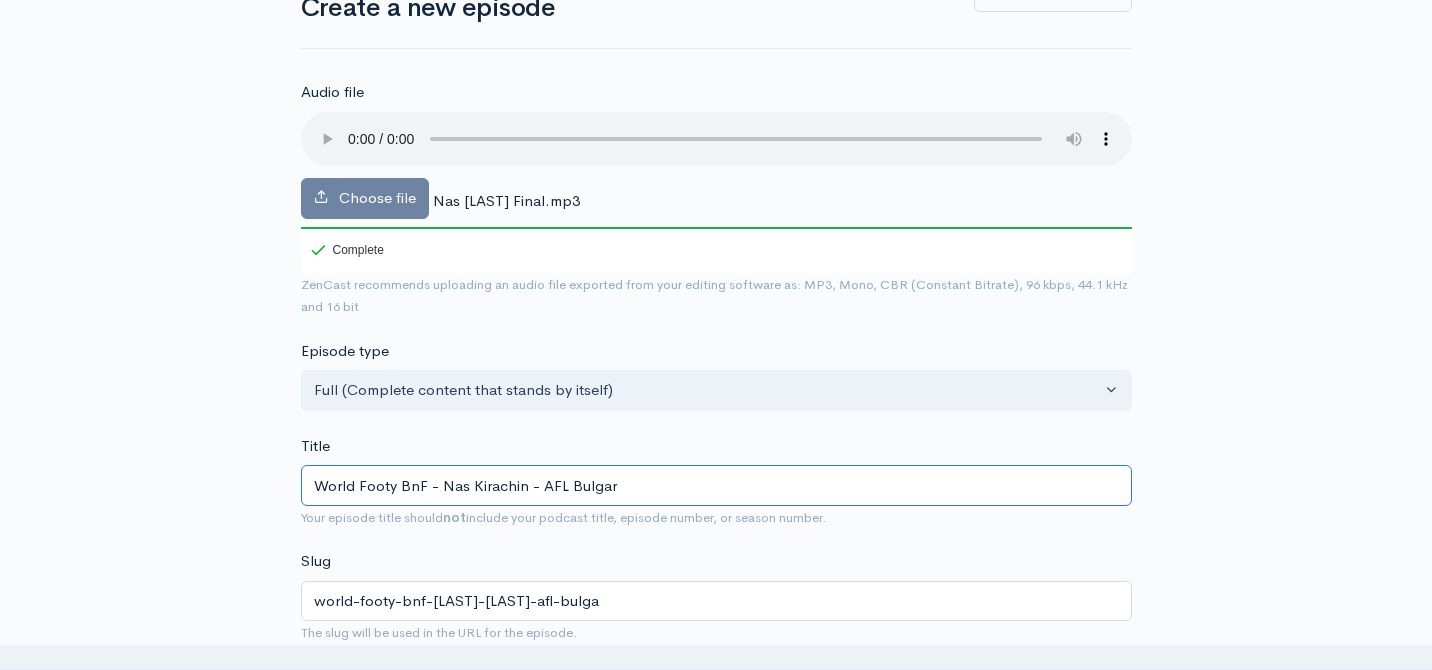 type on "world-footy-bnf-nas-kirachin-afl-bulgar" 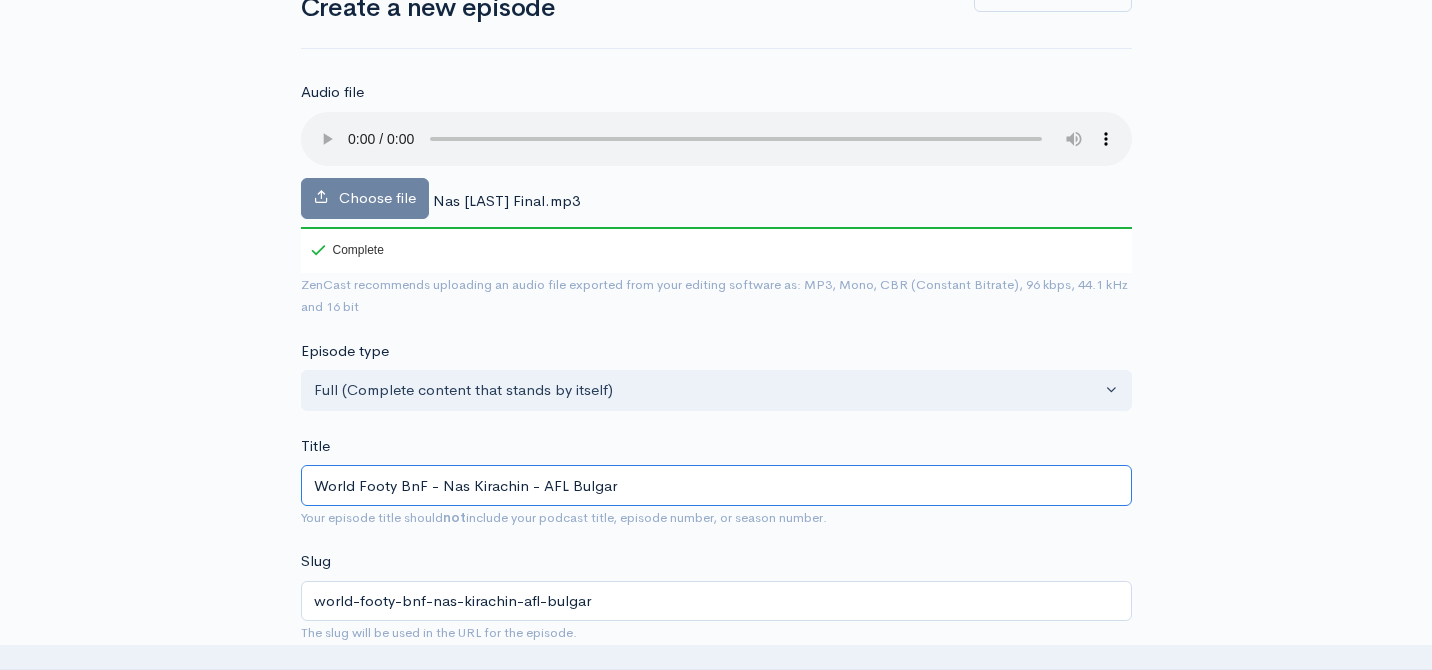 type on "World Footy BnF - [PERSON] - AFL Bulgari" 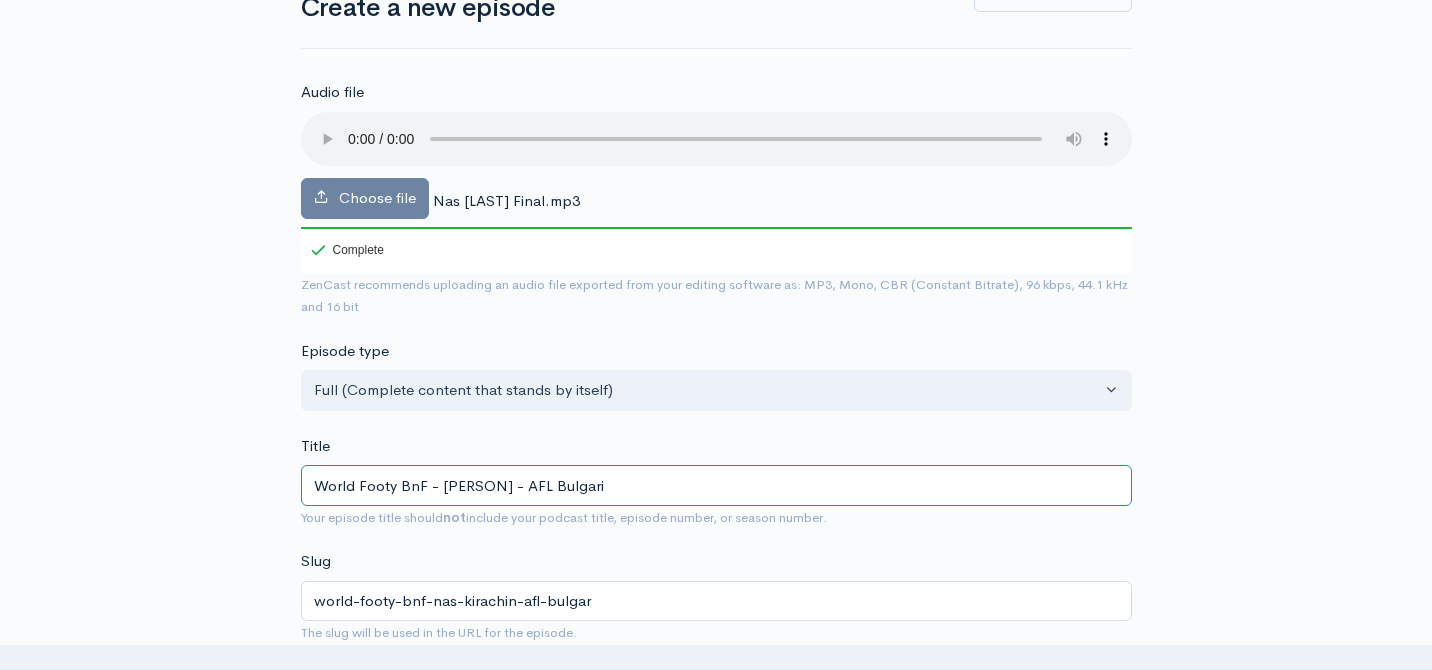 type on "world-footy-bnf-nas-kirachin-afl-bulgari" 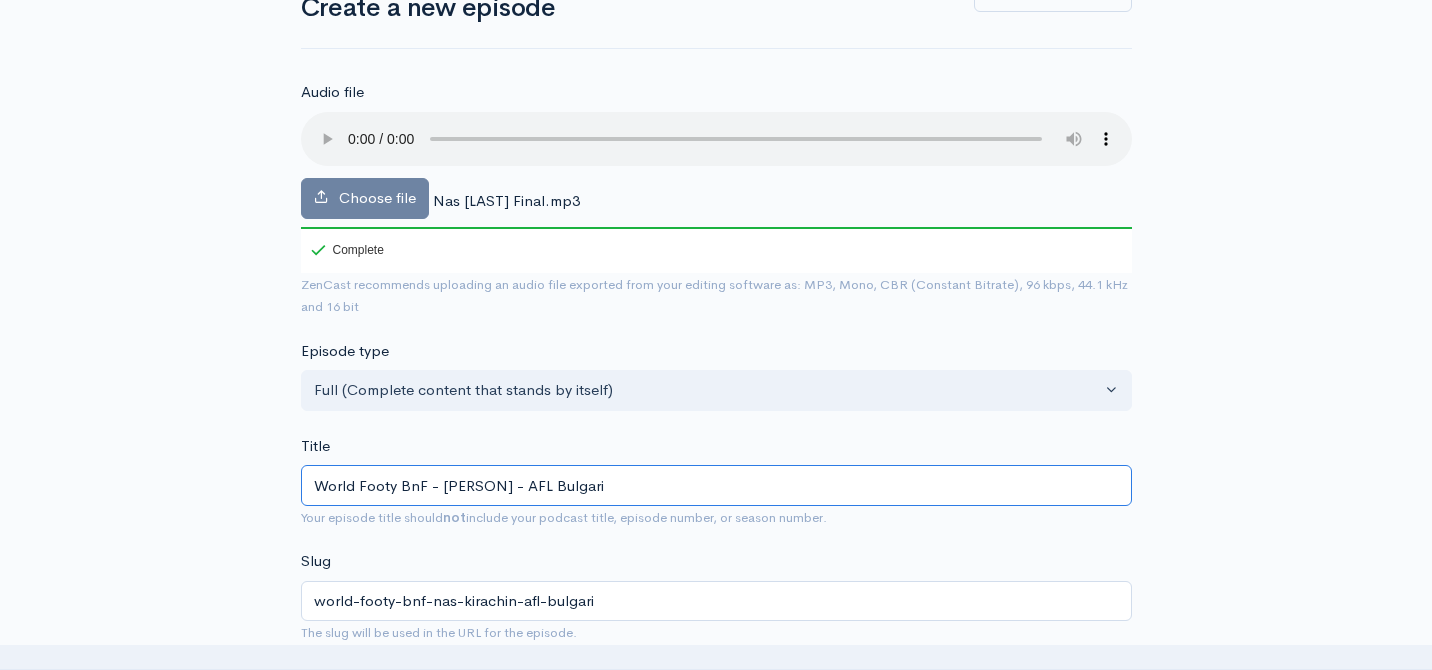 type on "World Footy BnF - [FIRST] [LAST] - AFL Bulgaria" 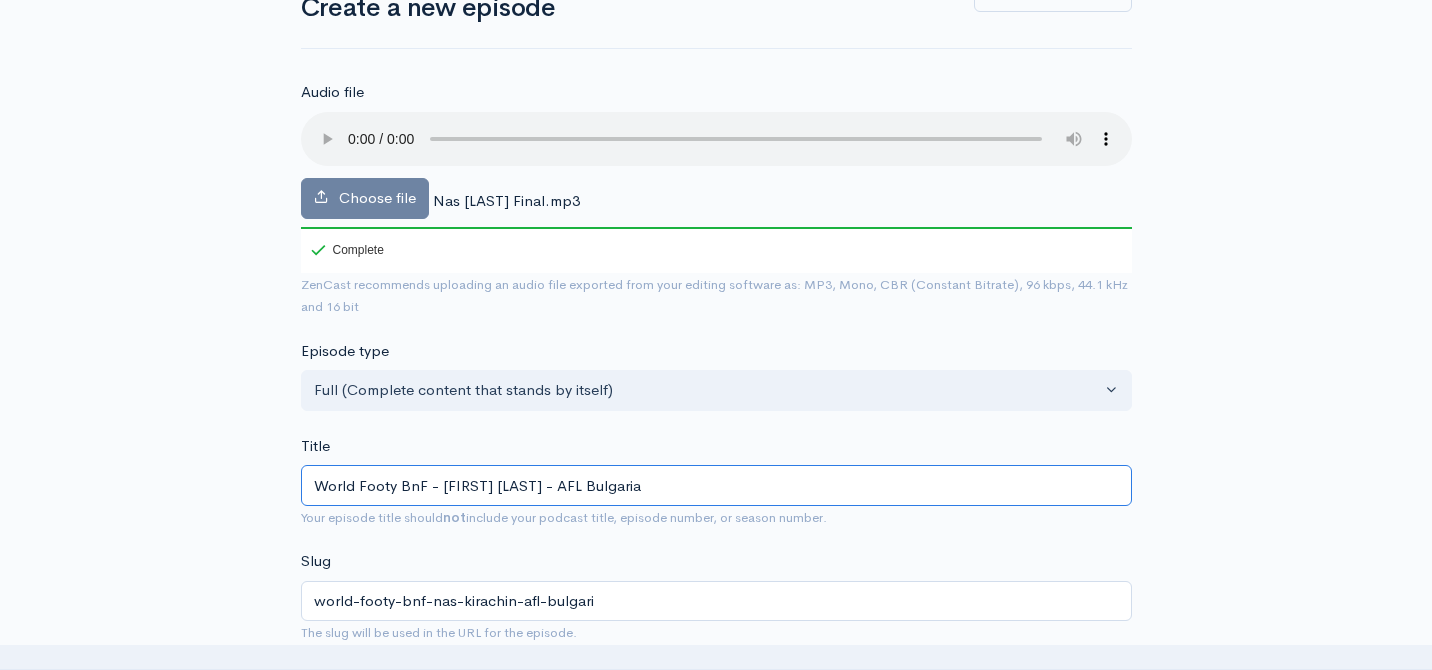 type on "world-footy-bnf-nas-kirachin-afl-bulgaria" 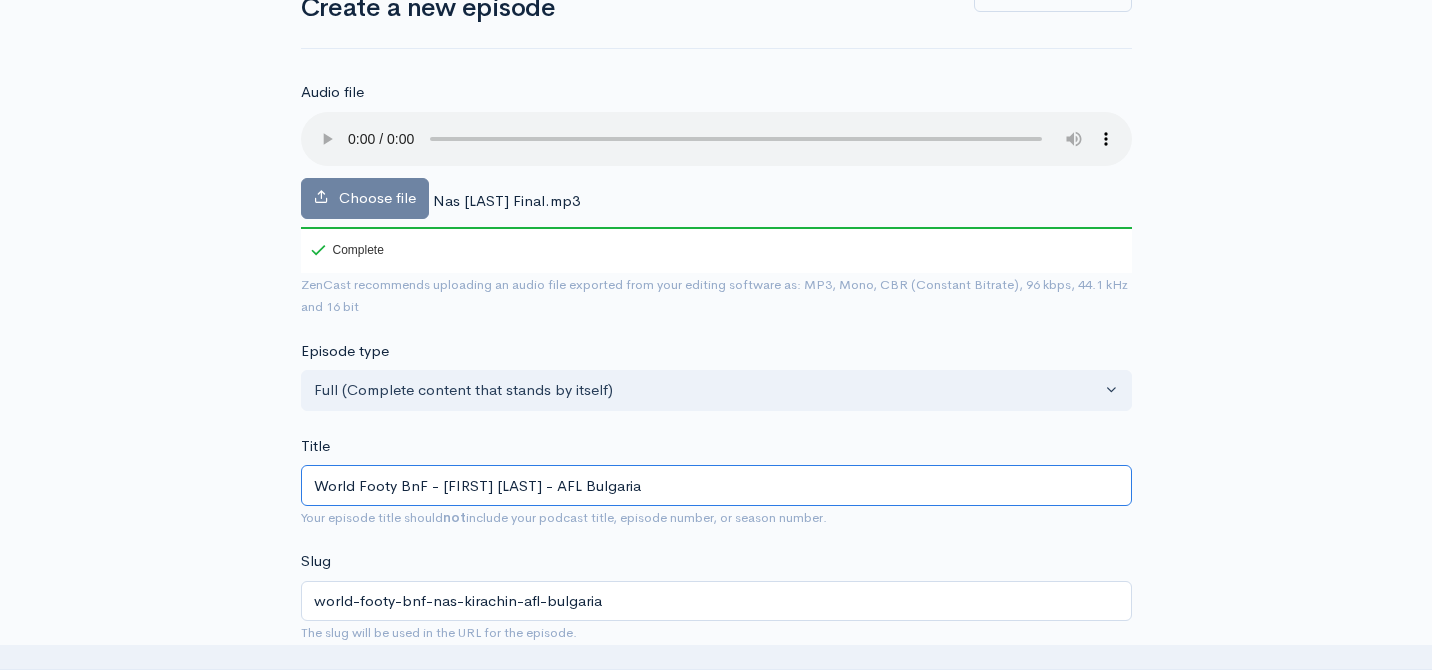 drag, startPoint x: 649, startPoint y: 483, endPoint x: 571, endPoint y: 488, distance: 78.160095 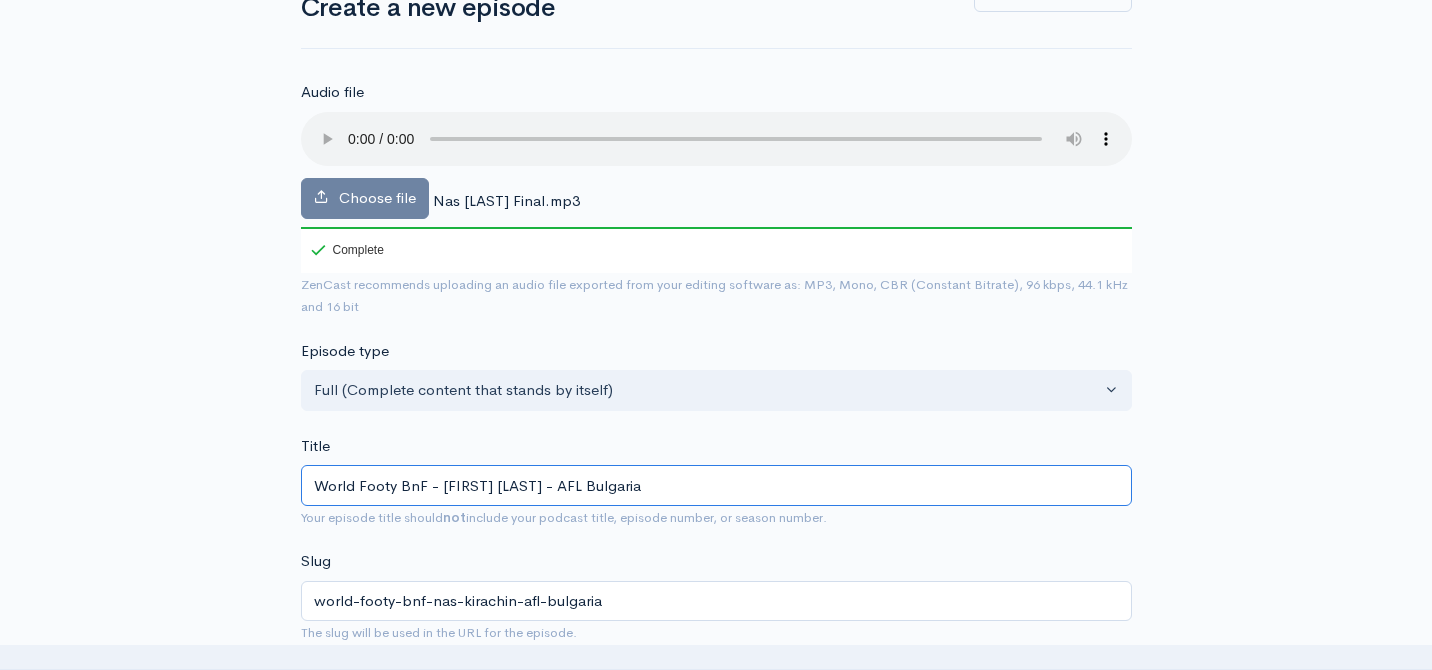 click on "World Footy BnF - [FIRST] [LAST] - AFL Bulgaria" at bounding box center [716, 485] 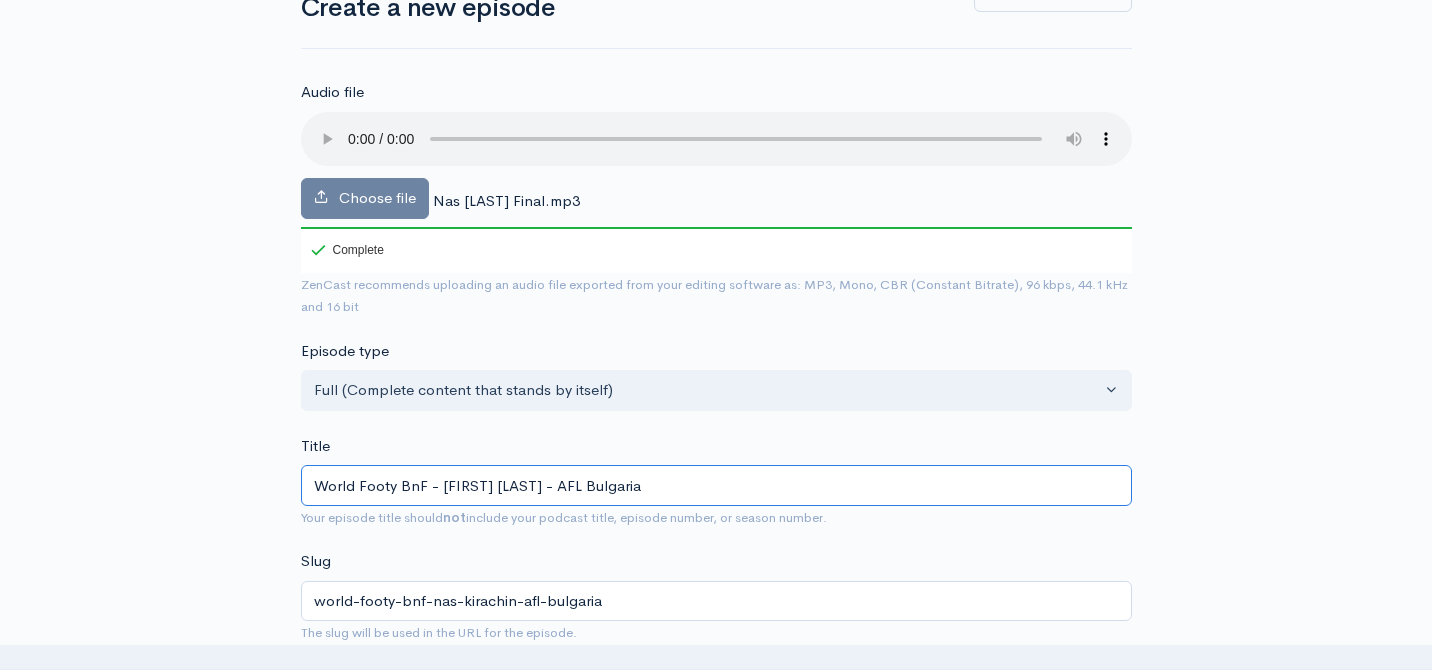 type on "World Footy BnF - [FIRST] [LAST] - AFL Bulgaria" 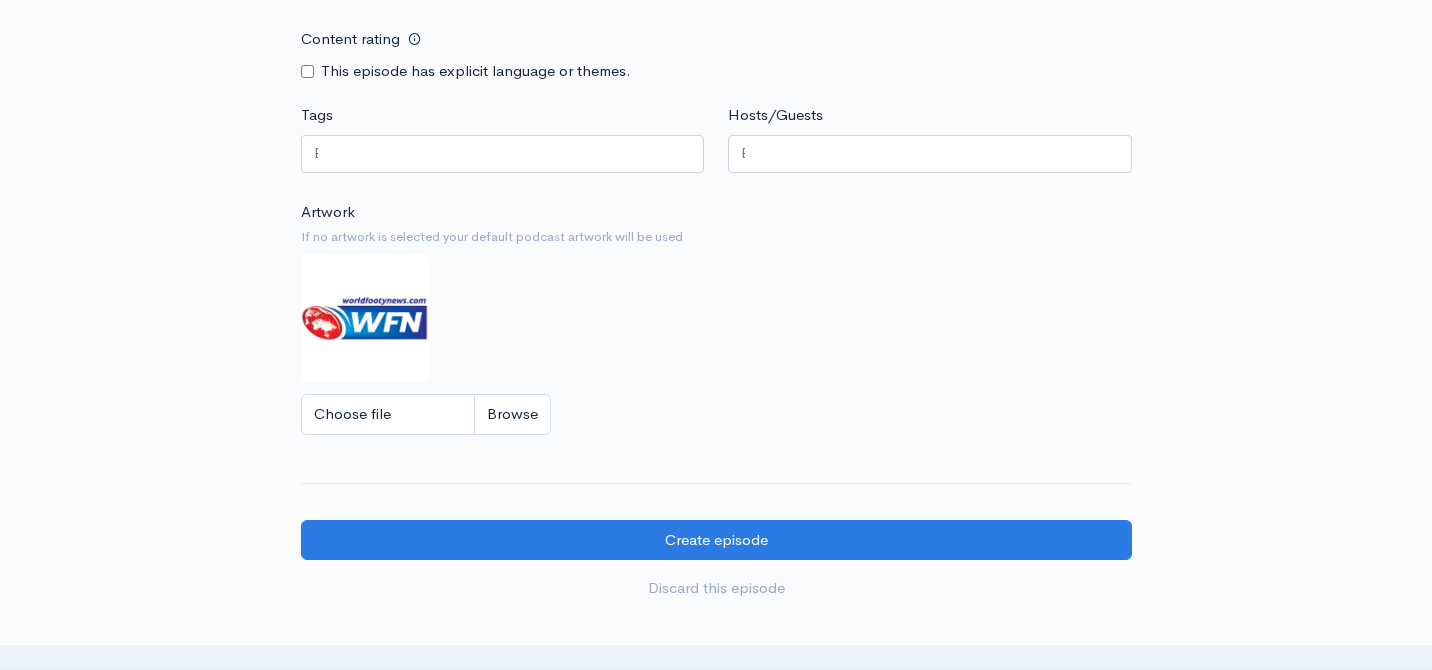 scroll, scrollTop: 1522, scrollLeft: 0, axis: vertical 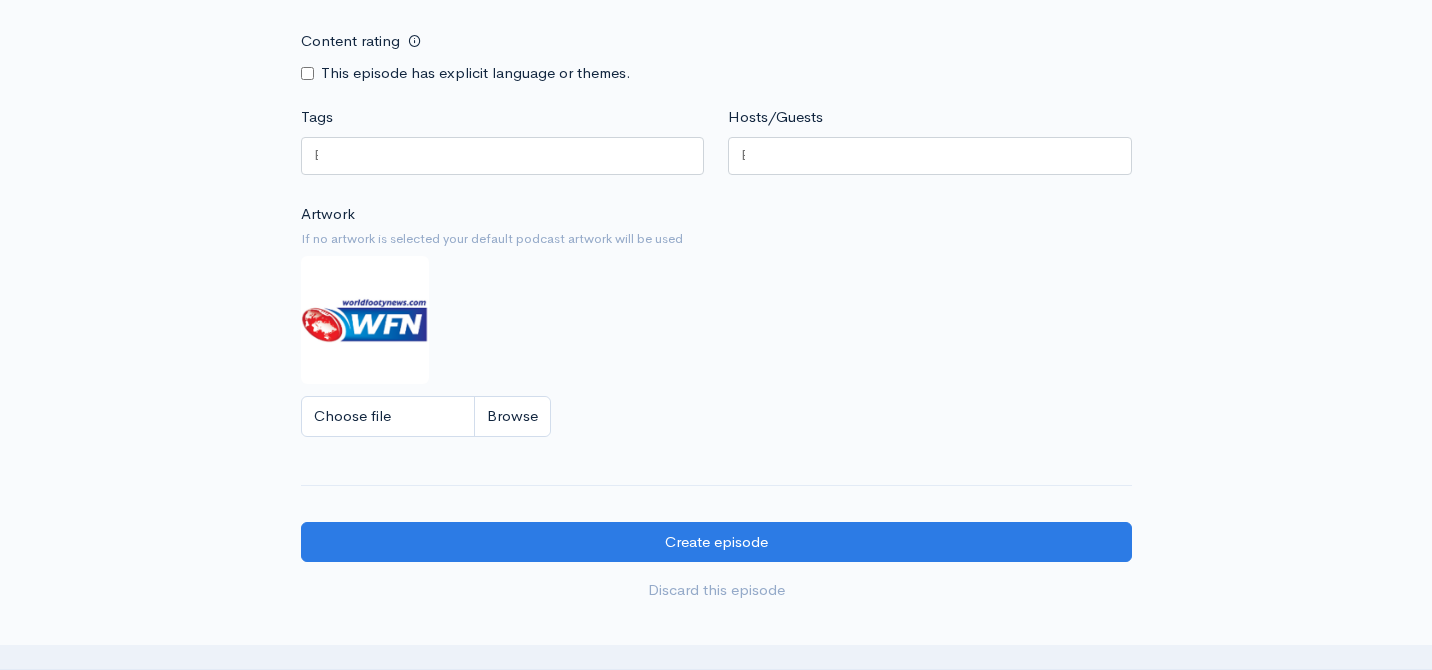 click at bounding box center [930, 156] 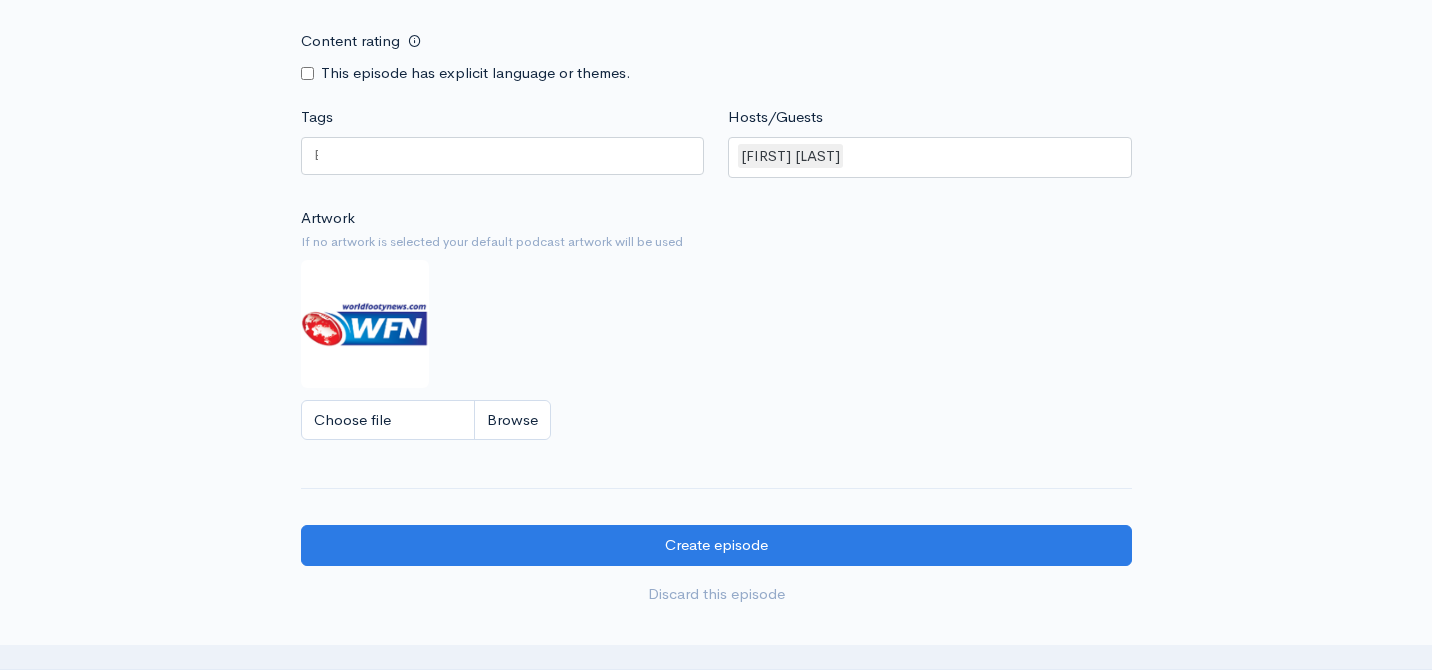 click on "Audio file       Choose file     [LAST] [LAST] [LAST].mp3                 [NUMBER]   Complete   ZenCast recommends uploading an audio file exported from your editing
software as: MP3, Mono, CBR (Constant Bitrate), 96 kbps, 44.1 kHz and 16 bit   Episode type   Full (Complete content that stands by itself) Trailer (a short, promotional piece of content that represents a preview for a show) Bonus (extra content for a show (for example, behind the scenes information or interviews with the cast) Full (Complete content that stands by itself)     Title   World Footy BnF - [FIRST] [LAST] - AFL Bulgaria   Your episode title should  not  include your podcast
title, episode number, or season number.   Slug   world-footy-bnf-[LAST]-[LAST]-afl-bulgaria   The slug will be used in the URL for the episode.     Subtitle     No need to repeat the main title of the episode, it's best to add a little more context.   Publication date and time   If no date is selected, the episode will be published immediately.     ×" at bounding box center [716, -335] 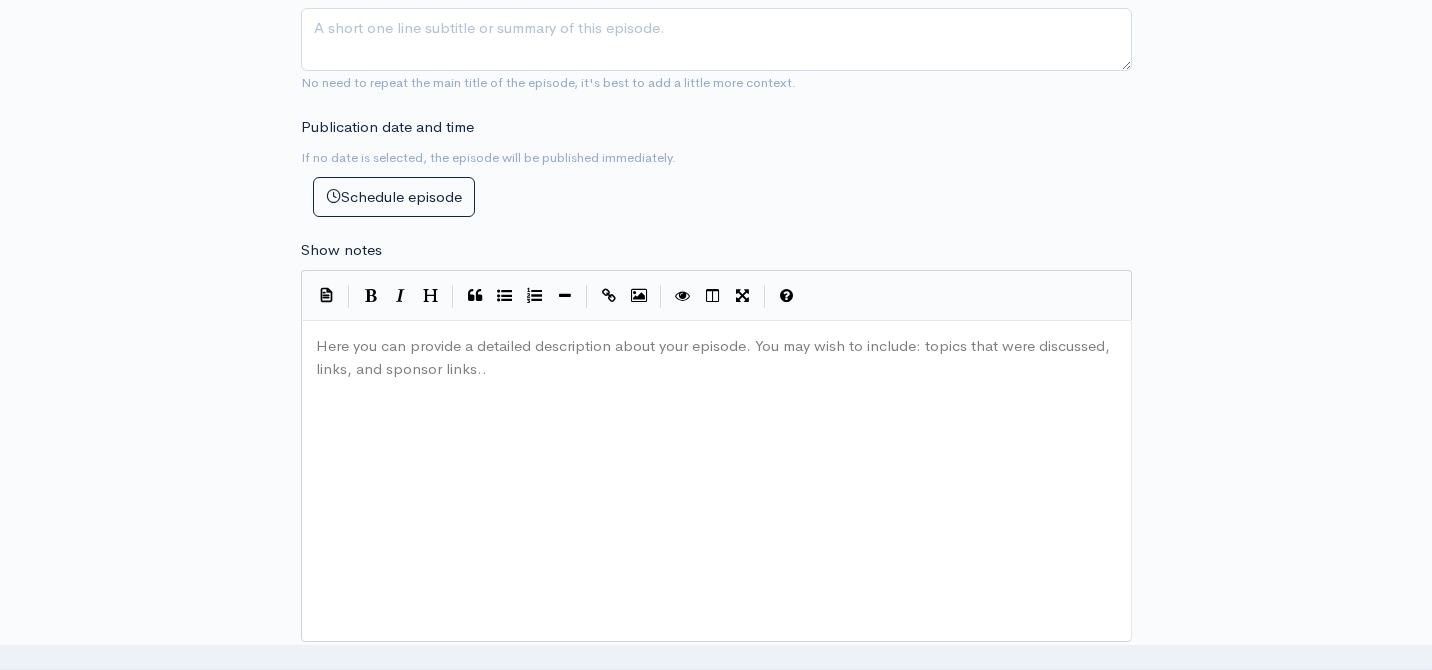 scroll, scrollTop: 986, scrollLeft: 0, axis: vertical 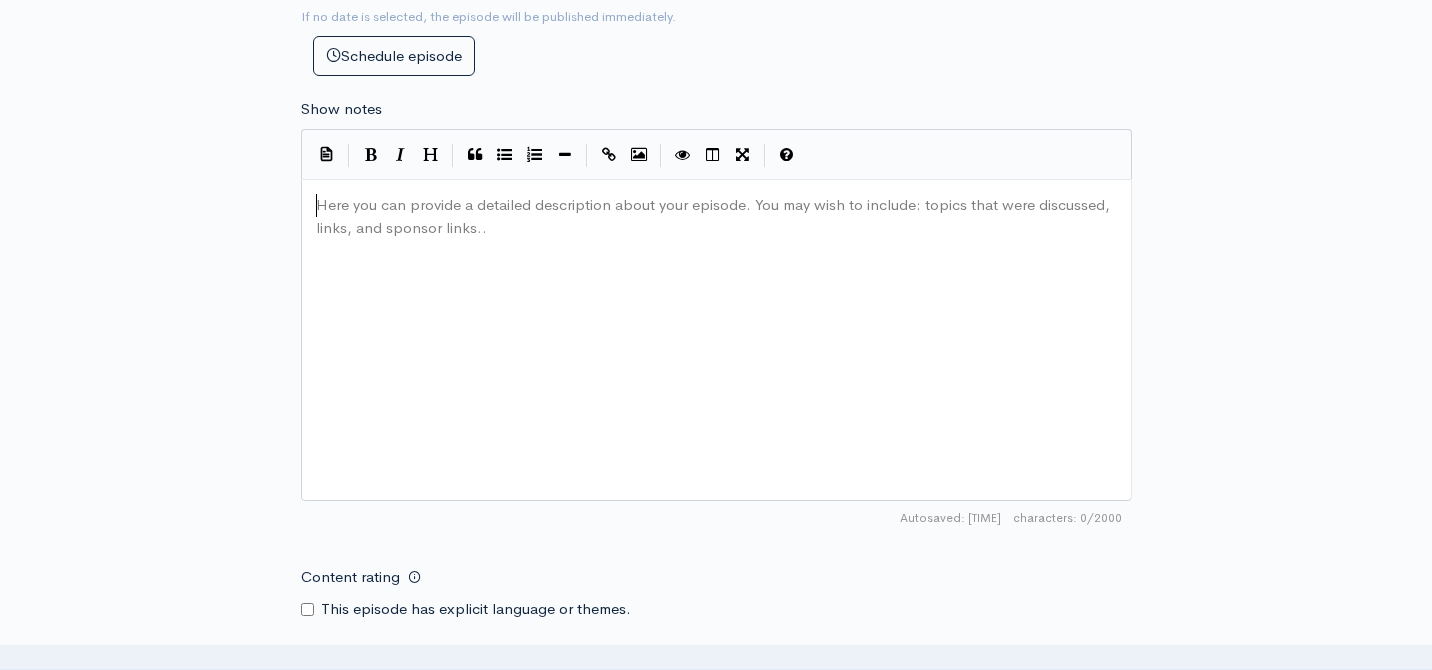 click on "Here you can provide a detailed description about your episode. You may wish to include: topics that were discussed, links, and sponsor links.. xxxxxxxxxx   ​" at bounding box center [741, 365] 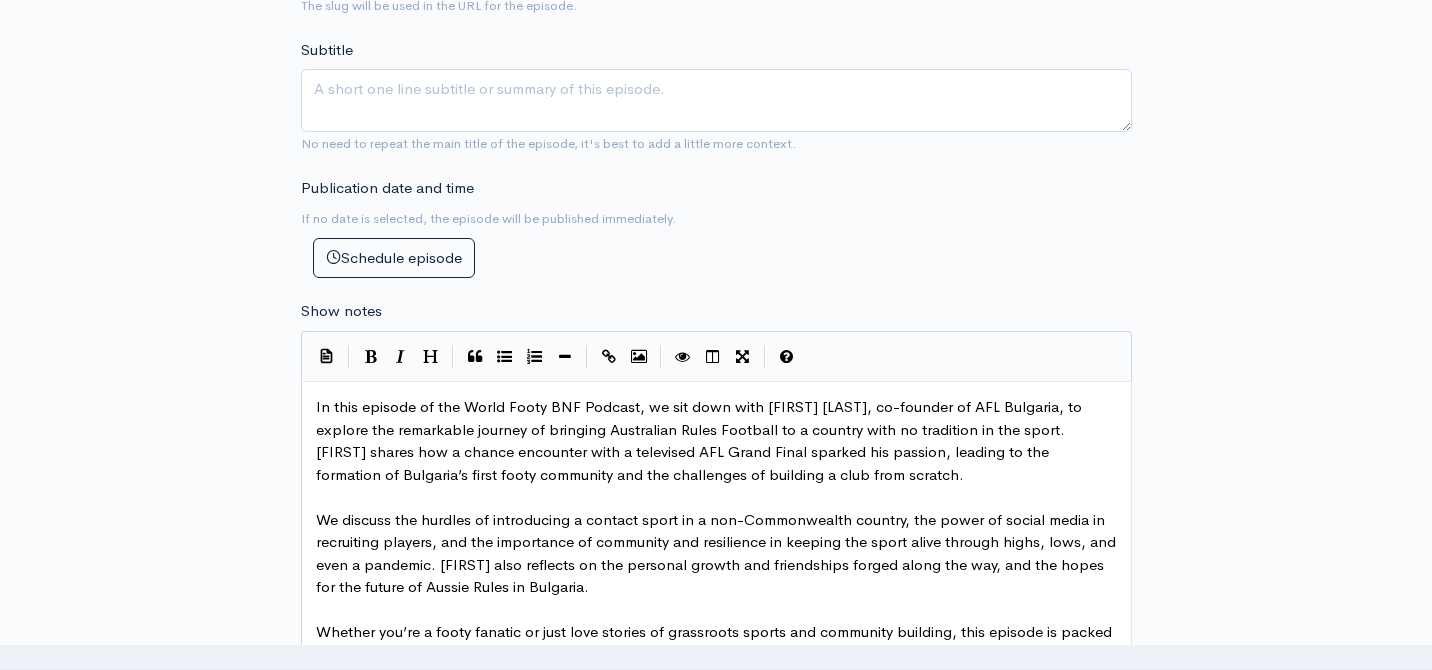 scroll, scrollTop: 785, scrollLeft: 0, axis: vertical 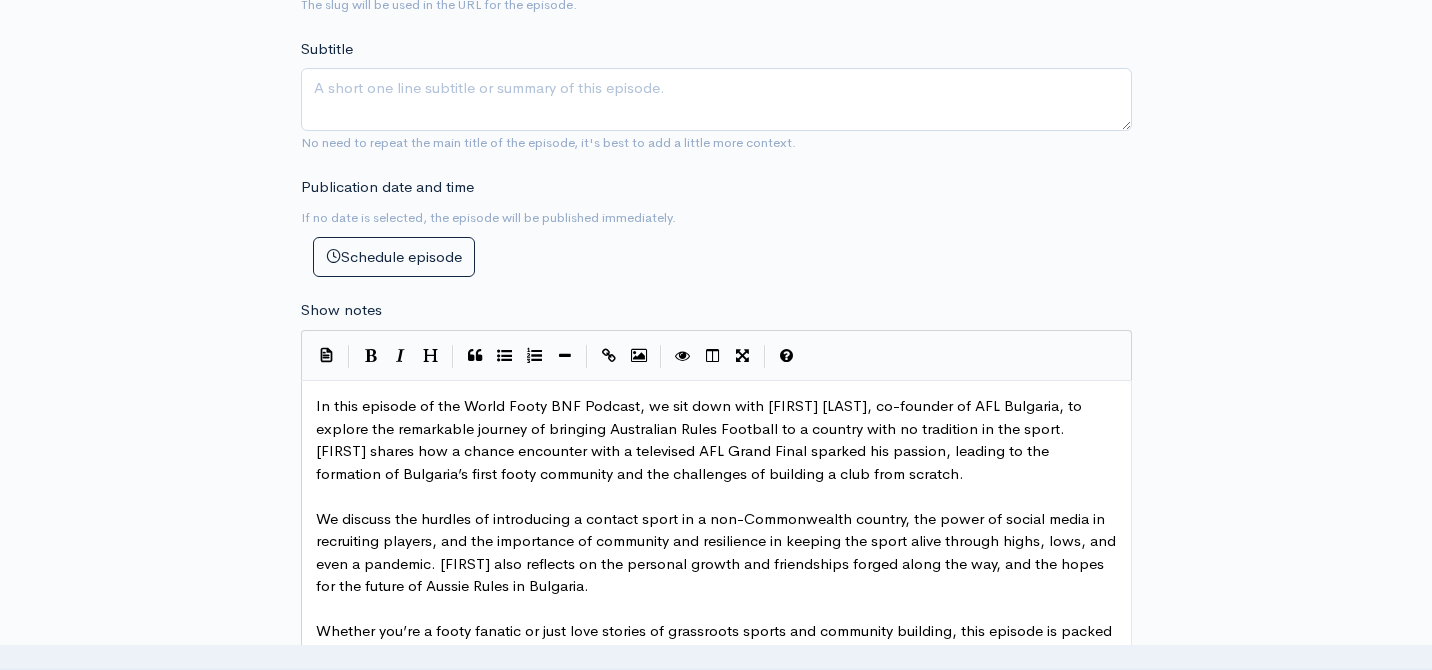 click on "In this episode of the World Footy BNF Podcast, we sit down with [FIRST] [LAST], co-founder of AFL Bulgaria, to explore the remarkable journey of bringing Australian Rules Football to a country with no tradition in the sport. [FIRST] shares how a chance encounter with a televised AFL Grand Final sparked his passion, leading to the formation of Bulgaria’s first footy community and the challenges of building a club from scratch." at bounding box center [701, 439] 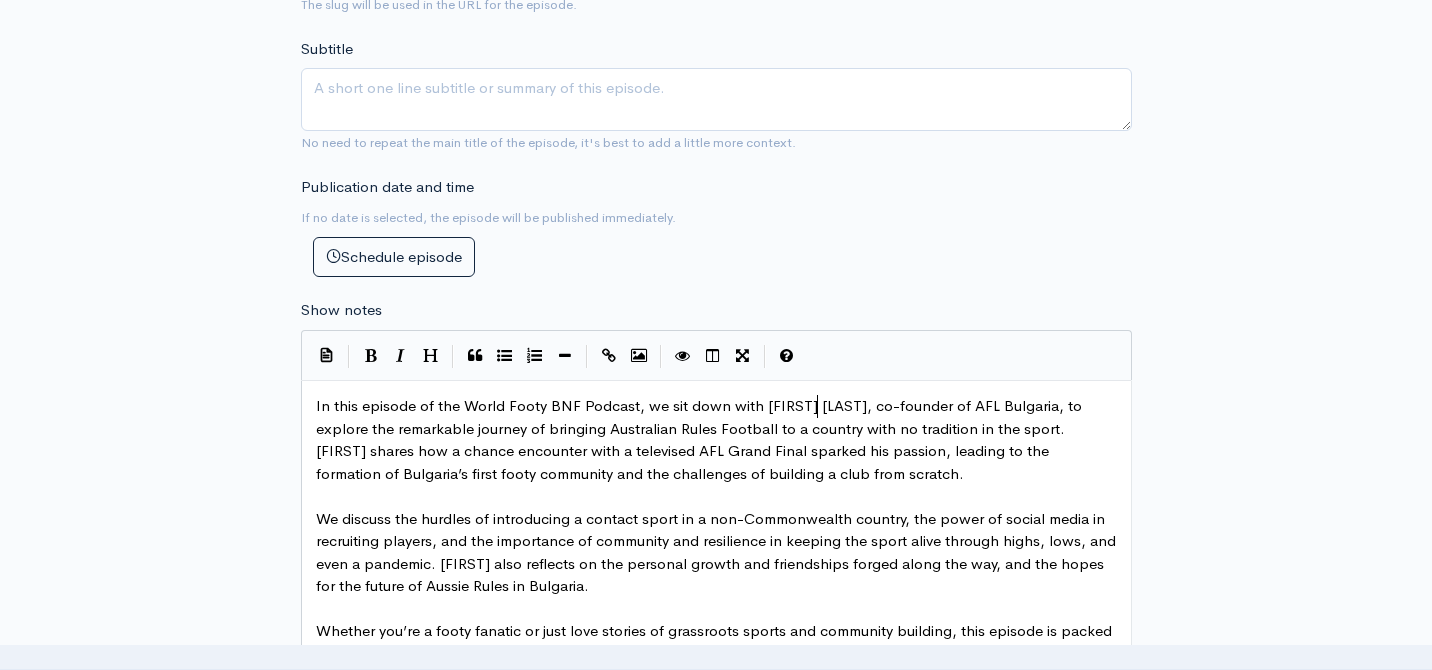 type on "c" 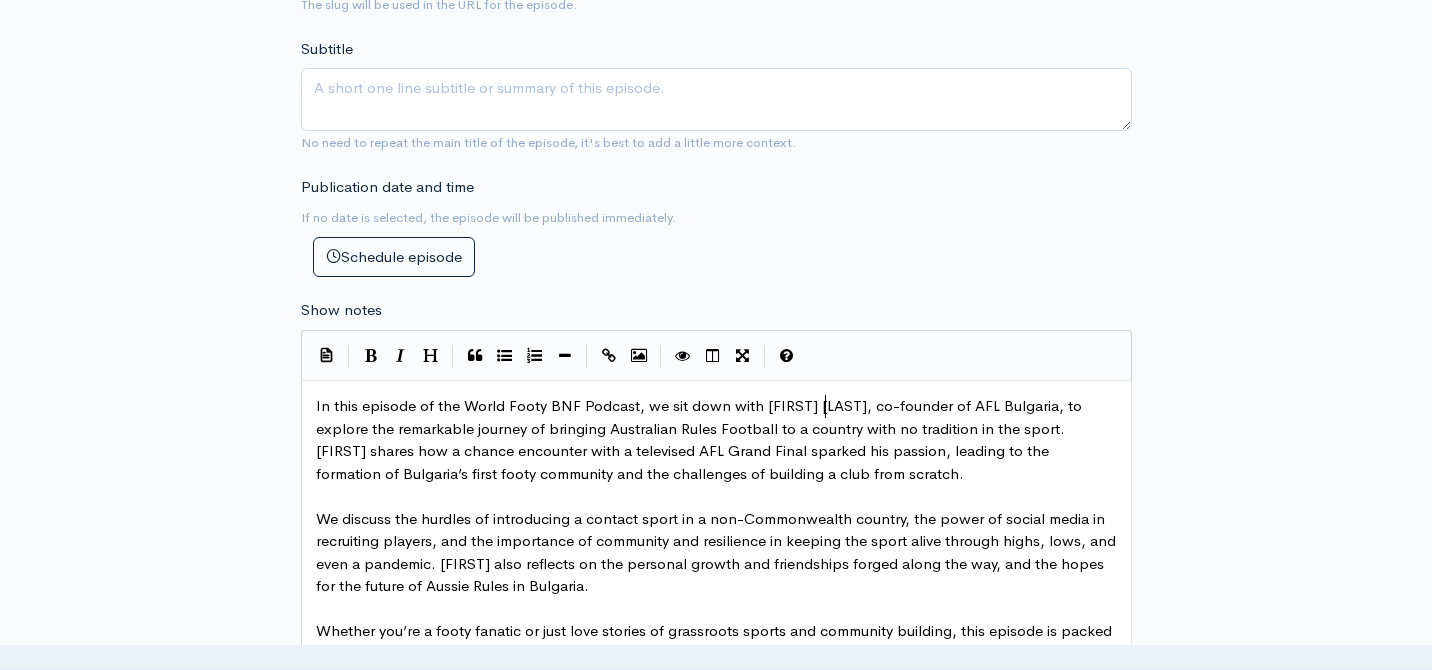 scroll, scrollTop: 7, scrollLeft: 6, axis: both 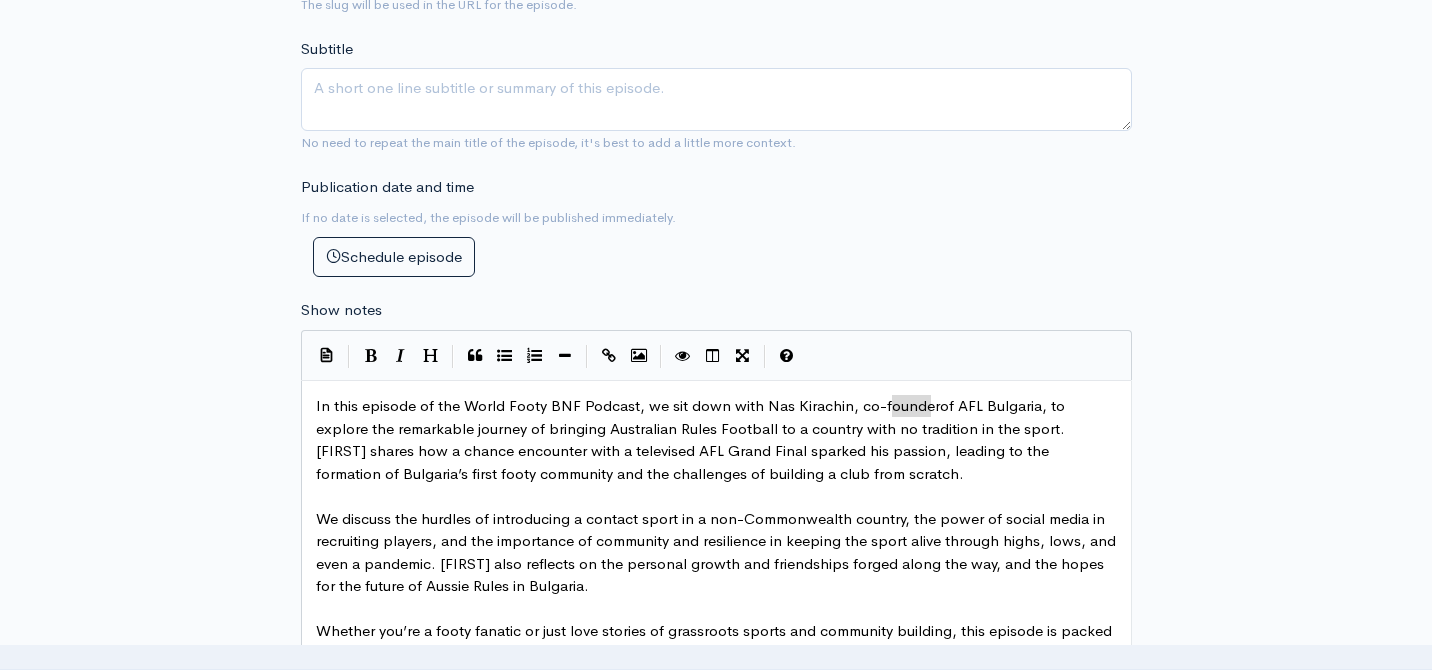 type on "co-founder" 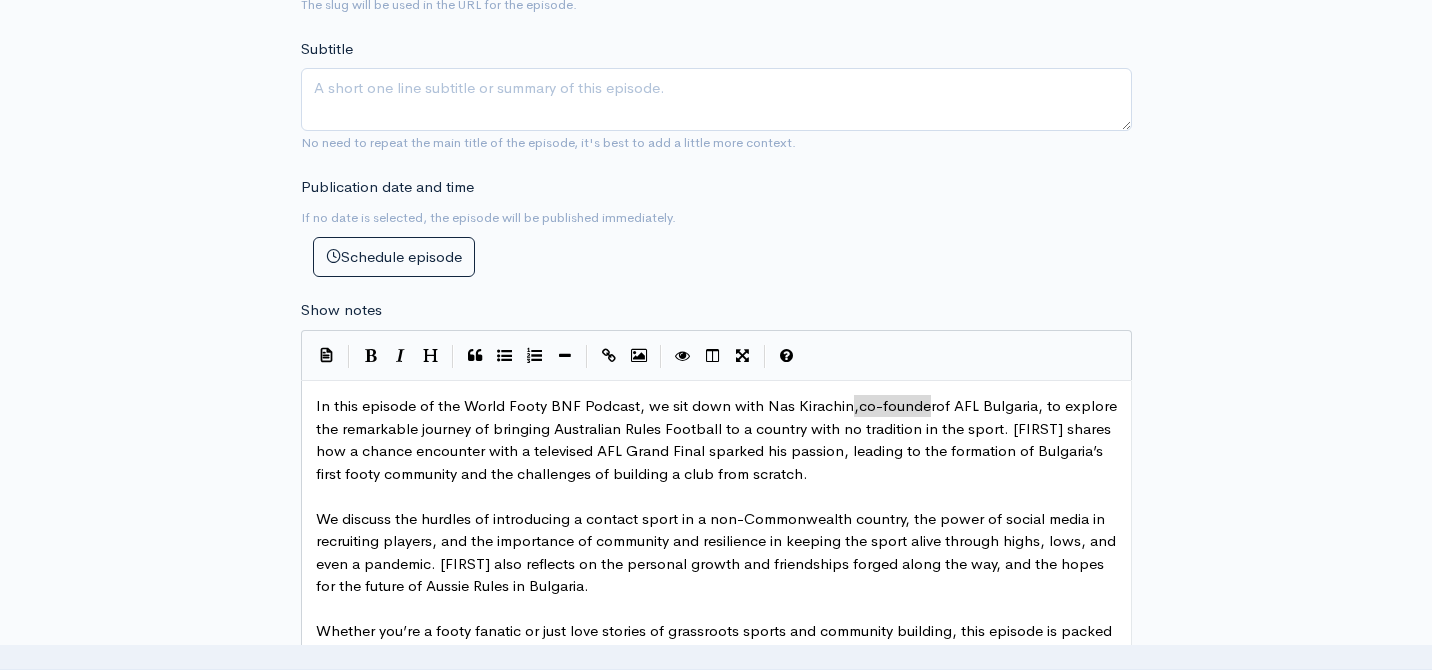 drag, startPoint x: 932, startPoint y: 409, endPoint x: 854, endPoint y: 411, distance: 78.025635 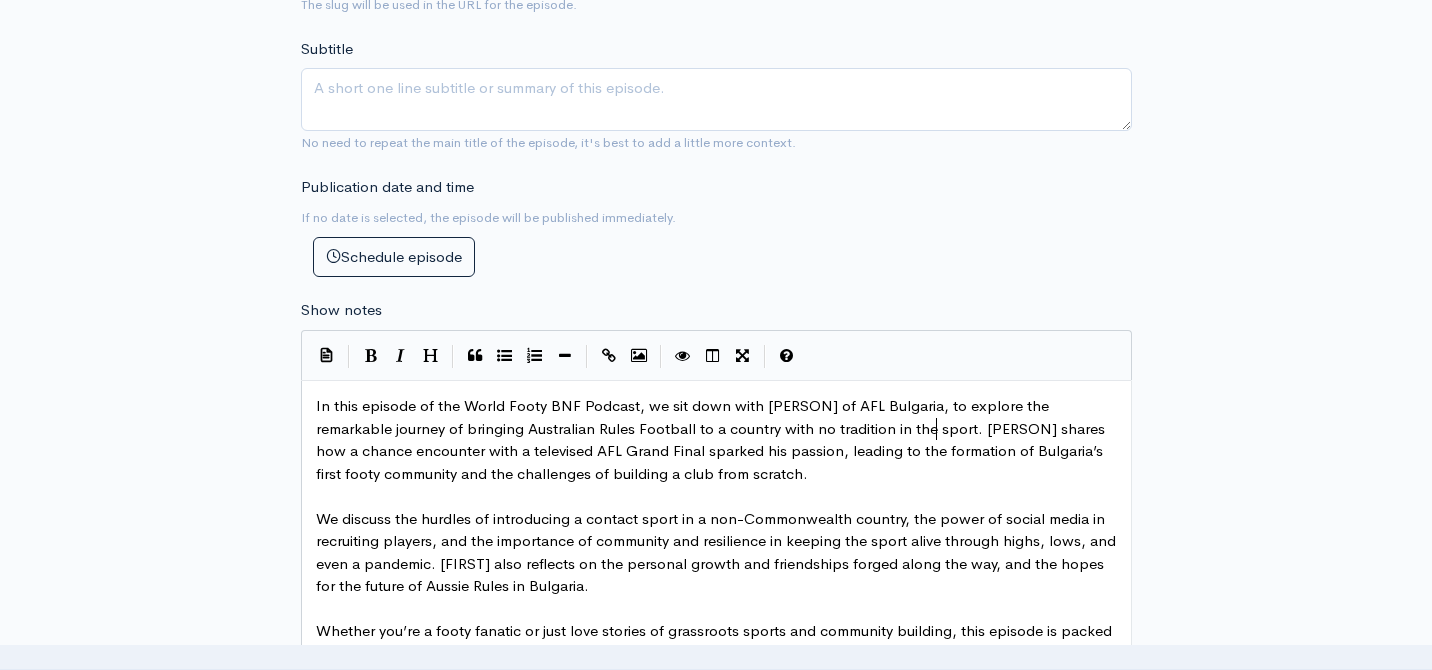 click on "In this episode of the World Footy BNF Podcast, we sit down with [PERSON] of AFL Bulgaria, to explore the remarkable journey of bringing Australian Rules Football to a country with no tradition in the sport. [PERSON] shares how a chance encounter with a televised AFL Grand Final sparked his passion, leading to the formation of Bulgaria’s first footy community and the challenges of building a club from scratch." at bounding box center (712, 439) 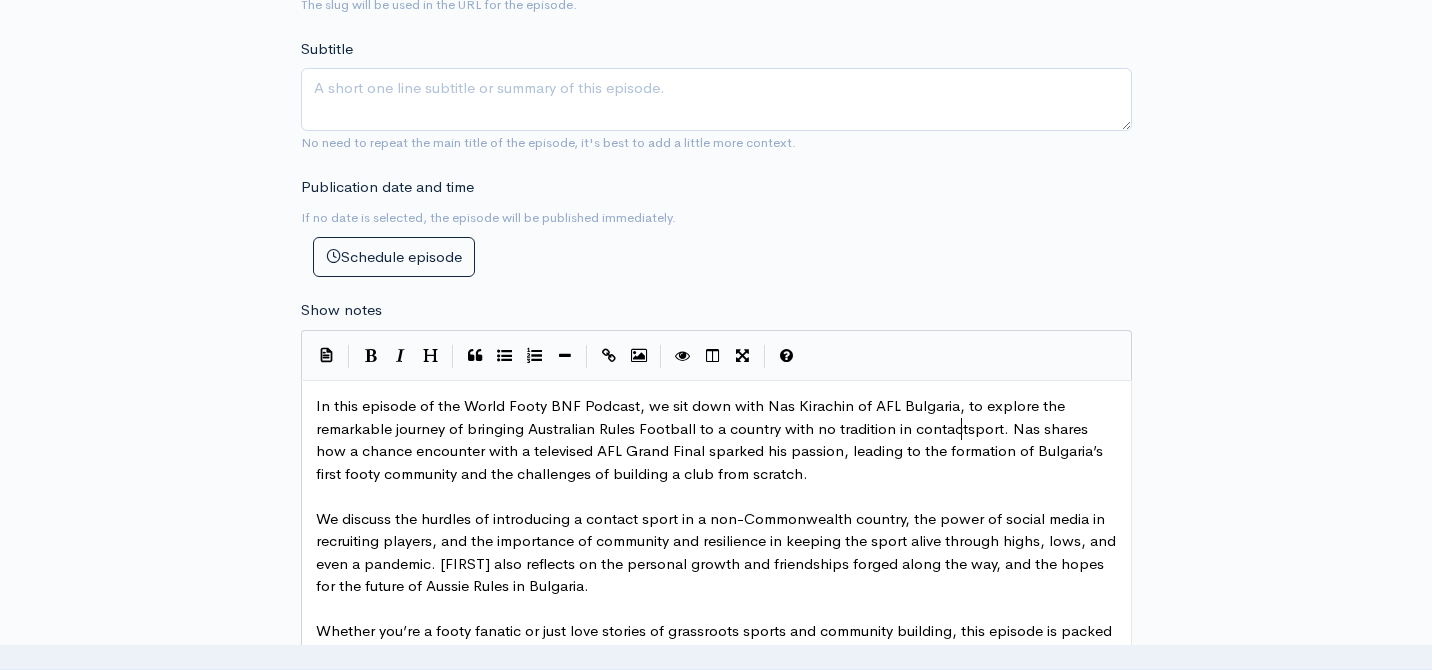 type on "contact" 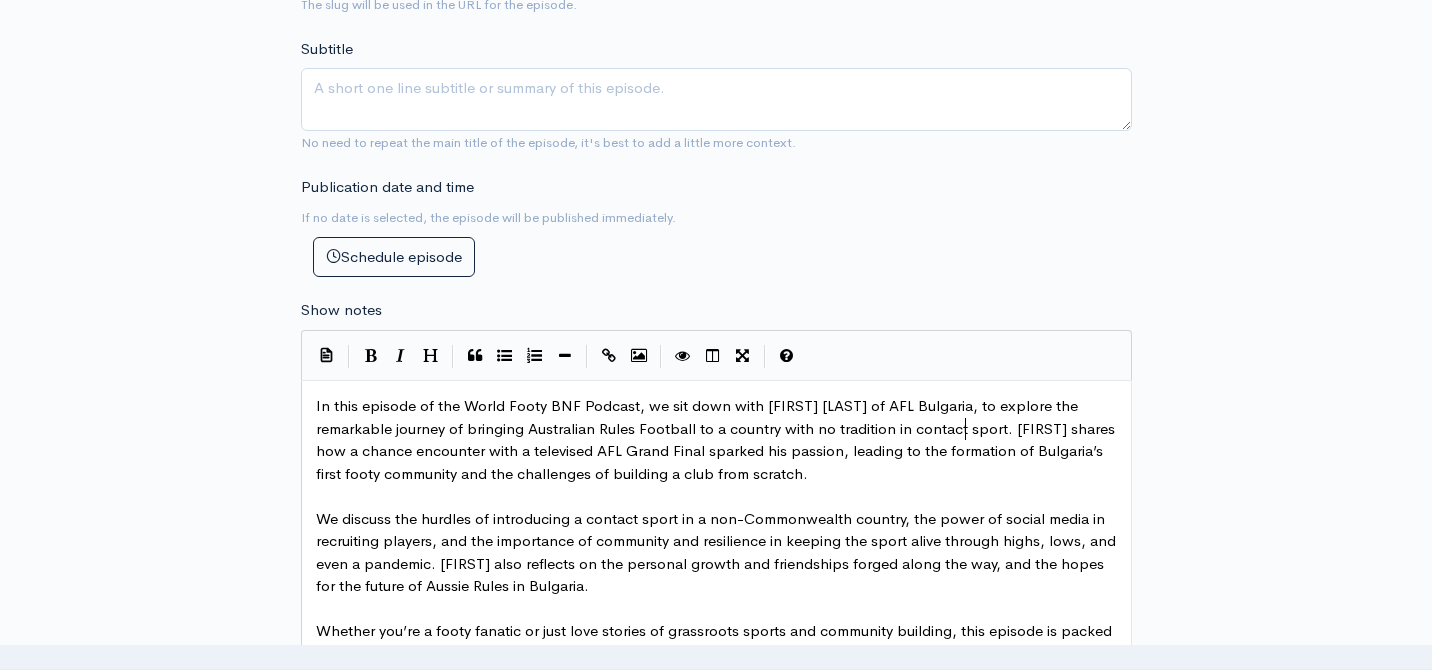 scroll, scrollTop: 7, scrollLeft: 53, axis: both 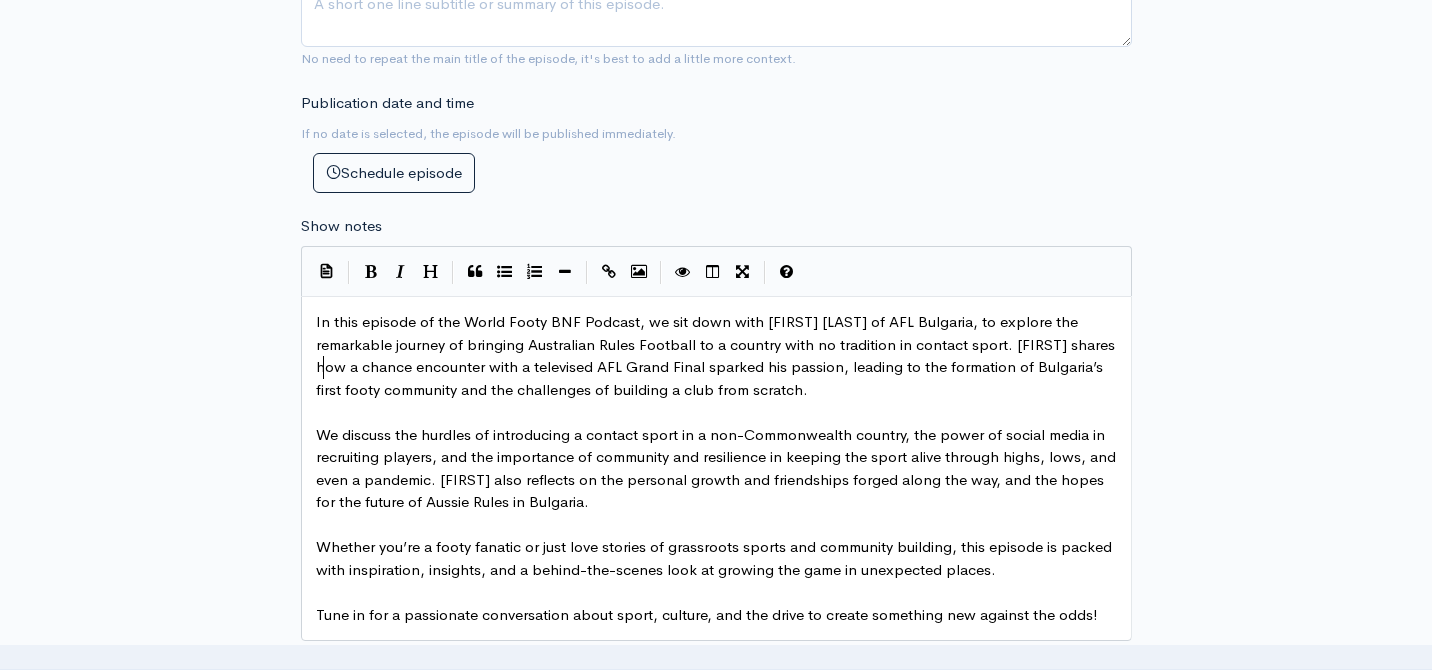 click on "In this episode of the World Footy BNF Podcast, we sit down with [FIRST] [LAST] of AFL Bulgaria, to explore the remarkable journey of bringing Australian Rules Football to a country with no tradition in contact sport. [FIRST] shares how a chance encounter with a televised AFL Grand Final sparked his passion, leading to the formation of Bulgaria’s first footy community and the challenges of building a club from scratch." at bounding box center [717, 355] 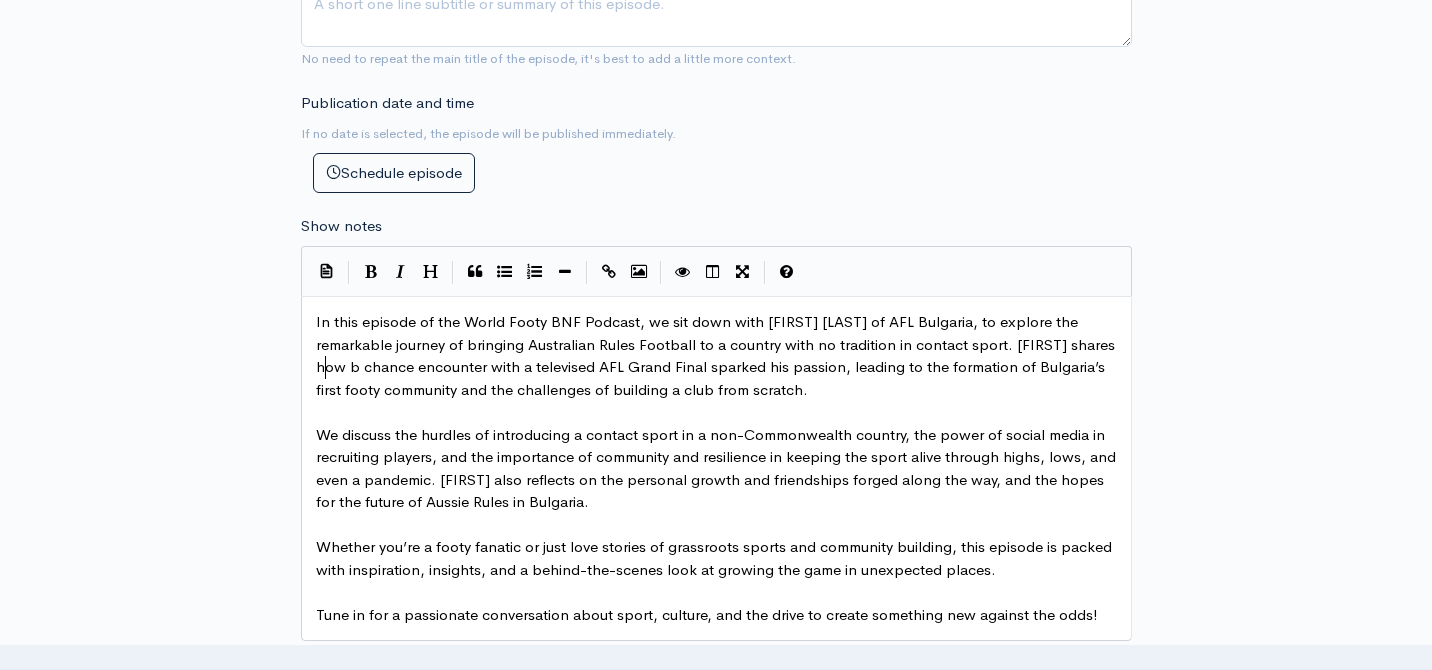 scroll, scrollTop: 7, scrollLeft: 9, axis: both 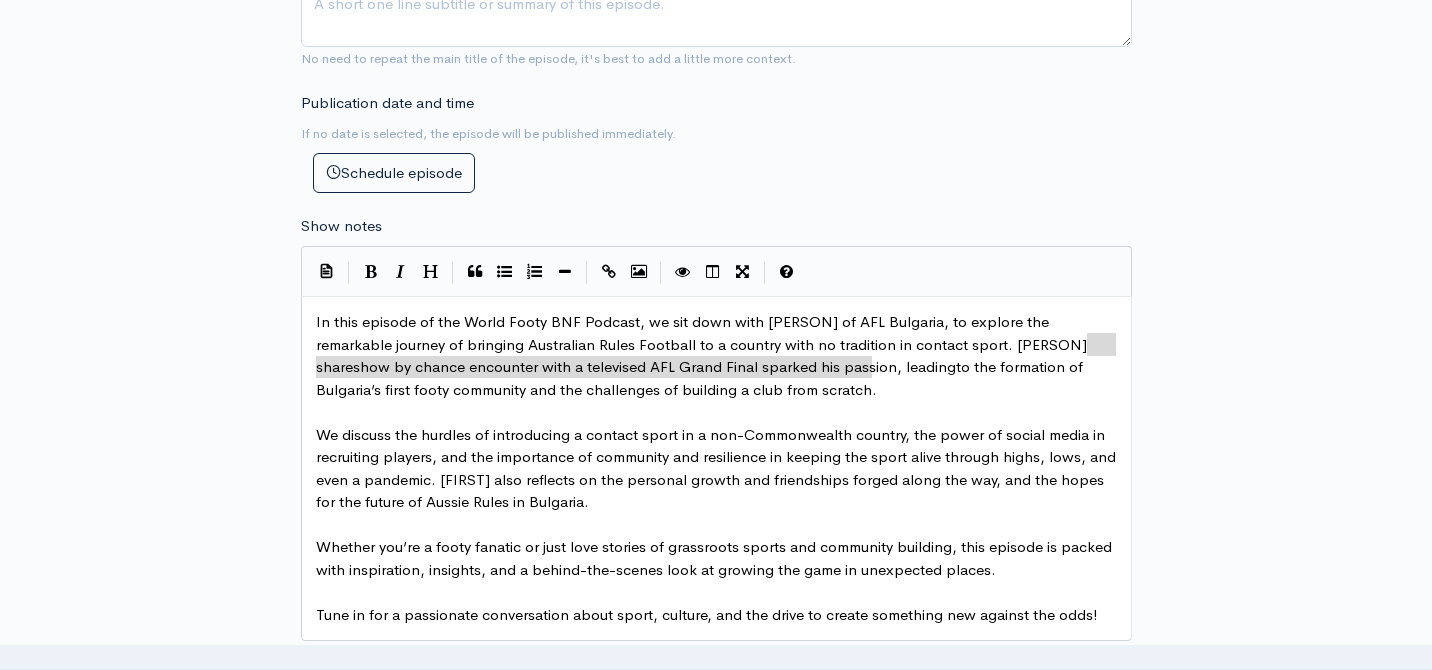 drag, startPoint x: 869, startPoint y: 369, endPoint x: 1085, endPoint y: 349, distance: 216.92395 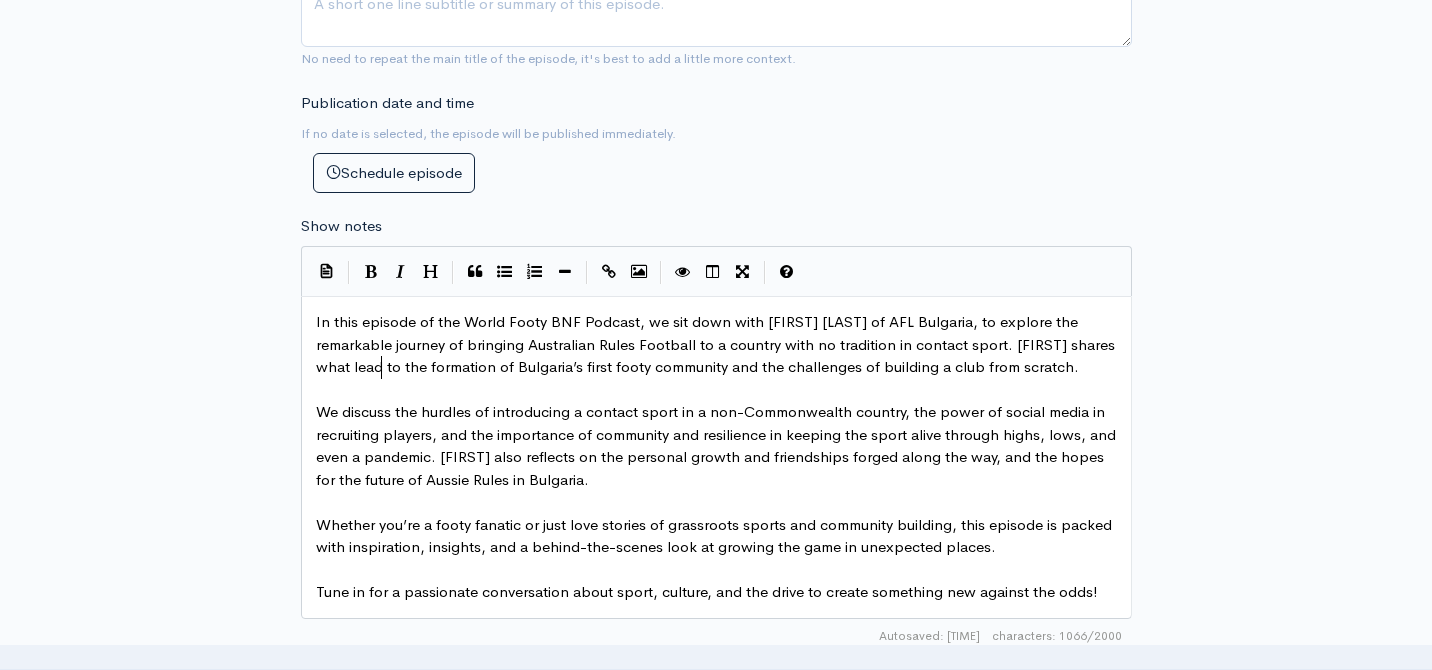 type on "what lead" 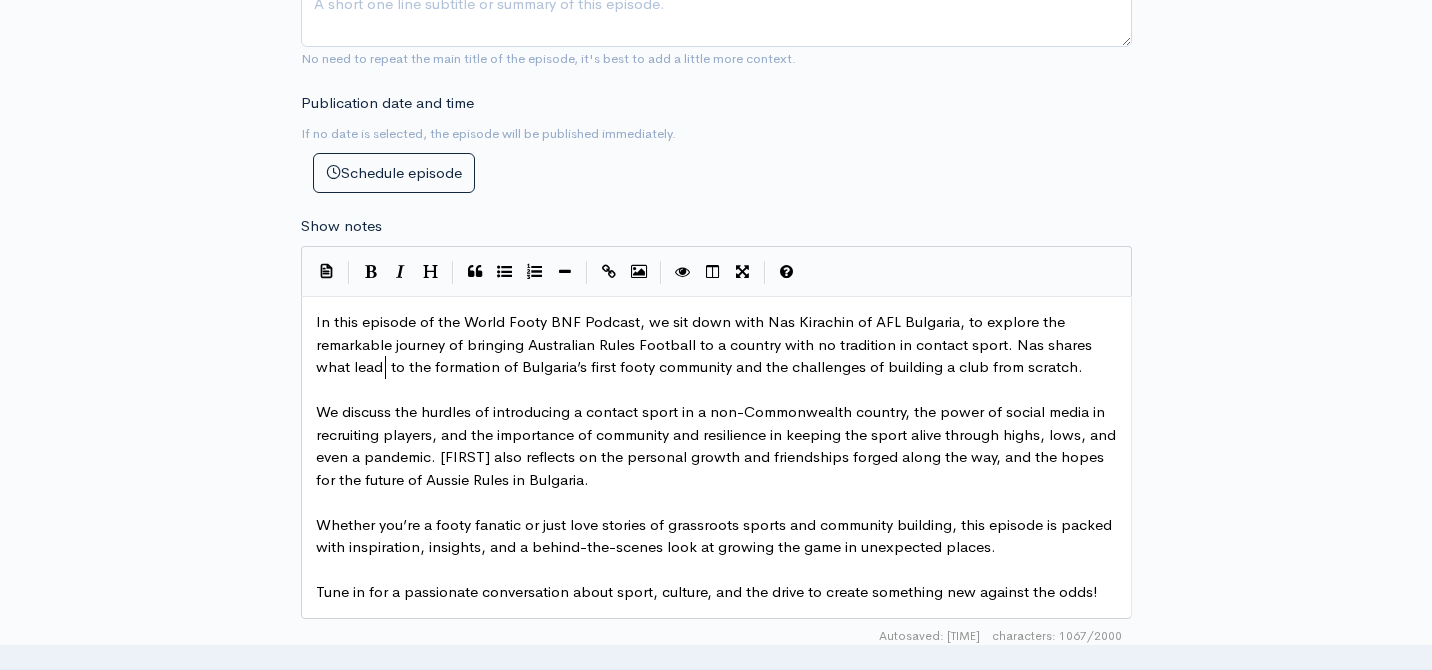 scroll, scrollTop: 7, scrollLeft: 68, axis: both 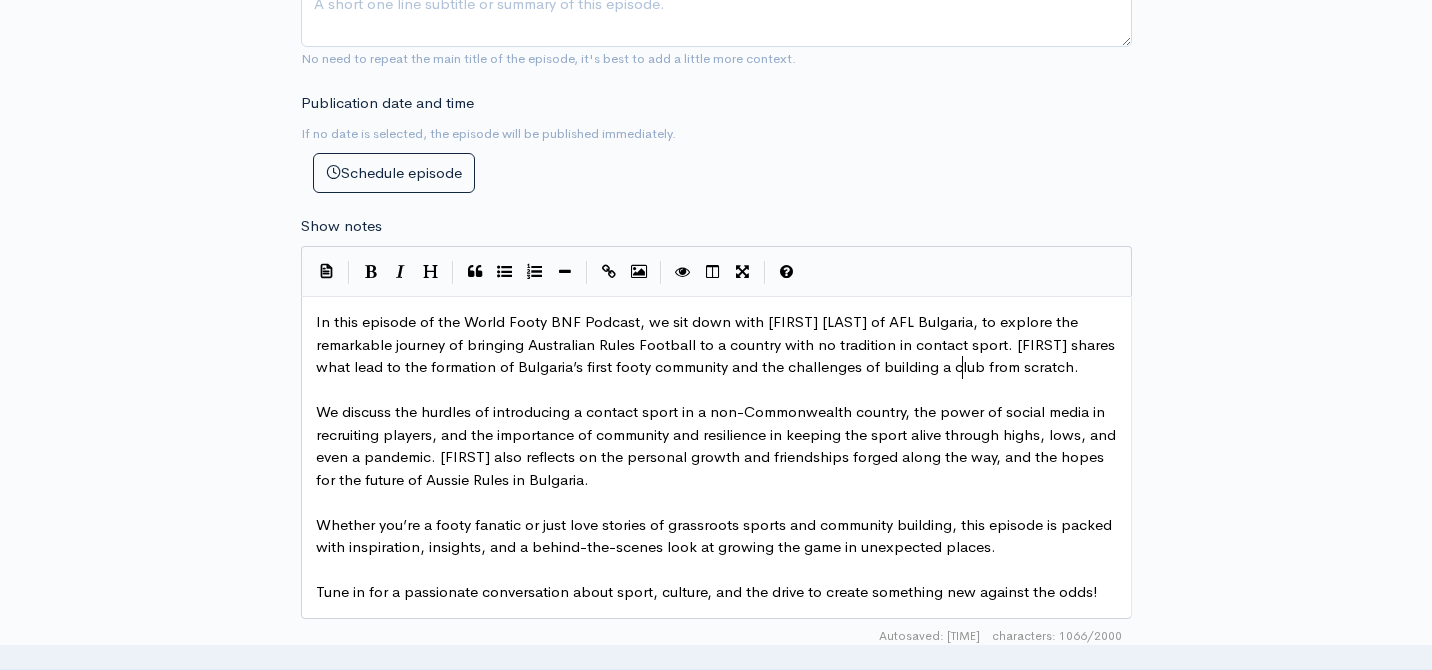 click on "In this episode of the World Footy BNF Podcast, we sit down with [FIRST] [LAST] of AFL Bulgaria, to explore the remarkable journey of bringing Australian Rules Football to a country with no tradition in contact sport. [FIRST] shares what lead to the formation of Bulgaria’s first footy community and the challenges of building a club from scratch." at bounding box center [717, 344] 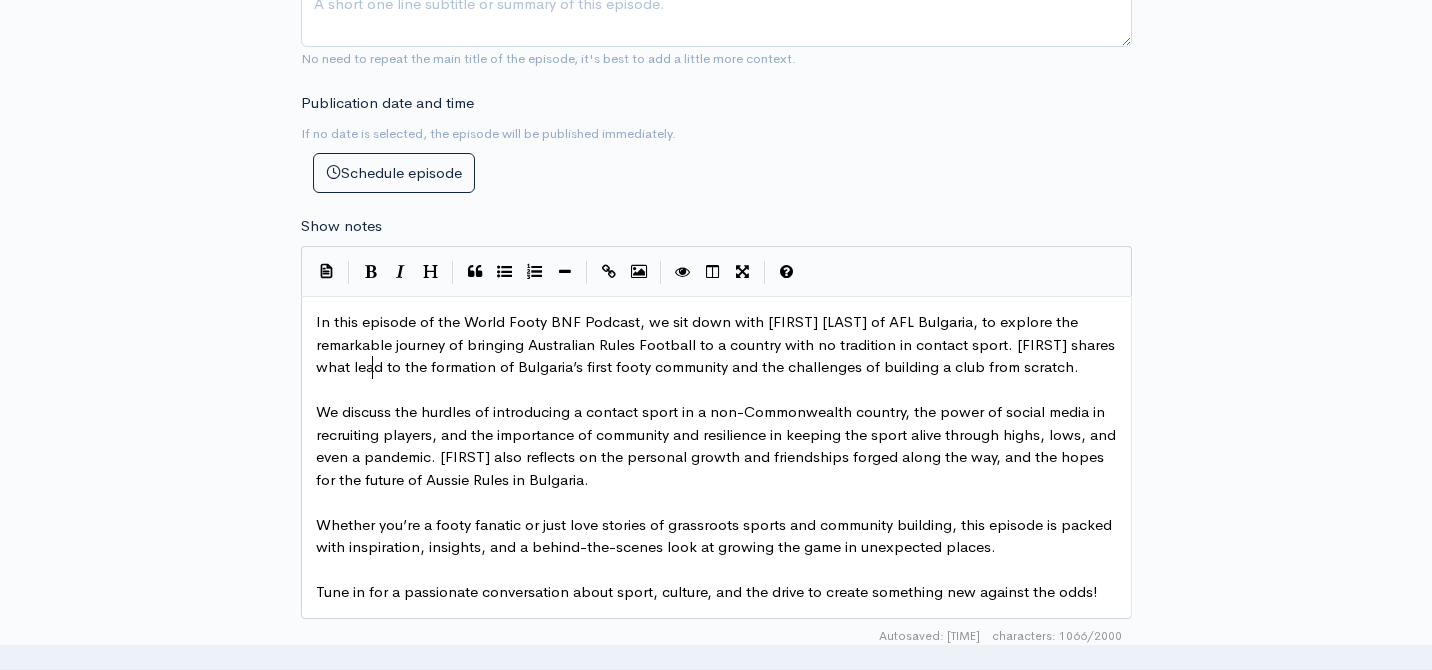 click on "In this episode of the World Footy BNF Podcast, we sit down with [FIRST] [LAST] of AFL Bulgaria, to explore the remarkable journey of bringing Australian Rules Football to a country with no tradition in contact sport. [FIRST] shares what lead to the formation of Bulgaria’s first footy community and the challenges of building a club from scratch." at bounding box center (717, 344) 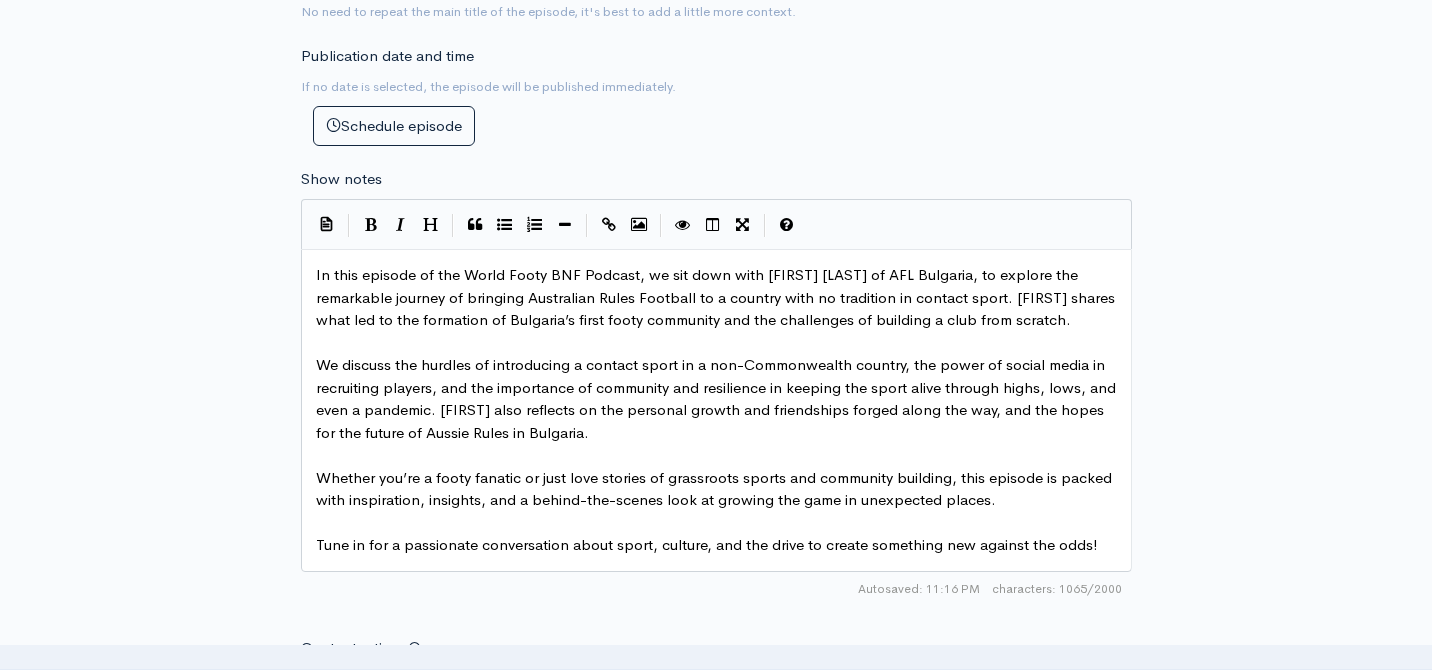 scroll, scrollTop: 921, scrollLeft: 0, axis: vertical 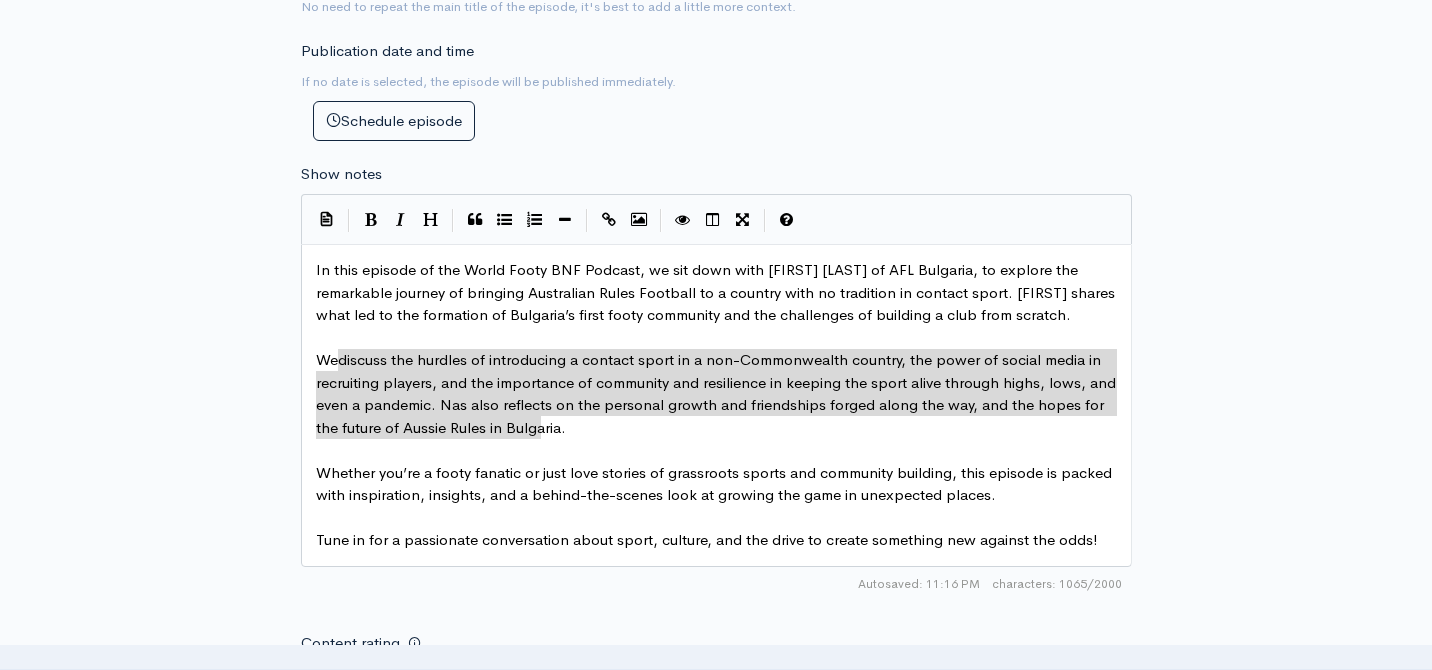 type on "We discuss the hurdles of introducing a contact sport in a non-Commonwealth country, the power of social media in recruiting players, and the importance of community and resilience in keeping the sport alive through highs, lows, and even a pandemic. [FIRST] also reflects on the personal growth and friendships forged along the way, and the hopes for the future of Aussie Rules in Bulgaria." 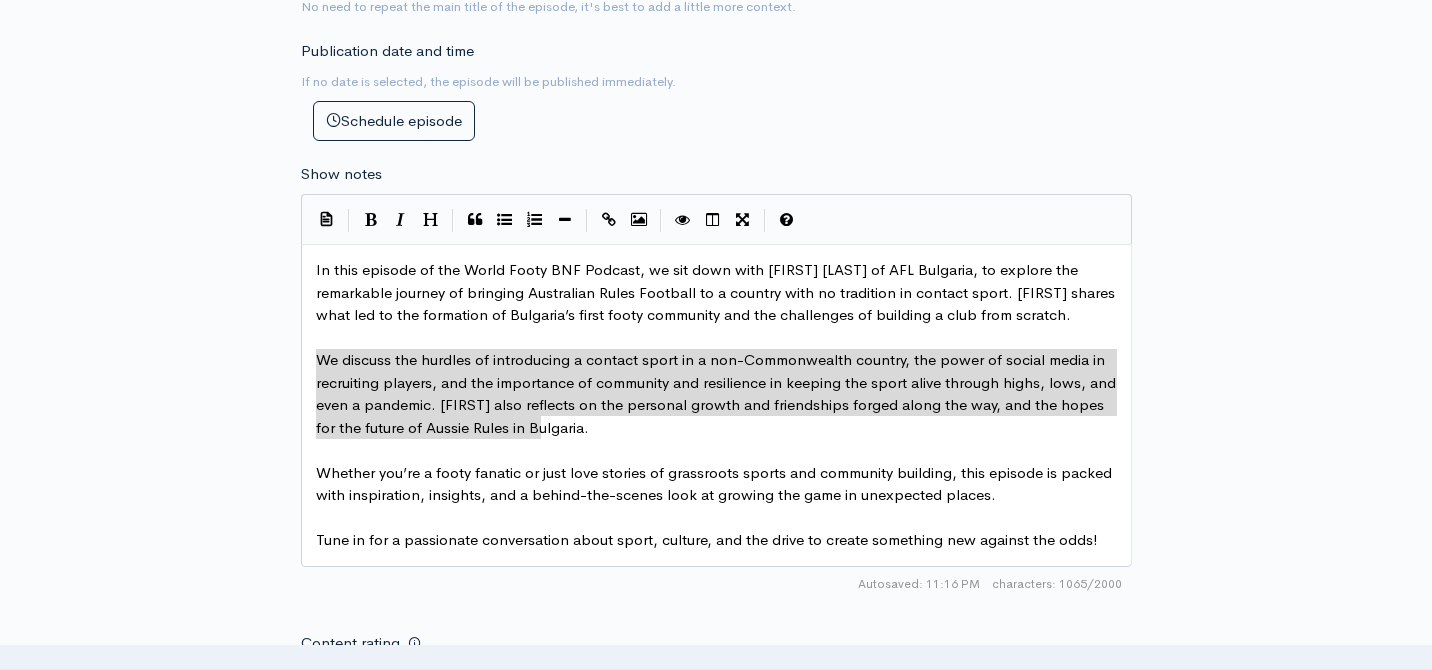 drag, startPoint x: 566, startPoint y: 430, endPoint x: 314, endPoint y: 361, distance: 261.27573 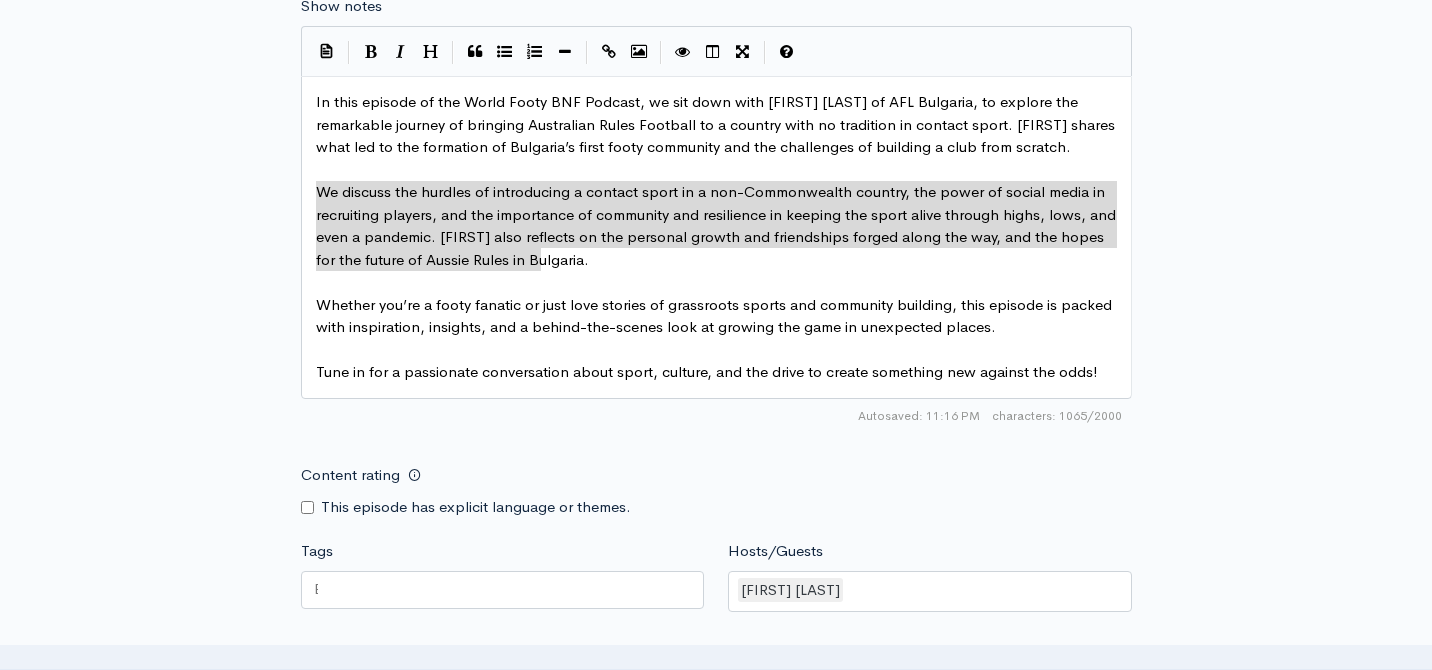 scroll, scrollTop: 1085, scrollLeft: 0, axis: vertical 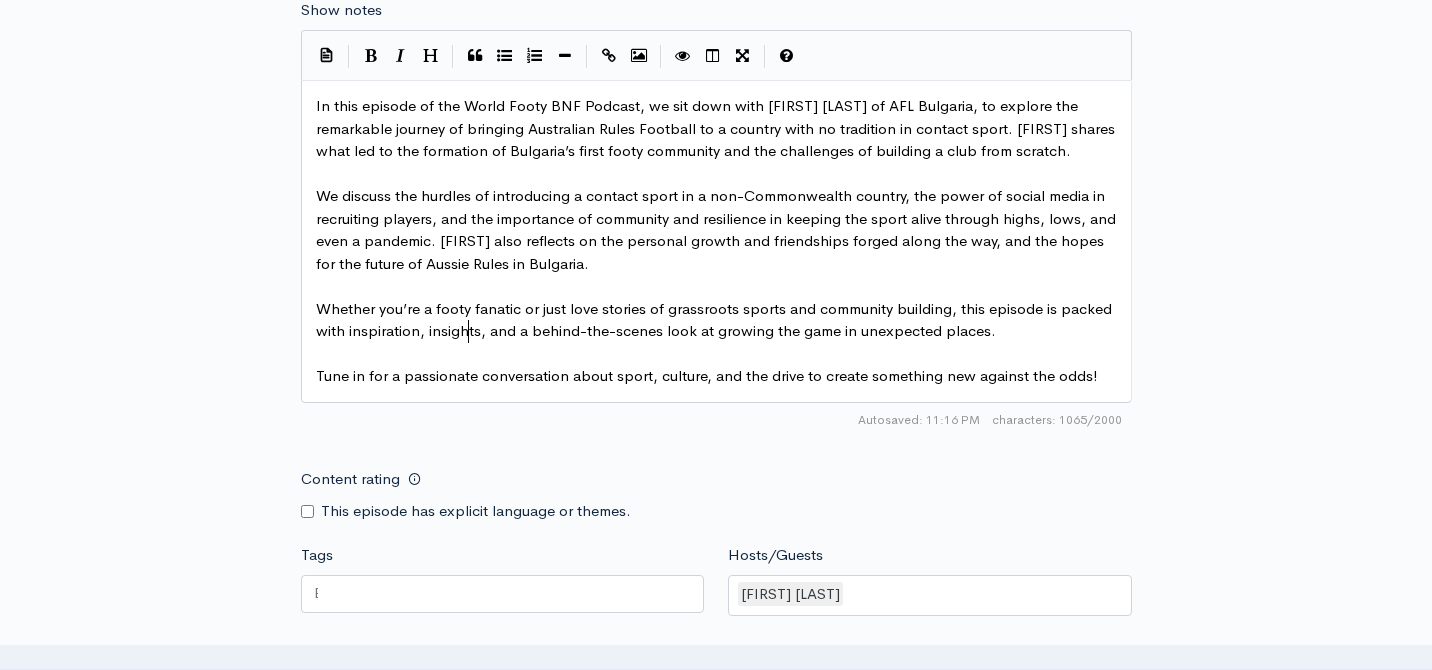 click on "Whether you’re a footy fanatic or just love stories of grassroots sports and community building, this episode is packed with inspiration, insights, and a behind-the-scenes look at growing the game in unexpected places." at bounding box center (716, 320) 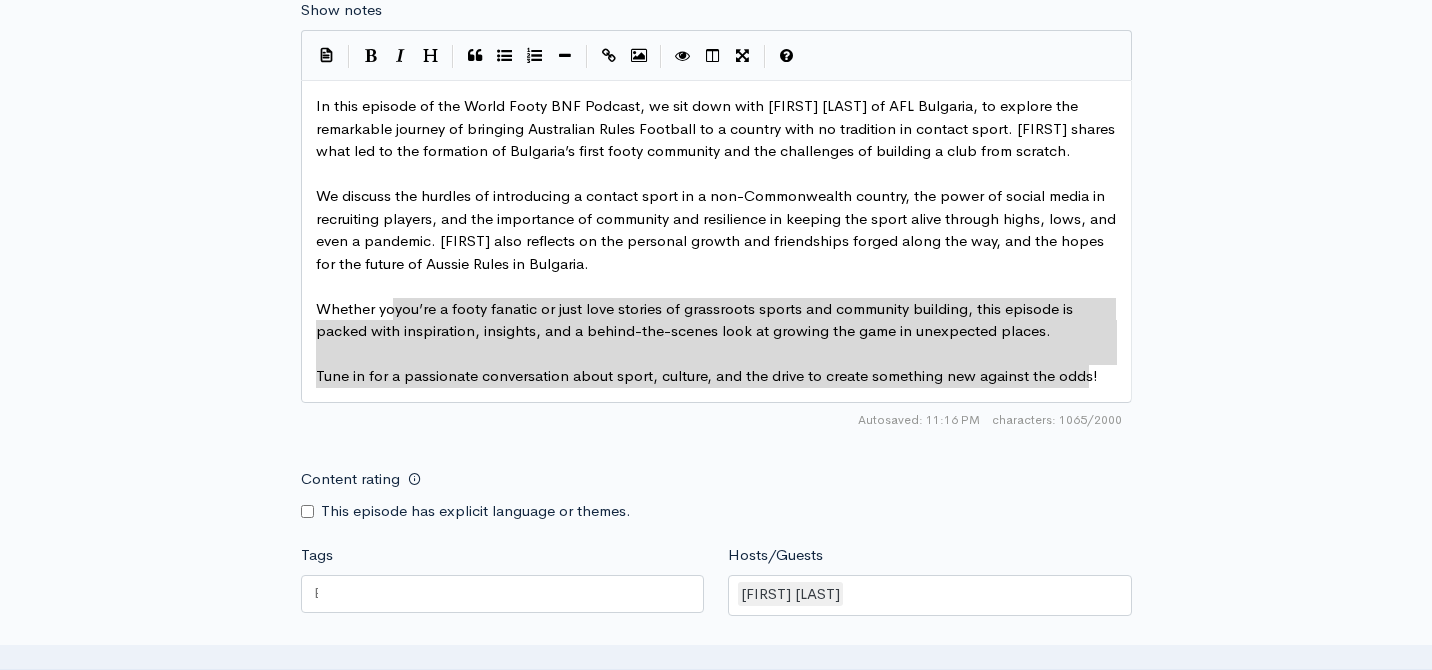 type on "Whether you’re a footy fanatic or just love stories of grassroots sports and community building, this episode is packed with inspiration, insights, and a behind-the-scenes look at growing the game in unexpected places.
Tune in for a passionate conversation about sport, culture, and the drive to create something new against the odds!" 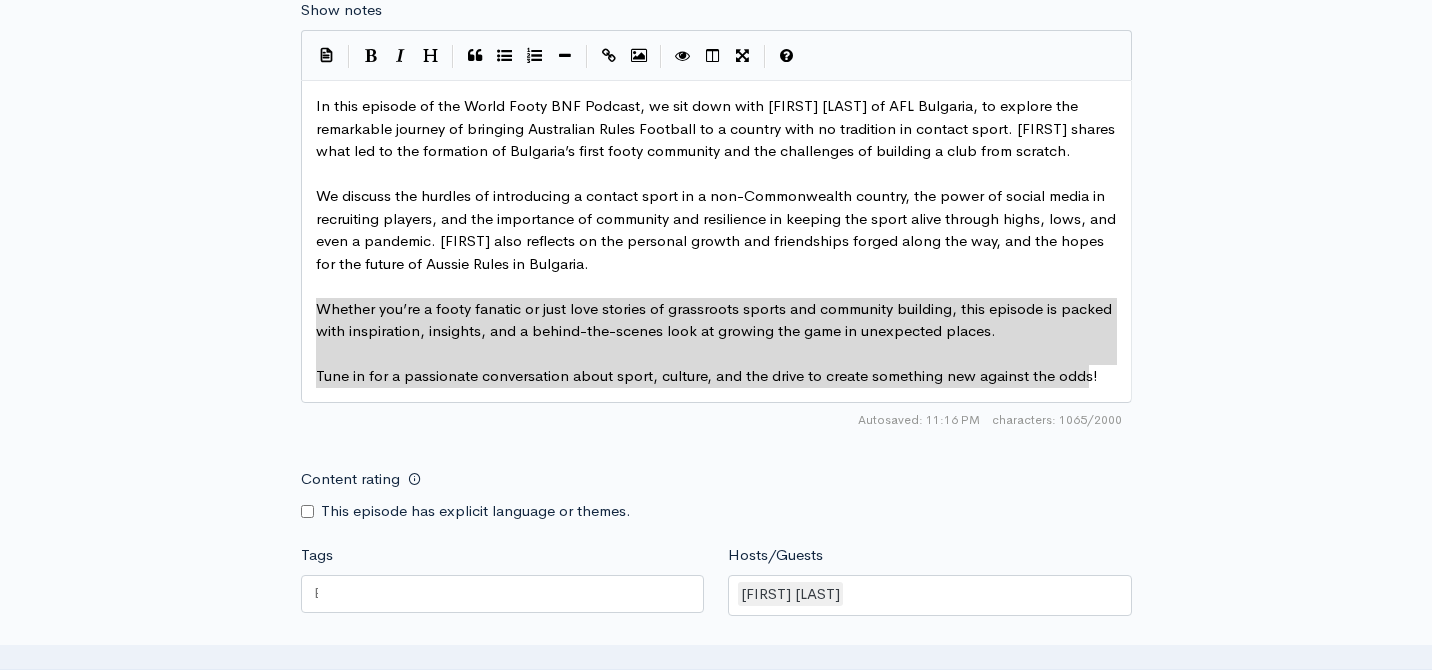 drag, startPoint x: 1108, startPoint y: 375, endPoint x: 310, endPoint y: 306, distance: 800.97754 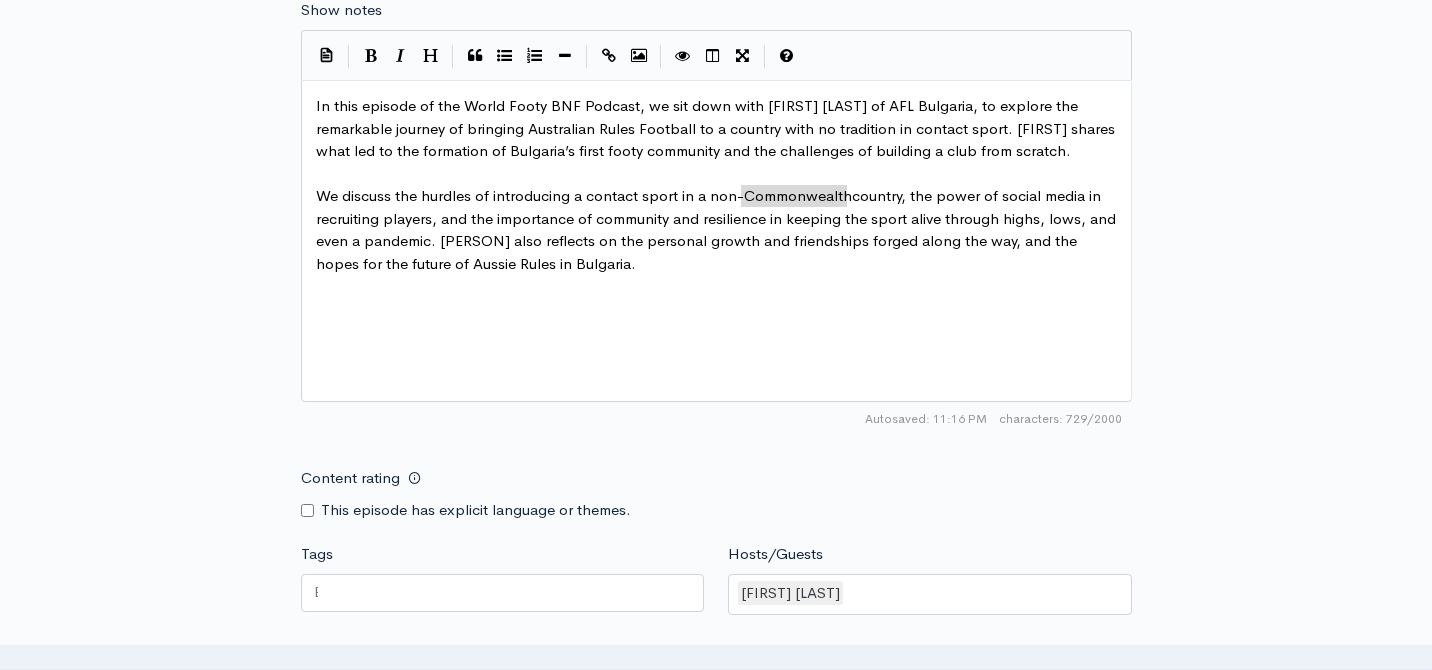 drag, startPoint x: 845, startPoint y: 199, endPoint x: 745, endPoint y: 201, distance: 100.02 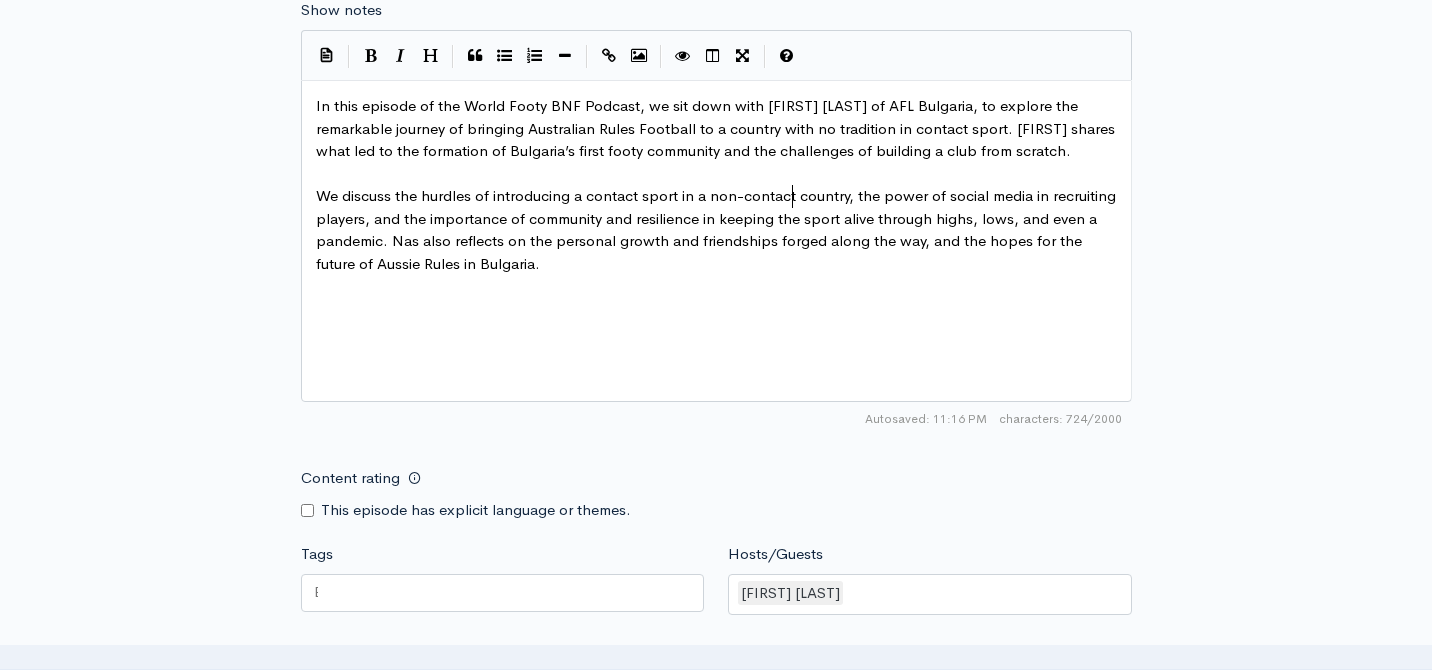type on "contact" 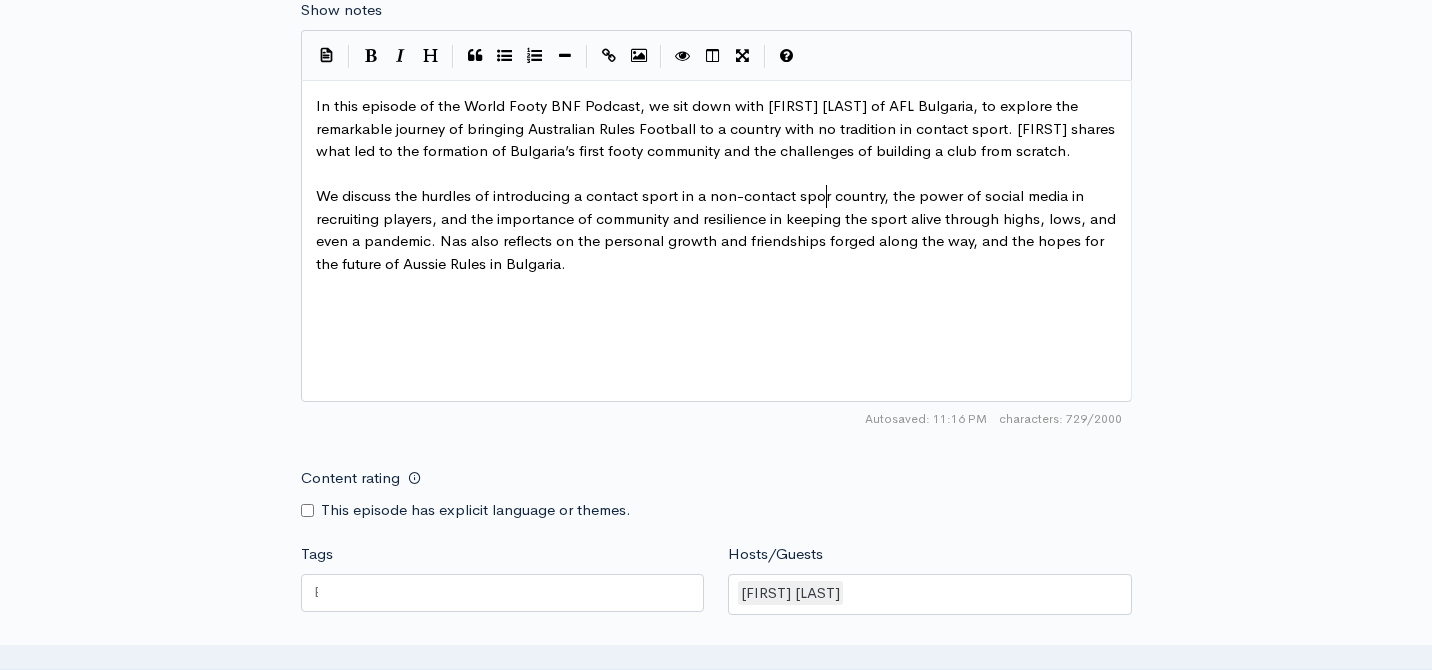 type on "sport" 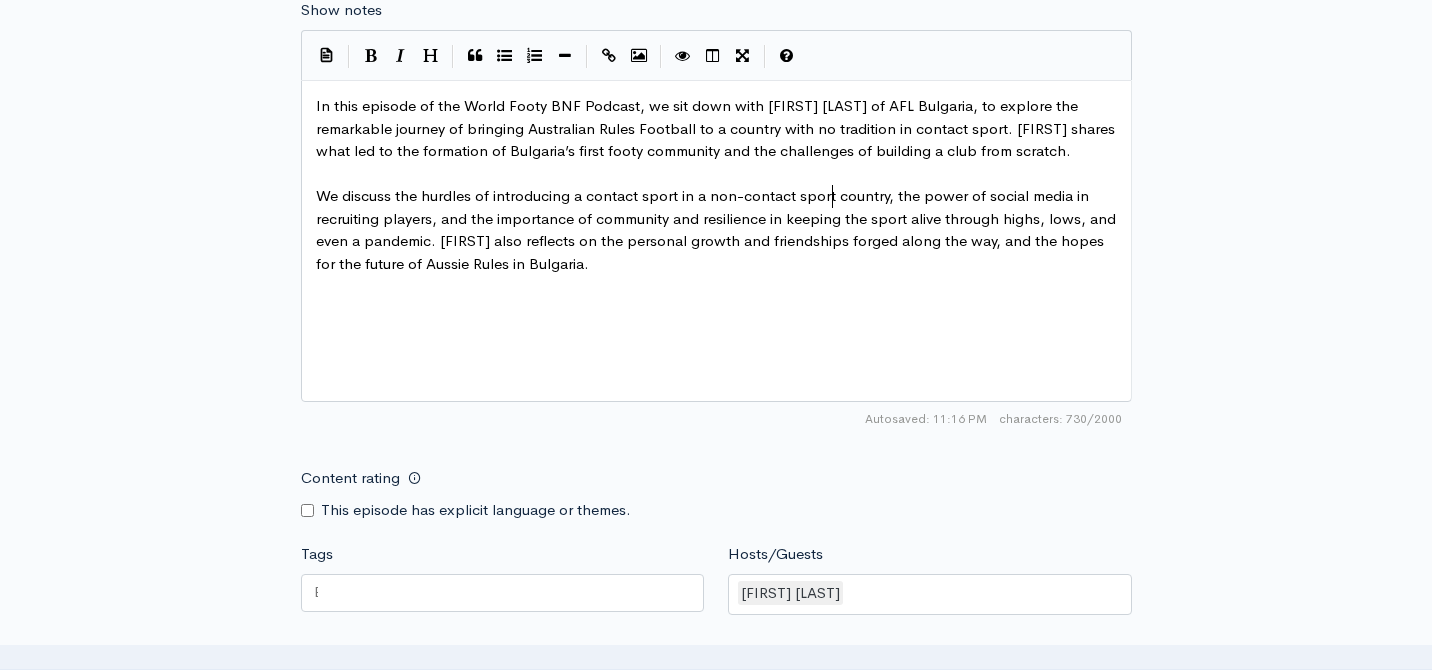 scroll, scrollTop: 7, scrollLeft: 38, axis: both 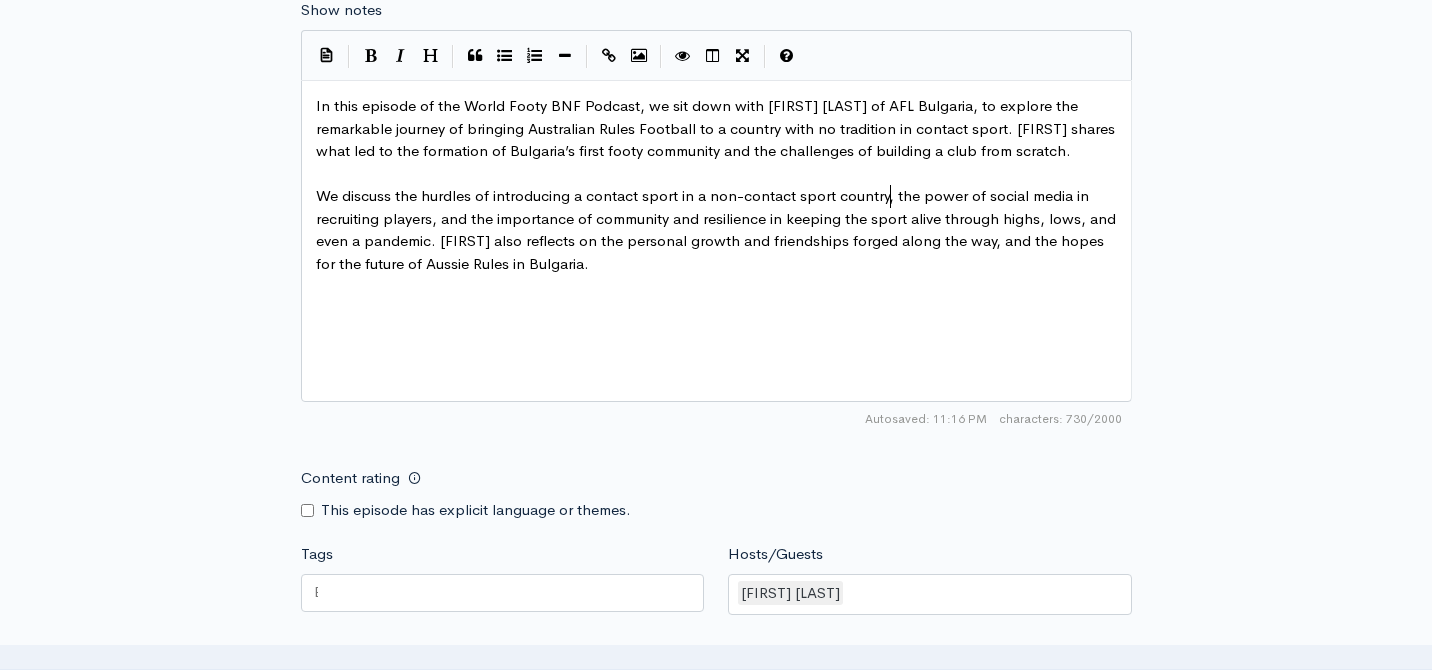 click on "We discuss the hurdles of introducing a contact sport in a non-contact sport country, the power of social media in recruiting players, and the importance of community and resilience in keeping the sport alive through highs, lows, and even a pandemic. [FIRST] also reflects on the personal growth and friendships forged along the way, and the hopes for the future of Aussie Rules in Bulgaria." at bounding box center (718, 229) 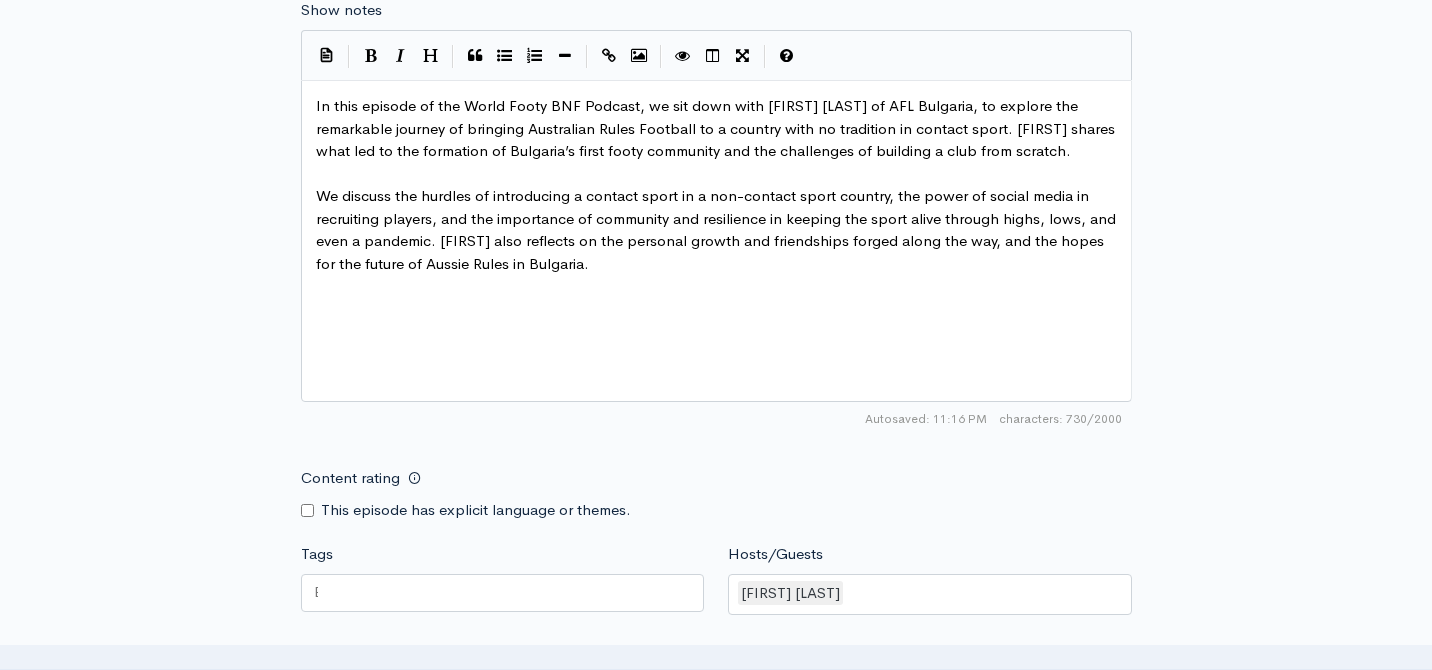 click on "We discuss the hurdles of introducing a contact sport in a non-contact sport country, the power of social media in recruiting players, and the importance of community and resilience in keeping the sport alive through highs, lows, and even a pandemic. [FIRST] also reflects on the personal growth and friendships forged along the way, and the hopes for the future of Aussie Rules in Bulgaria." at bounding box center [718, 229] 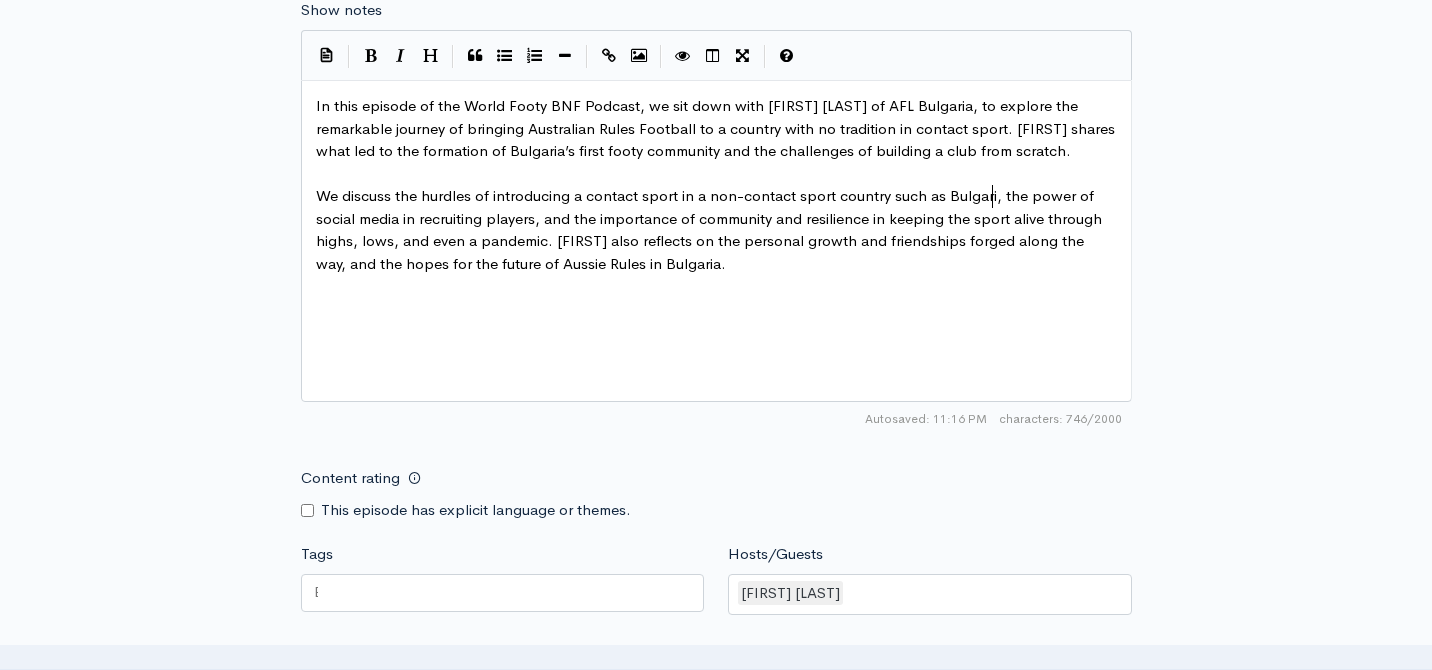 type on "such as Bulgaria" 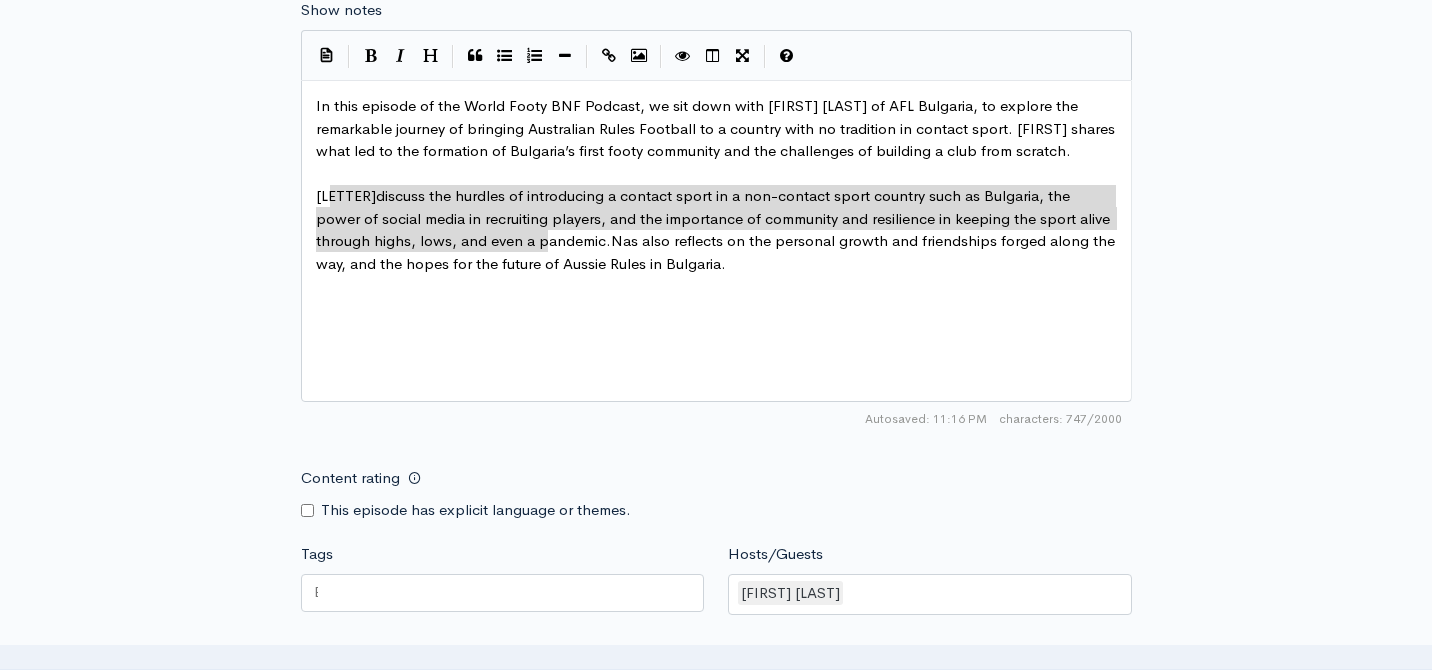 type on "We discuss the hurdles of introducing a contact sport in a non-contact sport country such as Bulgaria, the power of social media in recruiting players, and the importance of community and resilience in keeping the sport alive through highs, lows, and even a pandemic." 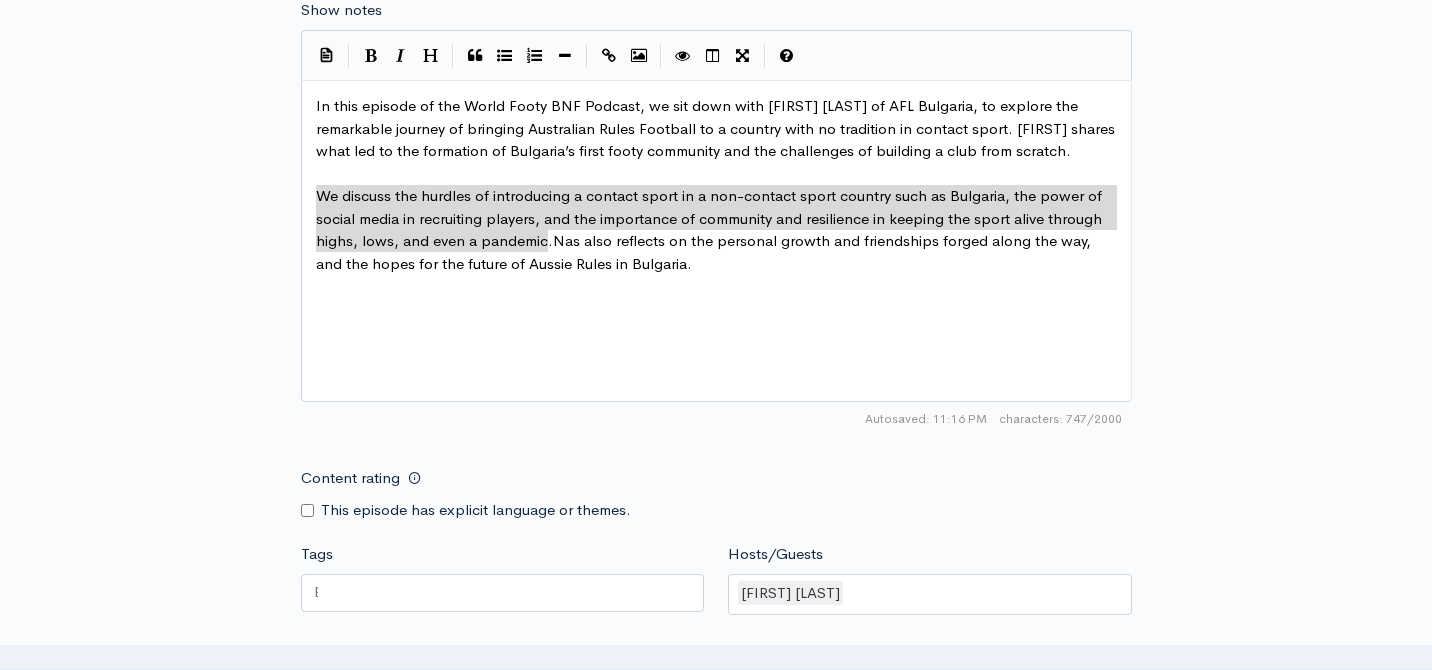 drag, startPoint x: 549, startPoint y: 242, endPoint x: 308, endPoint y: 194, distance: 245.7336 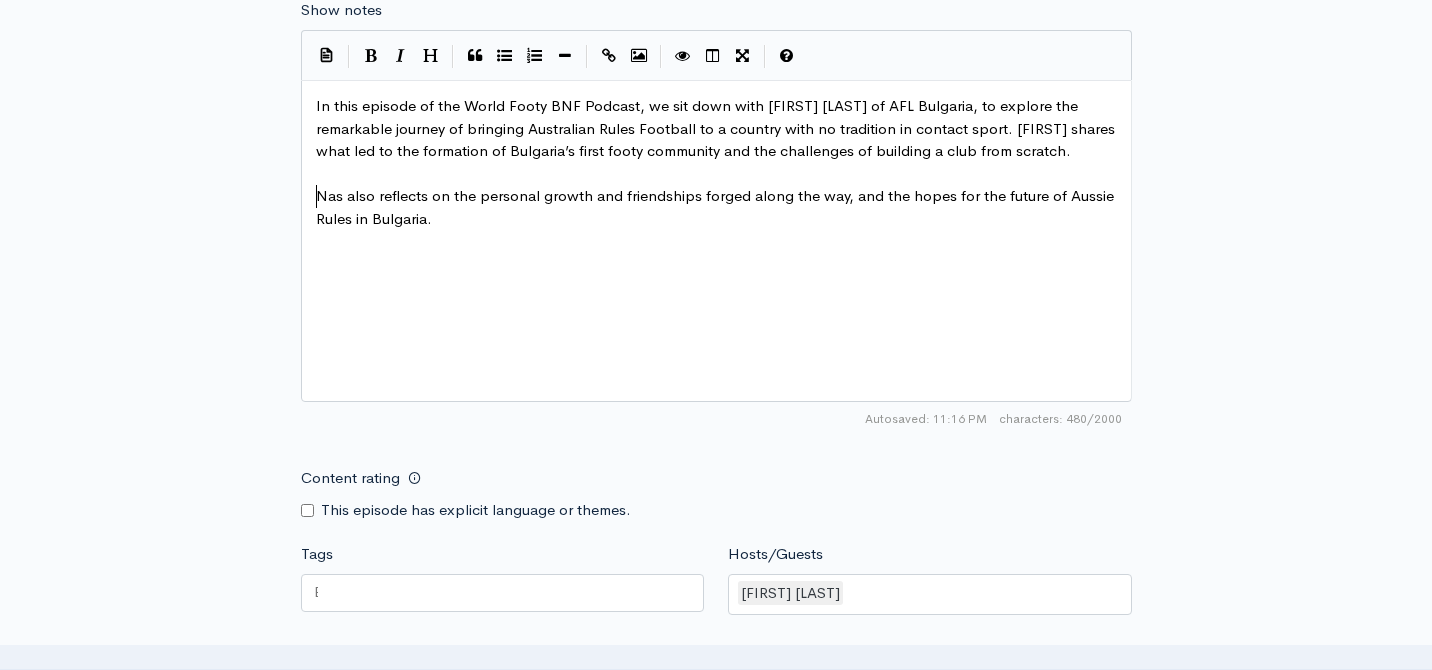 click on "Nas also reflects on the personal growth and friendships forged along the way, and the hopes for the future of Aussie Rules in Bulgaria." at bounding box center (717, 207) 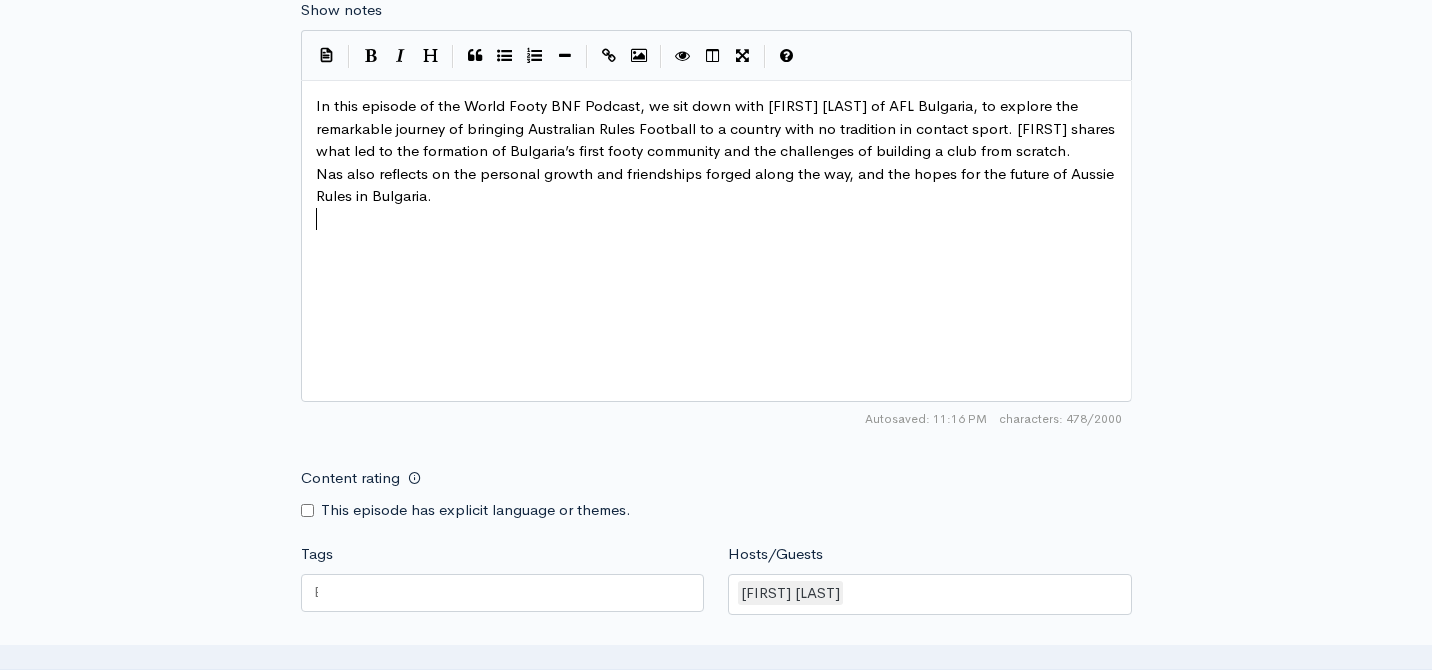 click on "​" at bounding box center (716, 219) 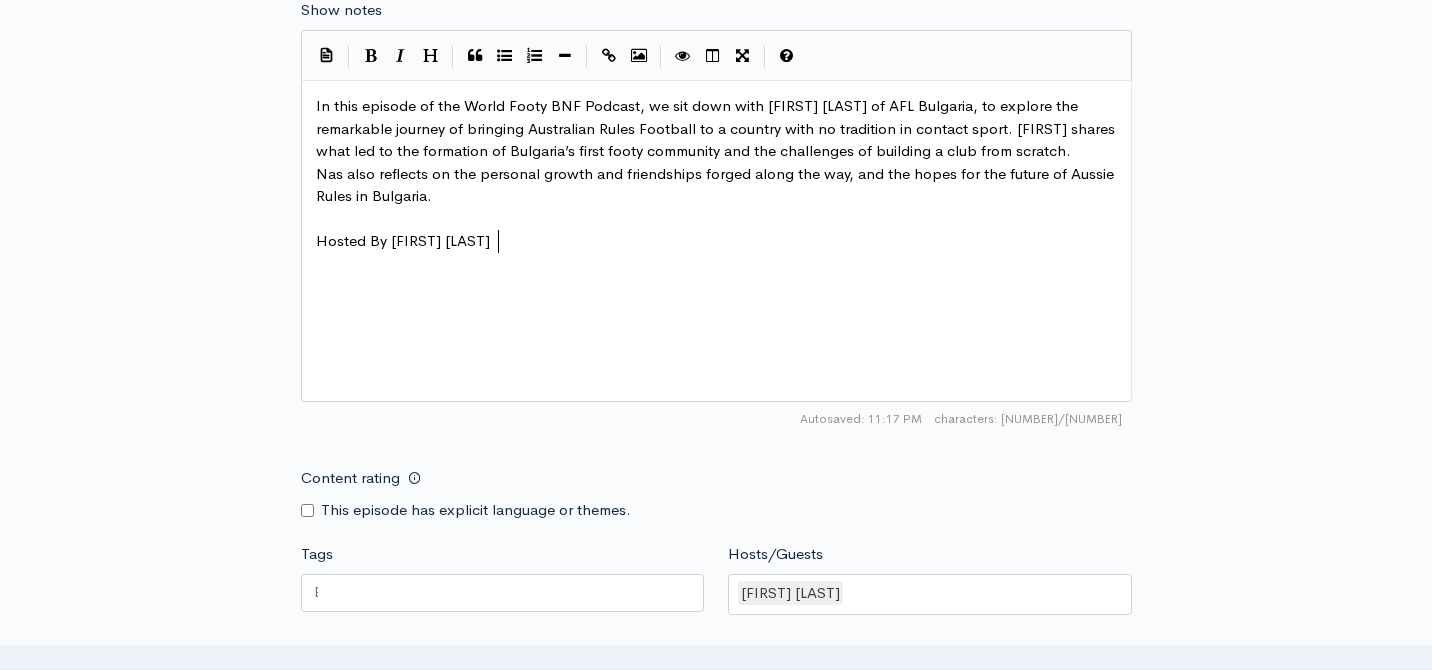 type on "Hosted By [PERSON]" 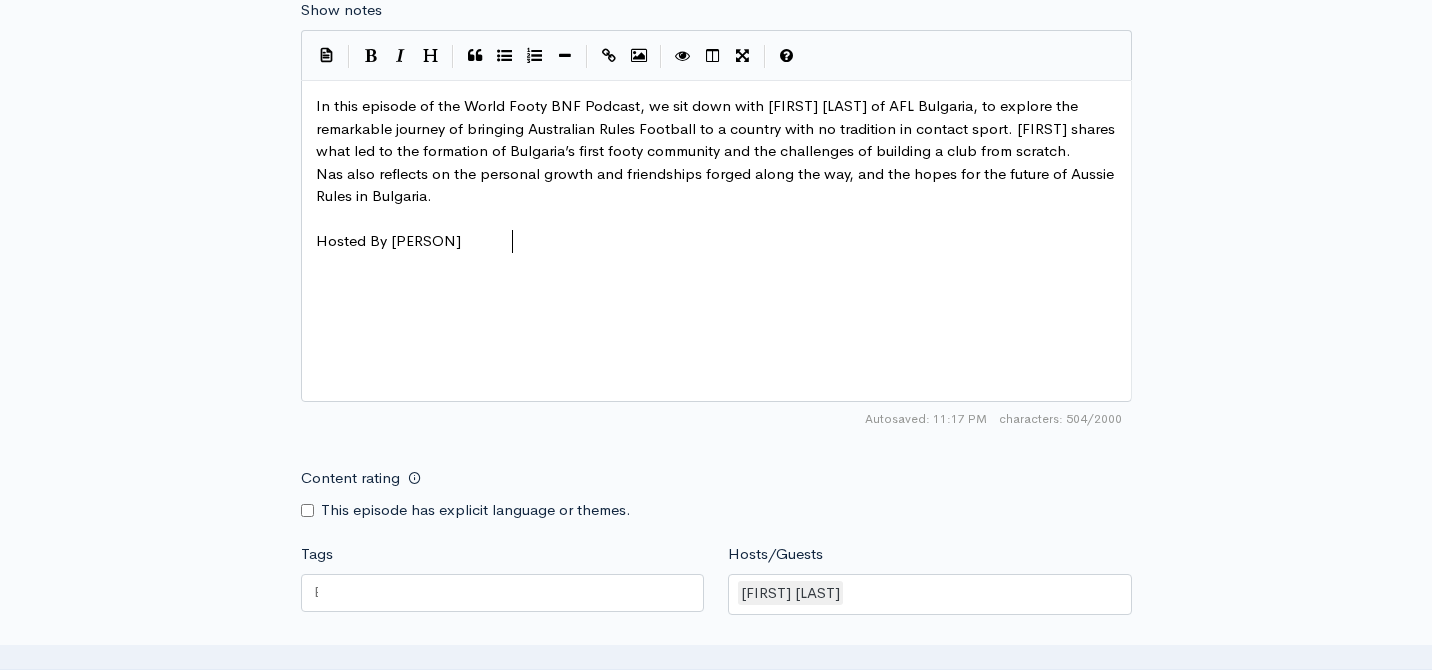 scroll, scrollTop: 7, scrollLeft: 195, axis: both 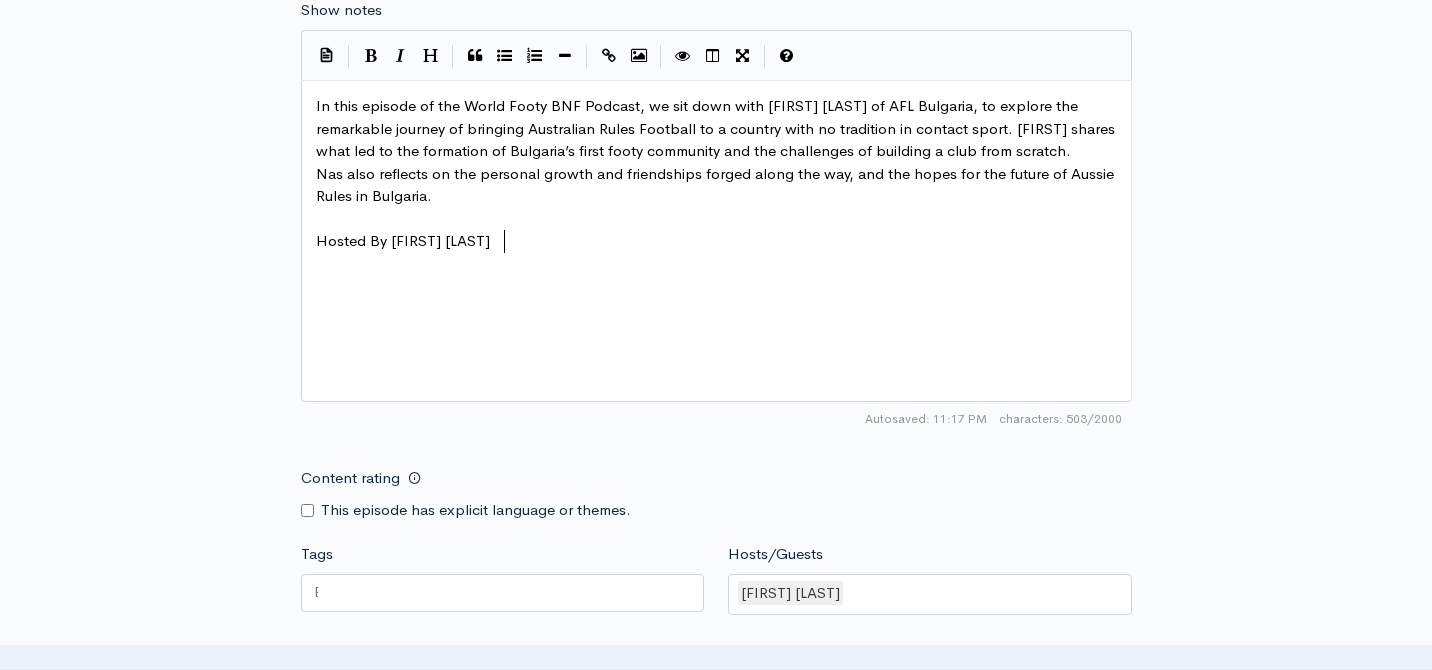 type on "[LASTNAME]" 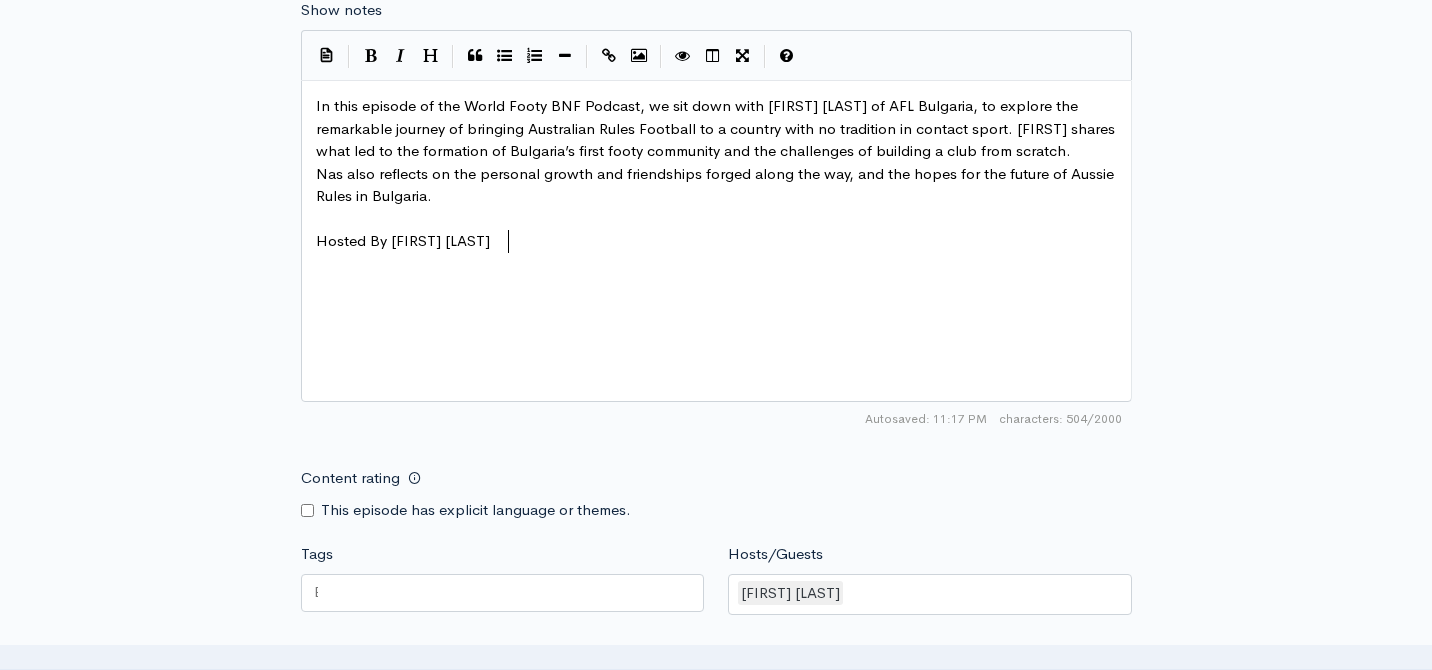 click on "Hosted By [FIRST] [LAST]" at bounding box center [403, 240] 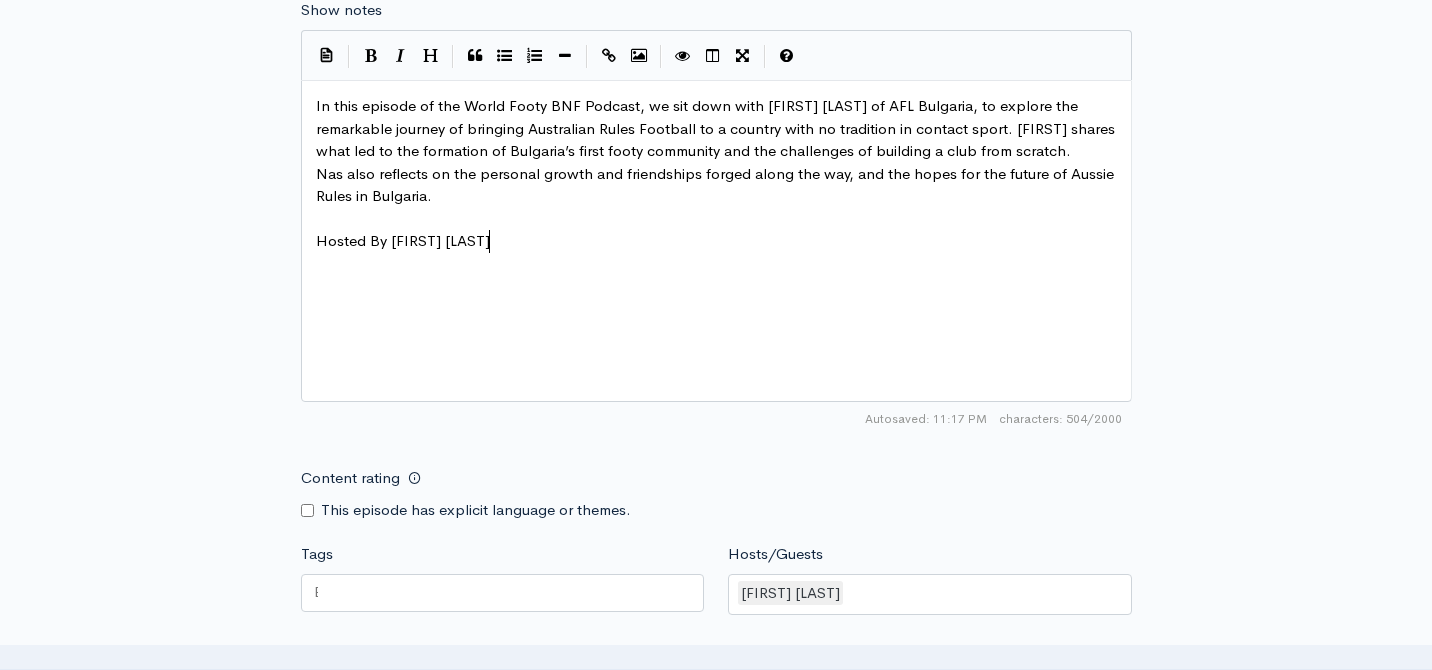 type 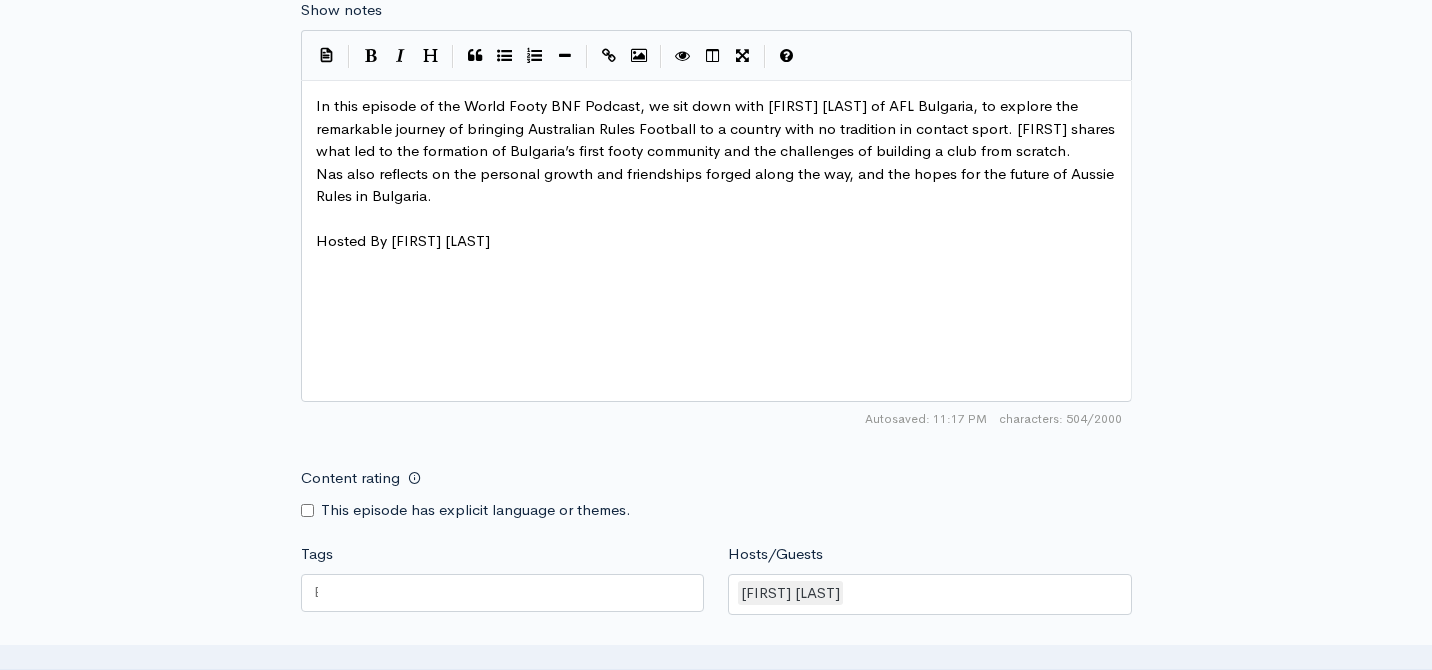 click on "Hosted By [FIRST] [LAST]" at bounding box center (716, 241) 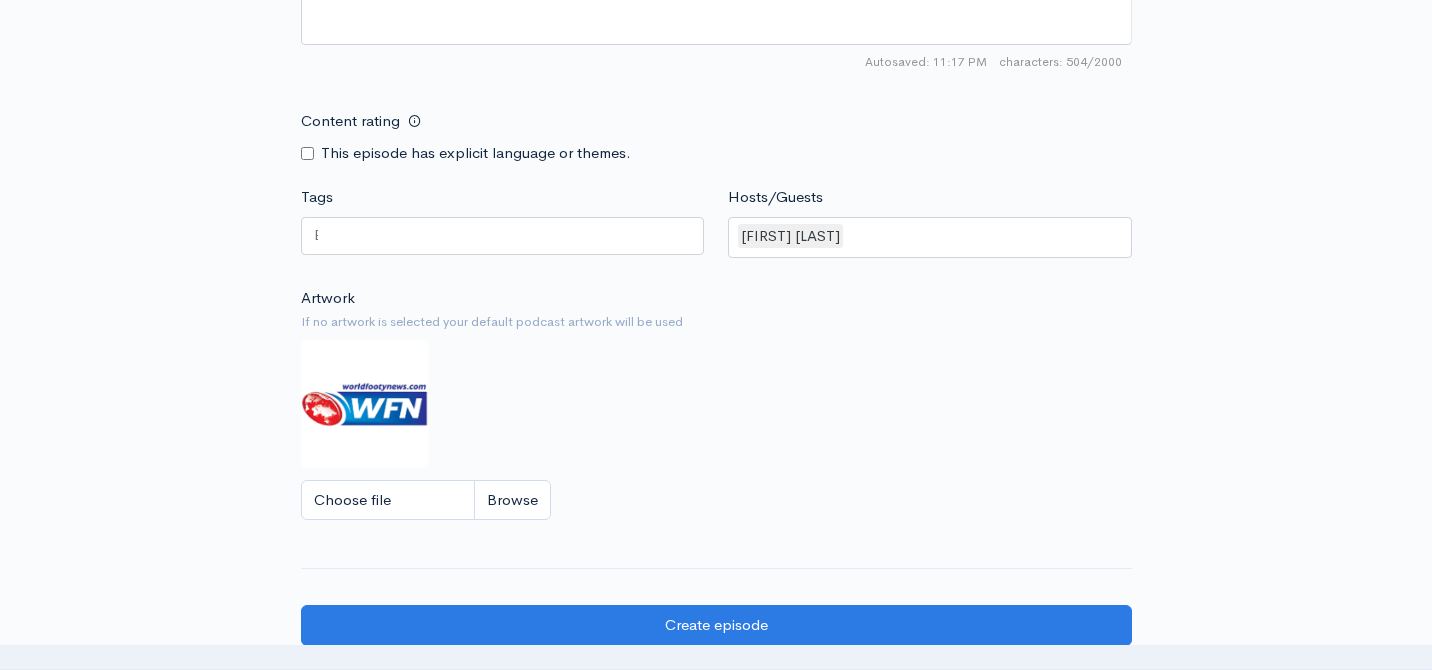 scroll, scrollTop: 1609, scrollLeft: 0, axis: vertical 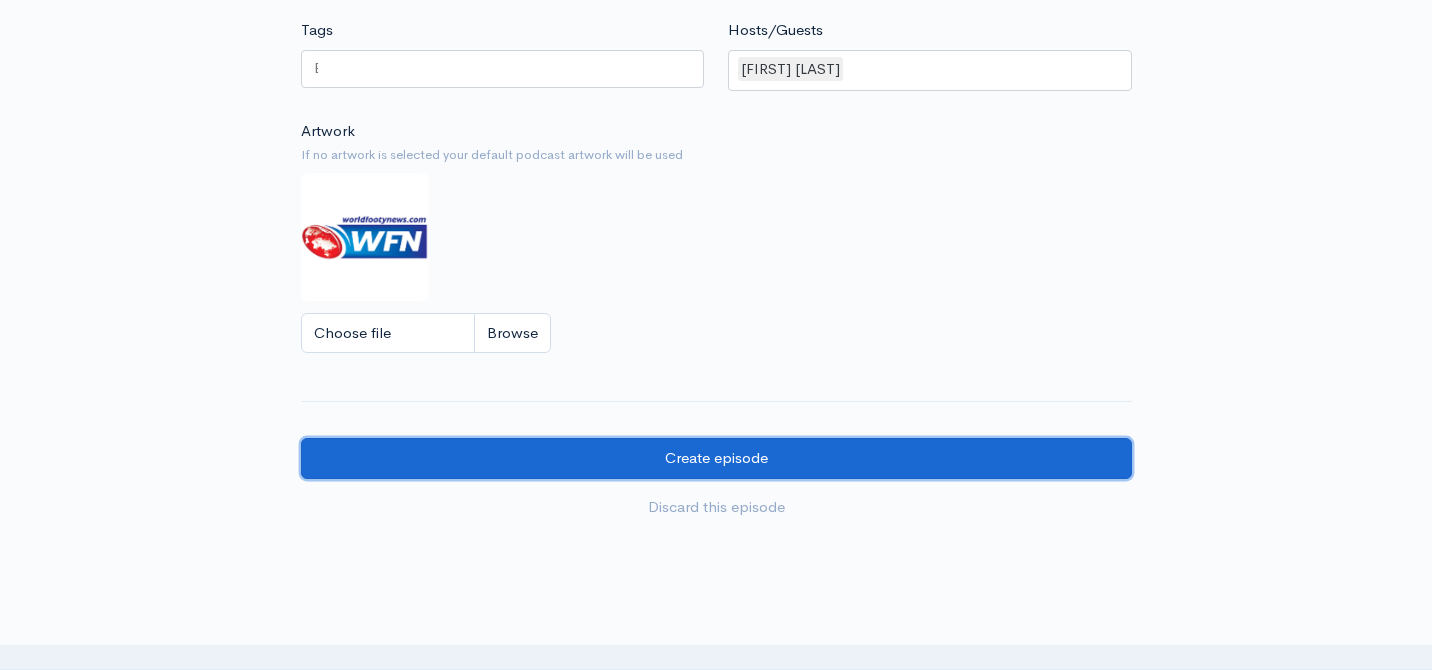 click on "Create episode" at bounding box center [716, 458] 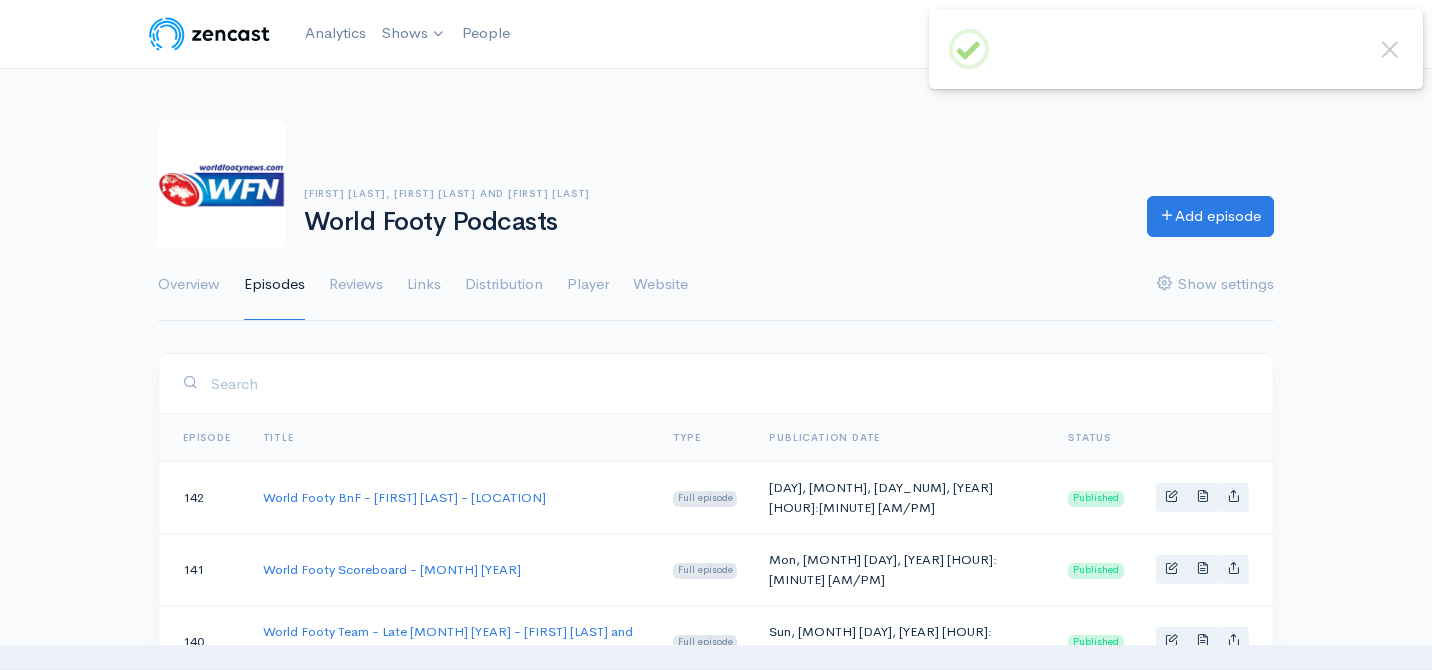 scroll, scrollTop: 0, scrollLeft: 0, axis: both 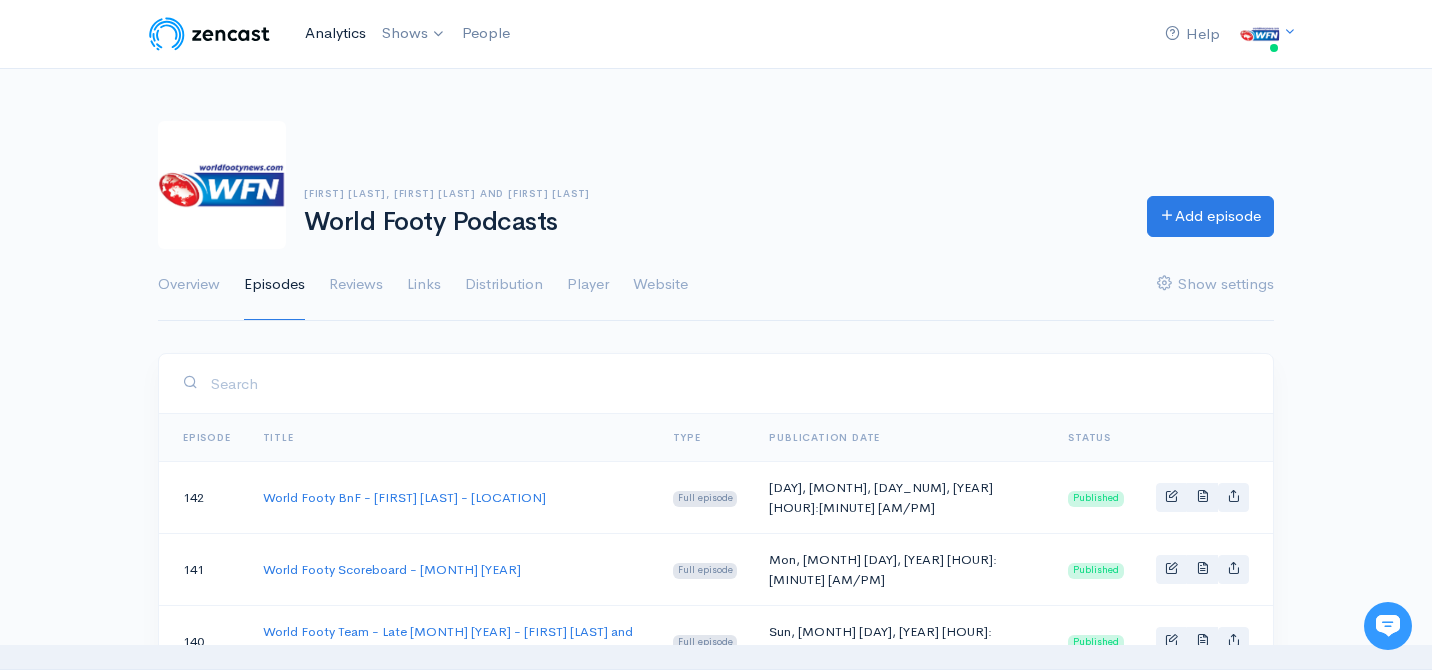 click on "Analytics" at bounding box center (335, 33) 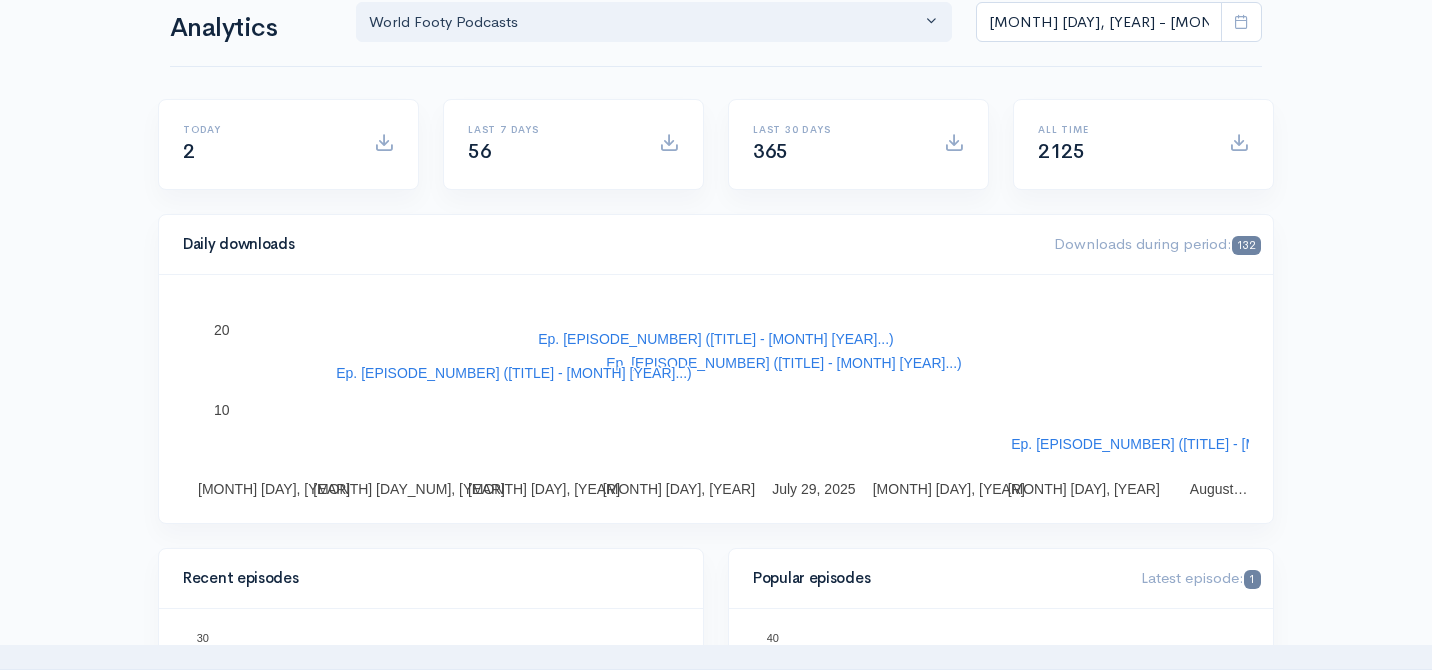 scroll, scrollTop: 130, scrollLeft: 0, axis: vertical 